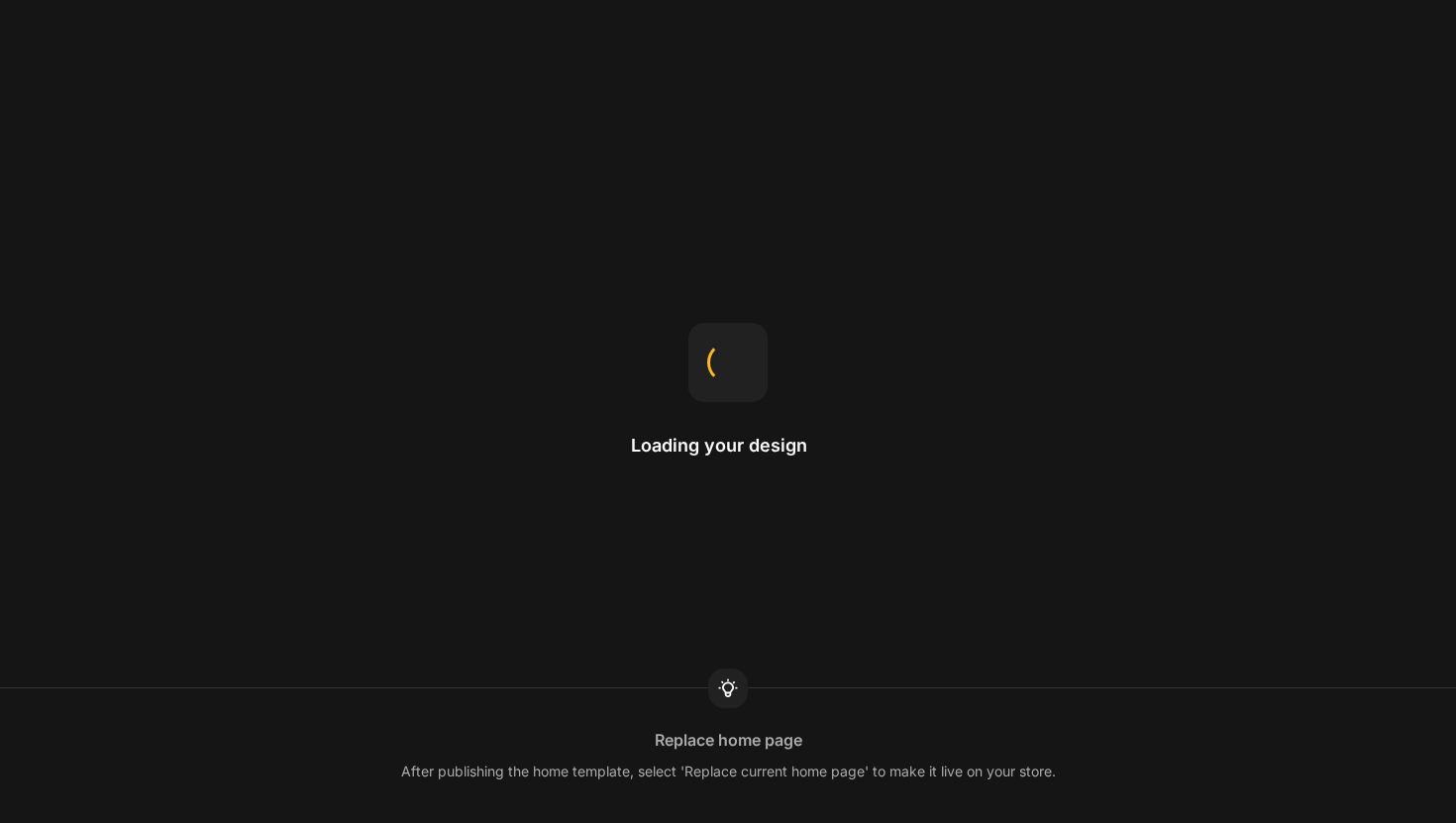 scroll, scrollTop: 0, scrollLeft: 0, axis: both 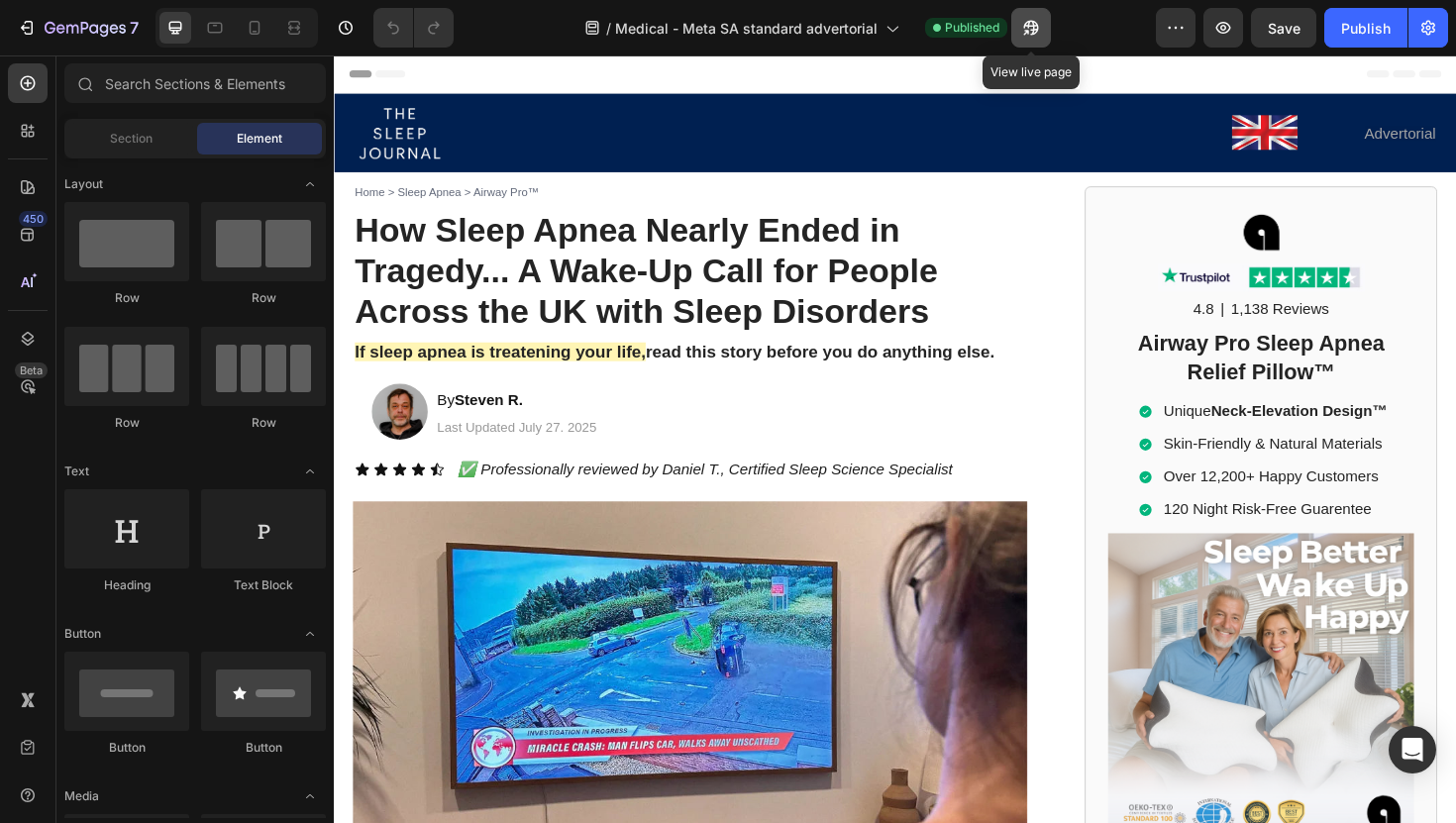 click 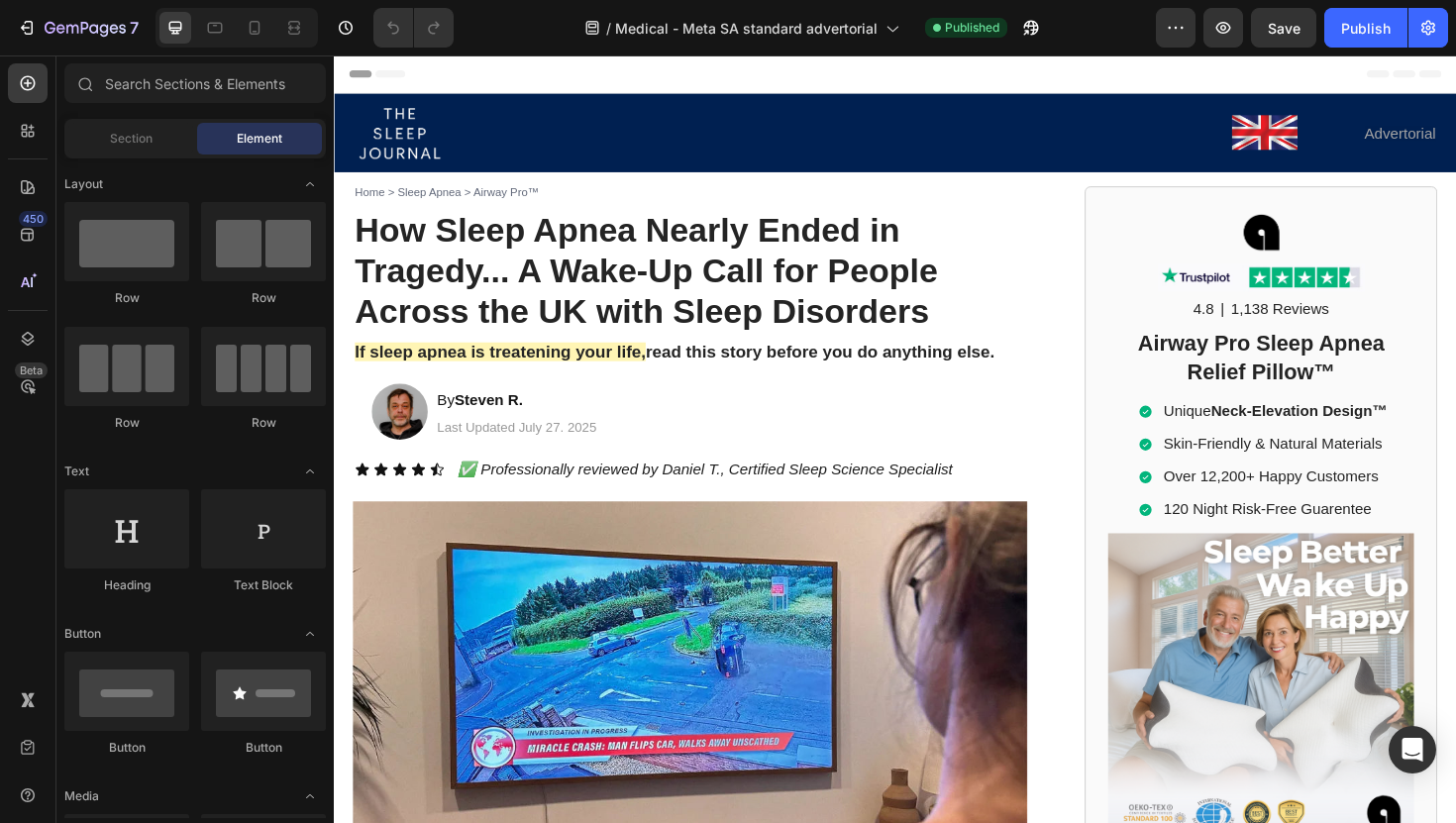 type 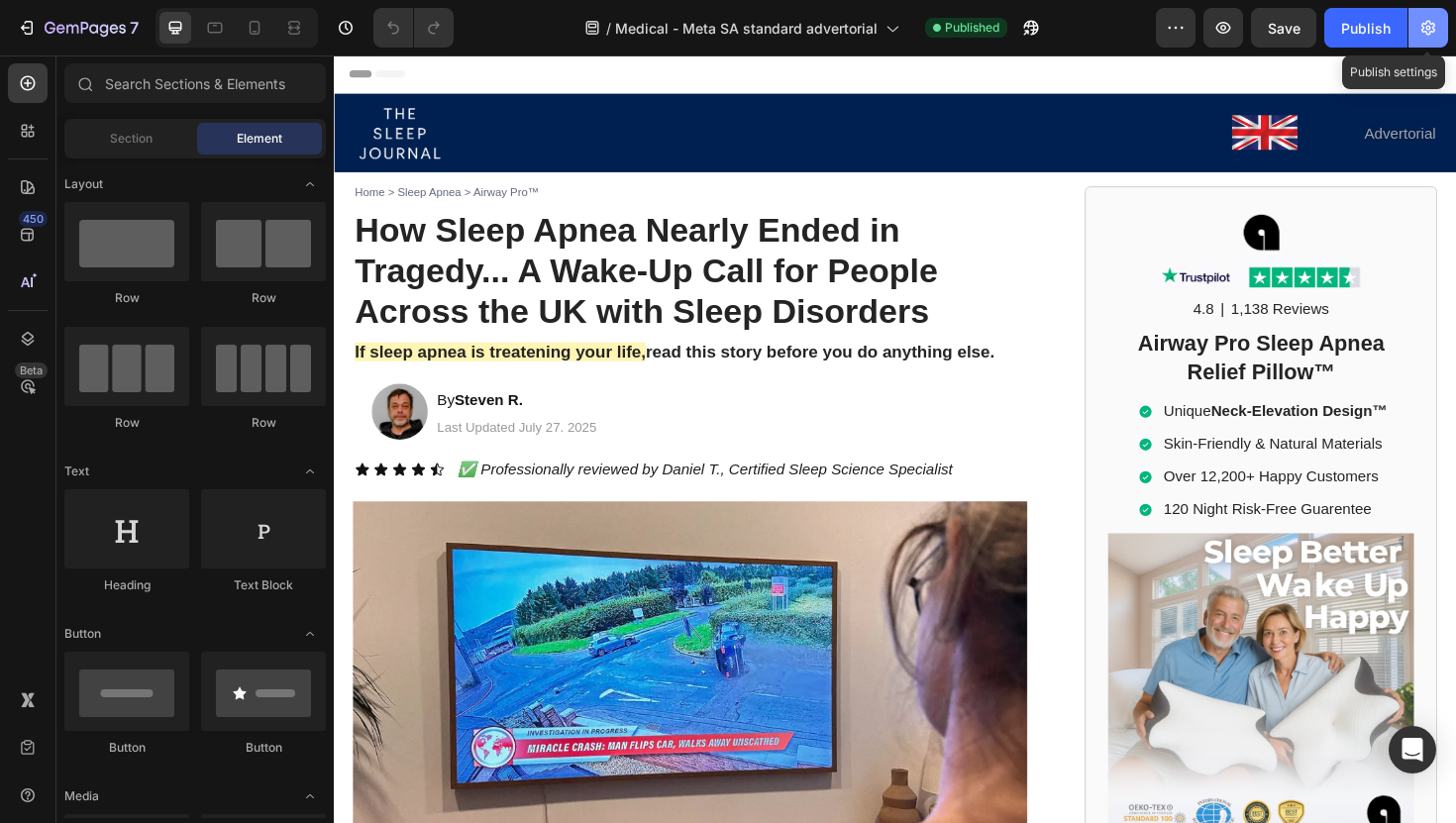 click 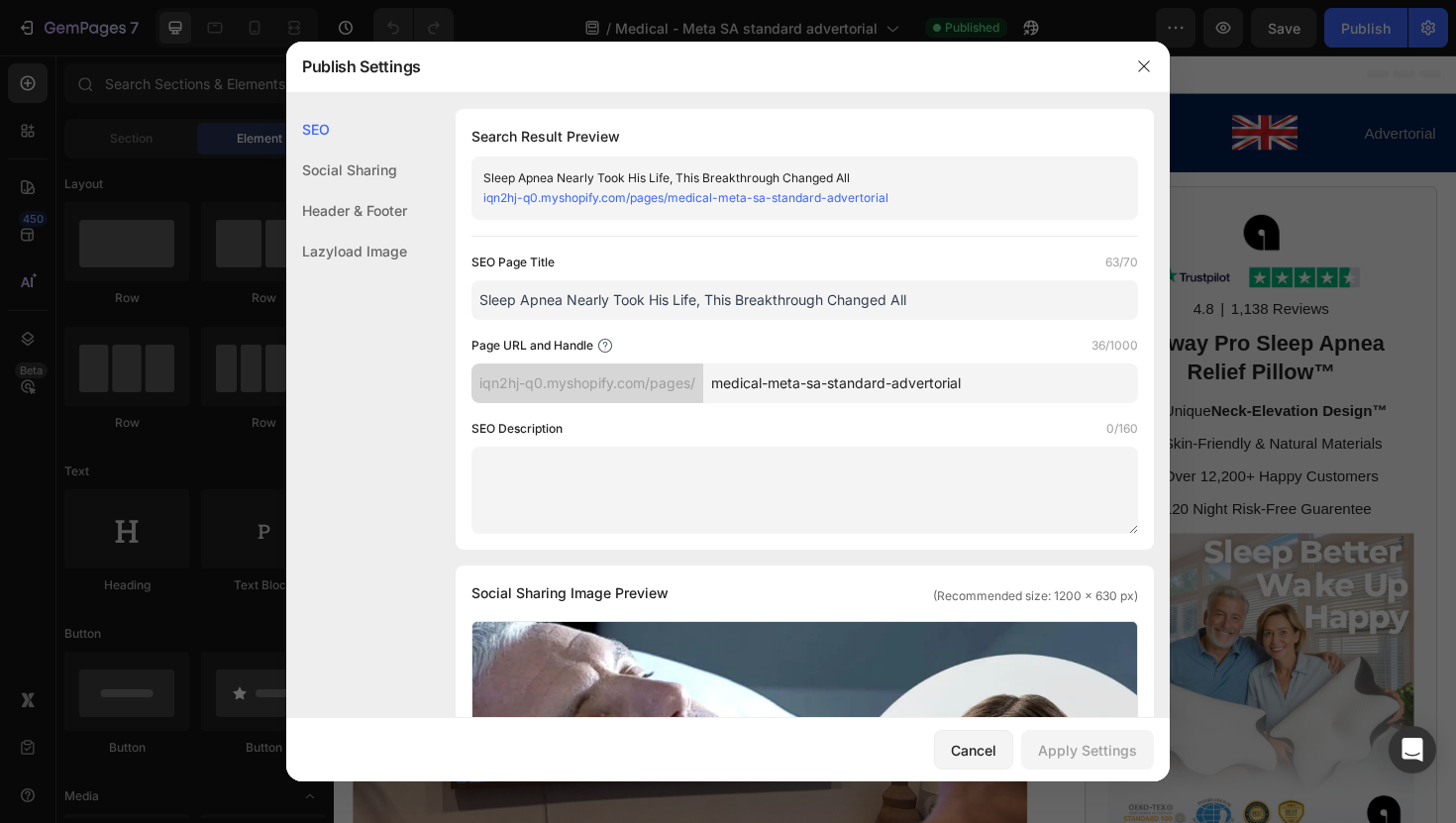 click on "medical-meta-sa-standard-advertorial" at bounding box center [920, 383] 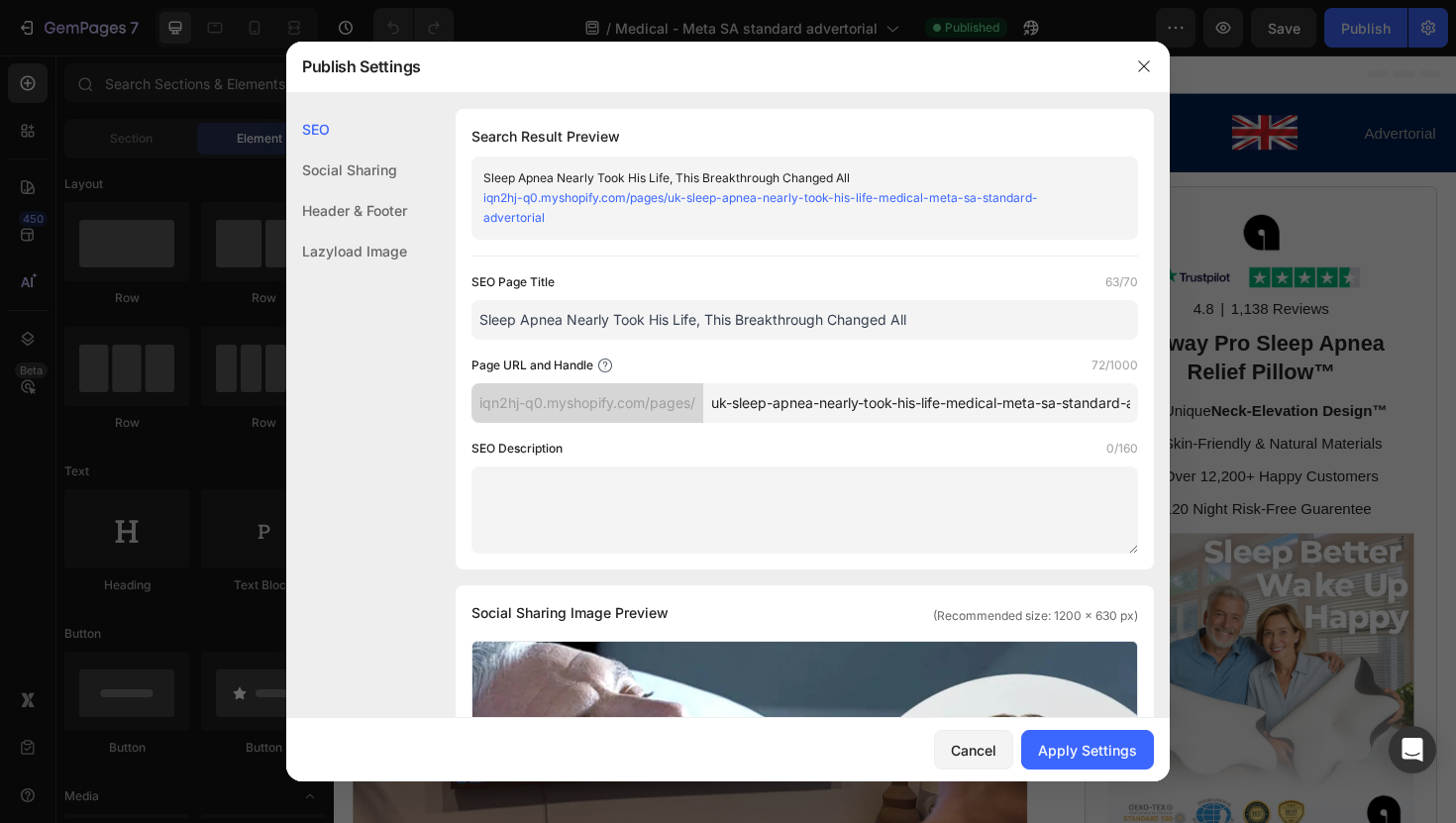 scroll, scrollTop: 0, scrollLeft: 77, axis: horizontal 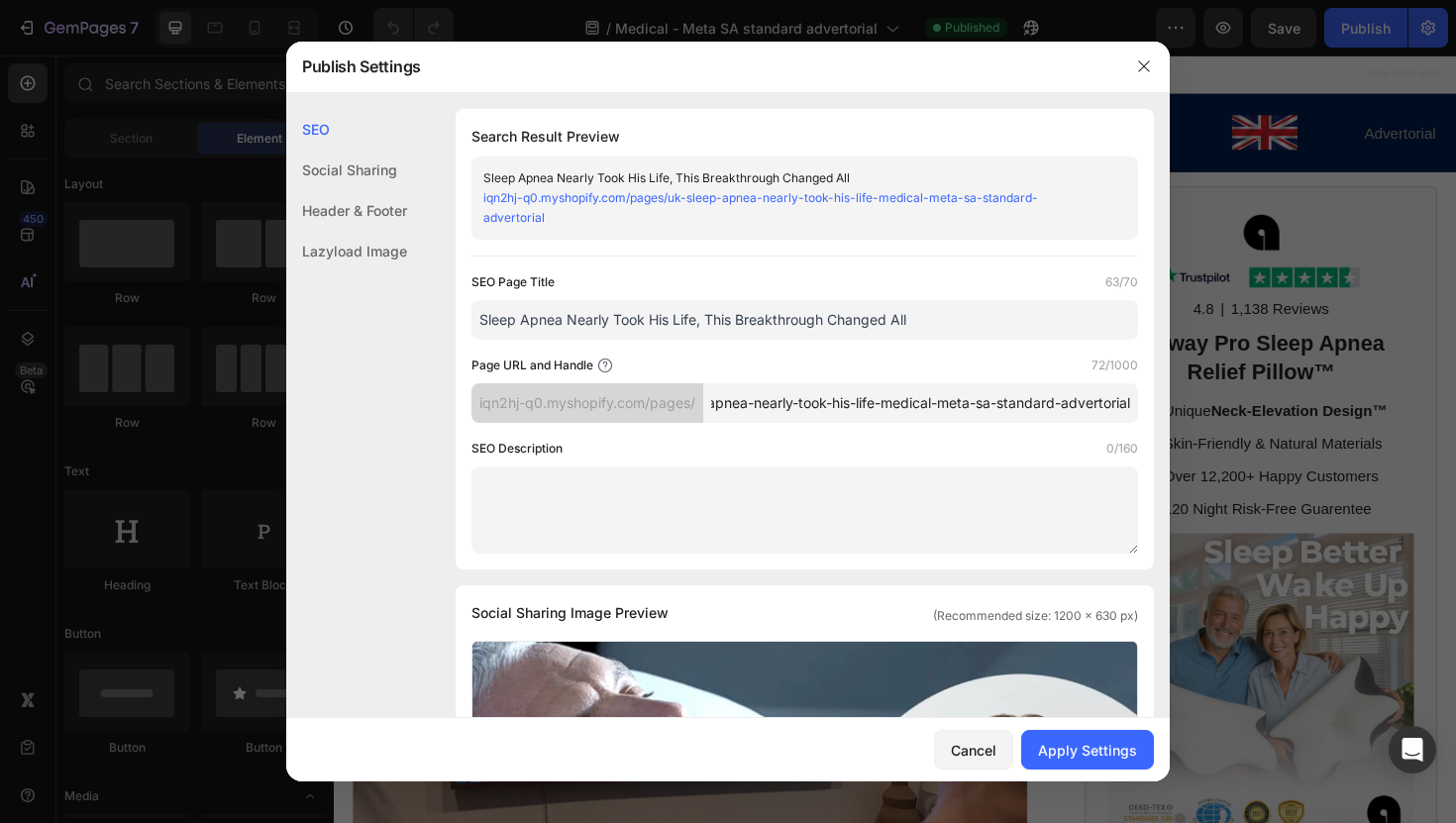 drag, startPoint x: 1008, startPoint y: 399, endPoint x: 1202, endPoint y: 408, distance: 194.20865 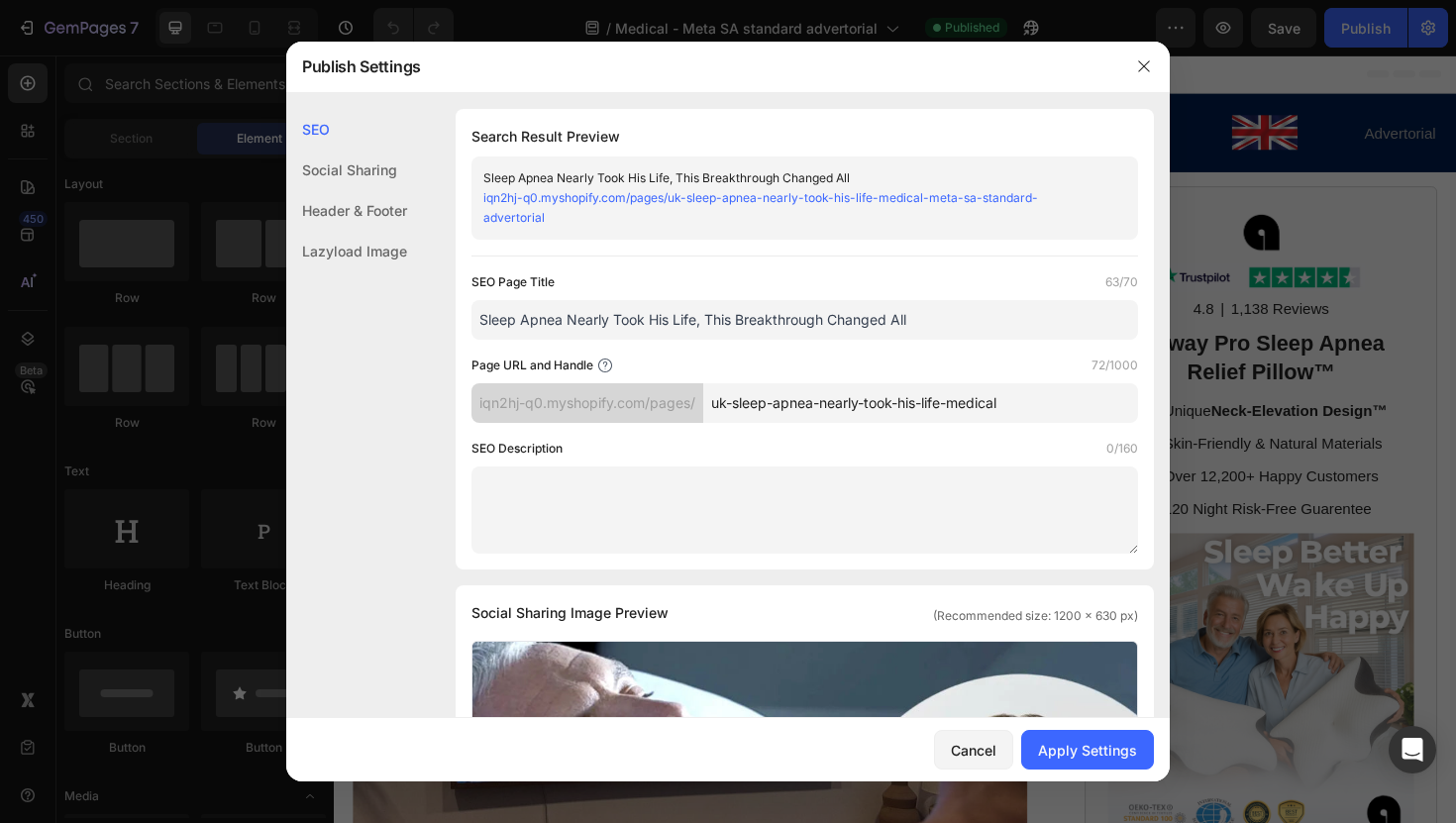 scroll, scrollTop: 0, scrollLeft: 0, axis: both 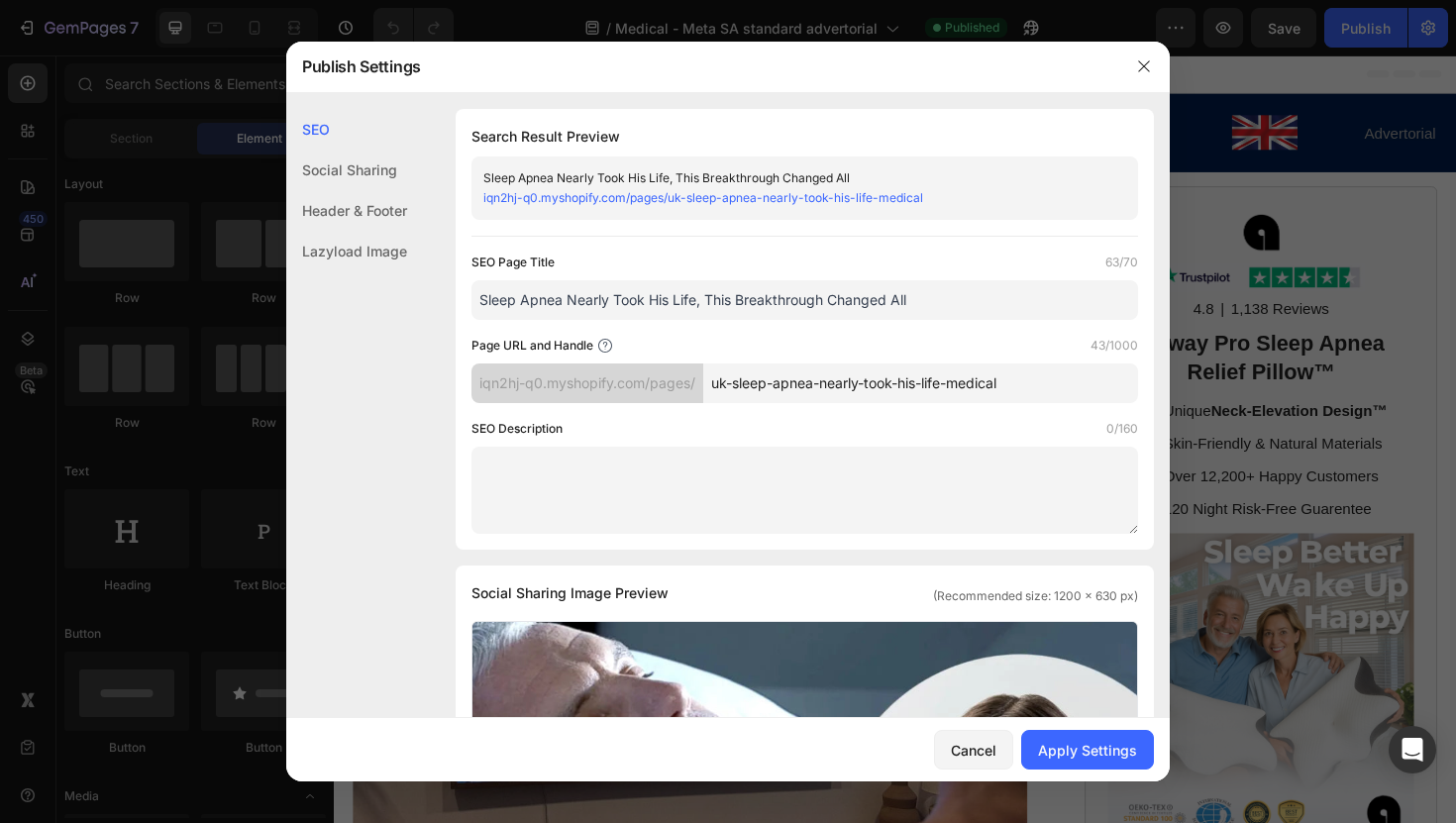 click on "Page URL and Handle  43/1000" at bounding box center (804, 346) 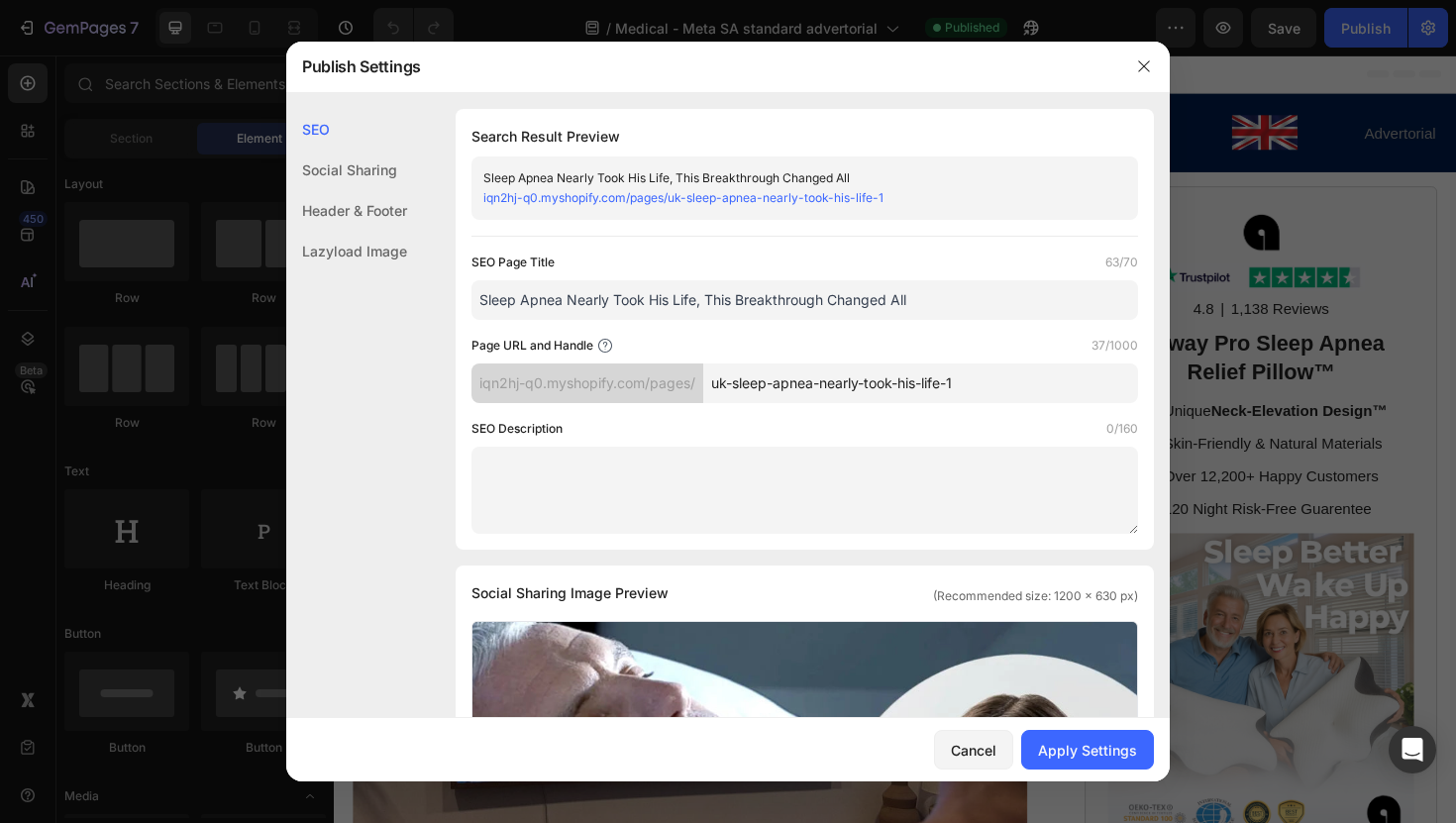 type on "uk-sleep-apnea-nearly-took-his-life-1" 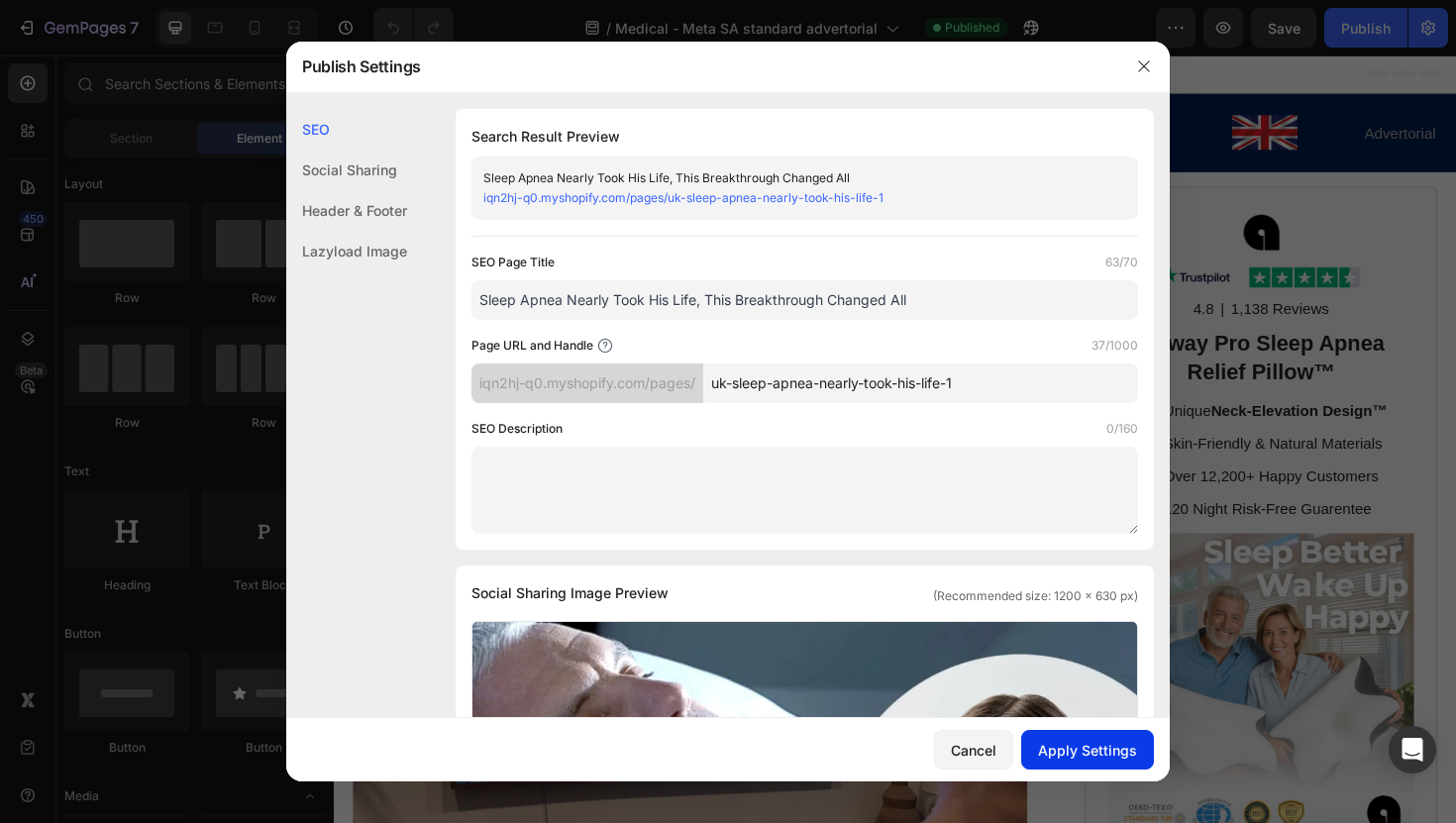 click on "Apply Settings" at bounding box center (1088, 750) 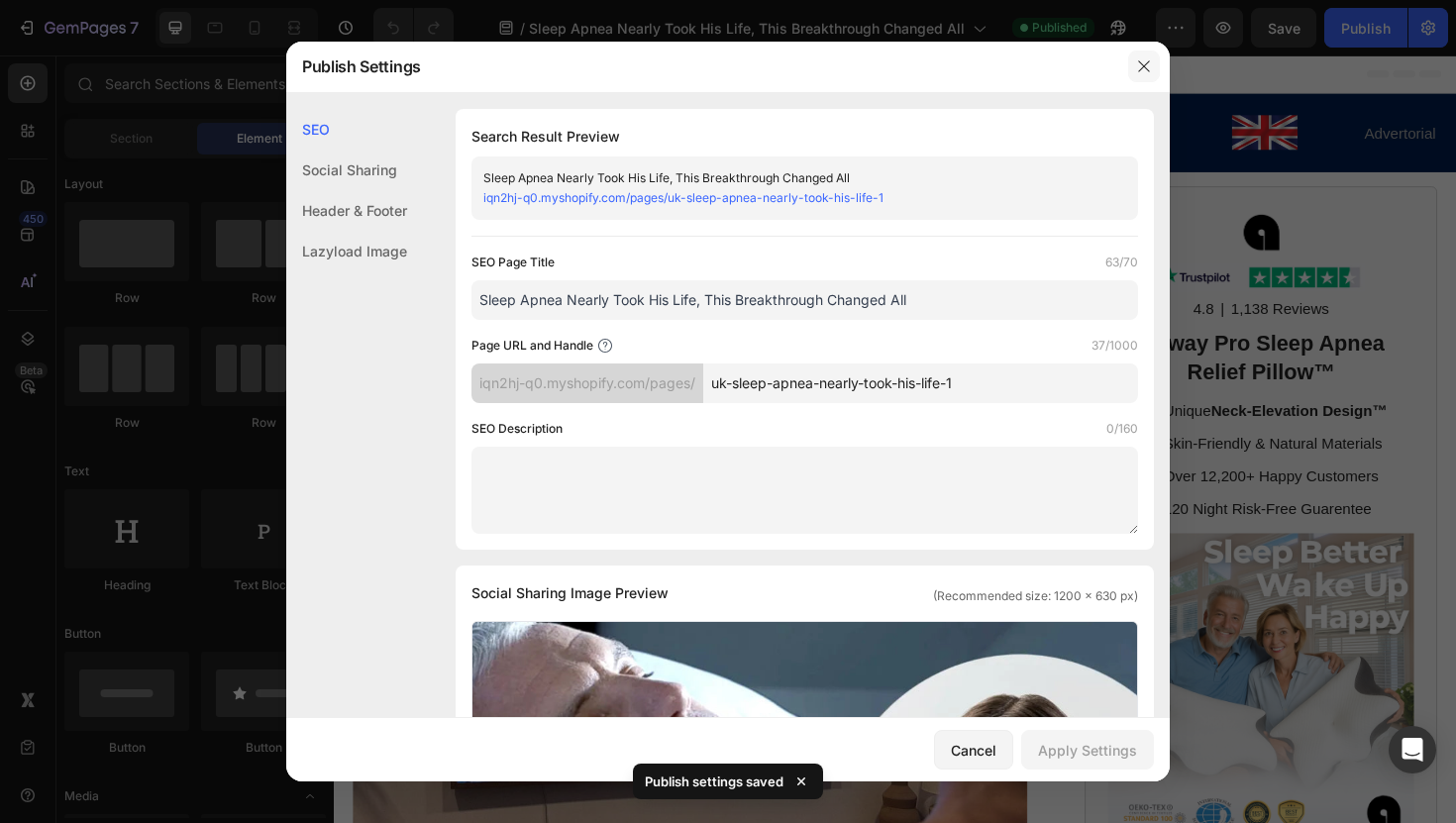 click 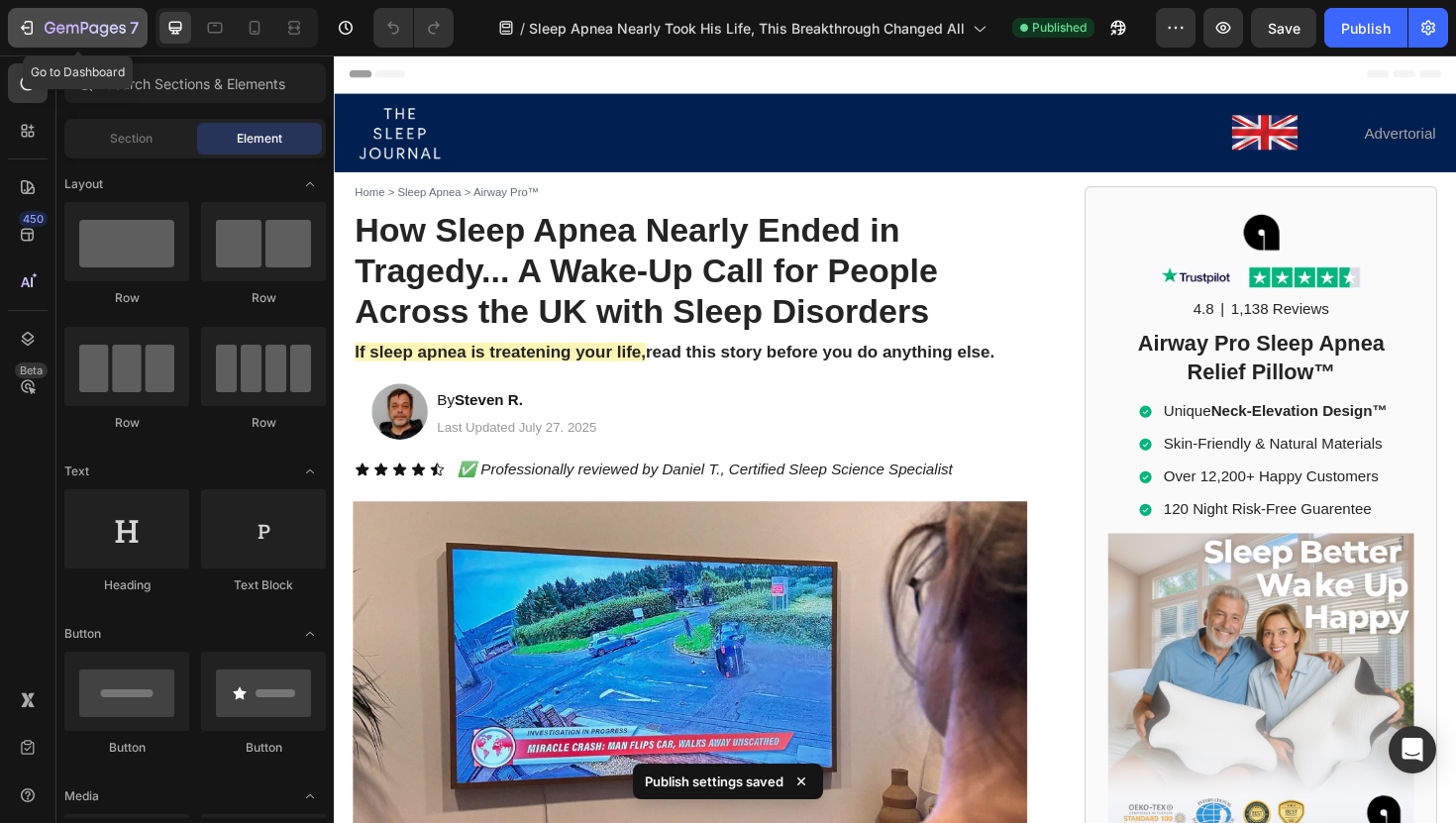 click 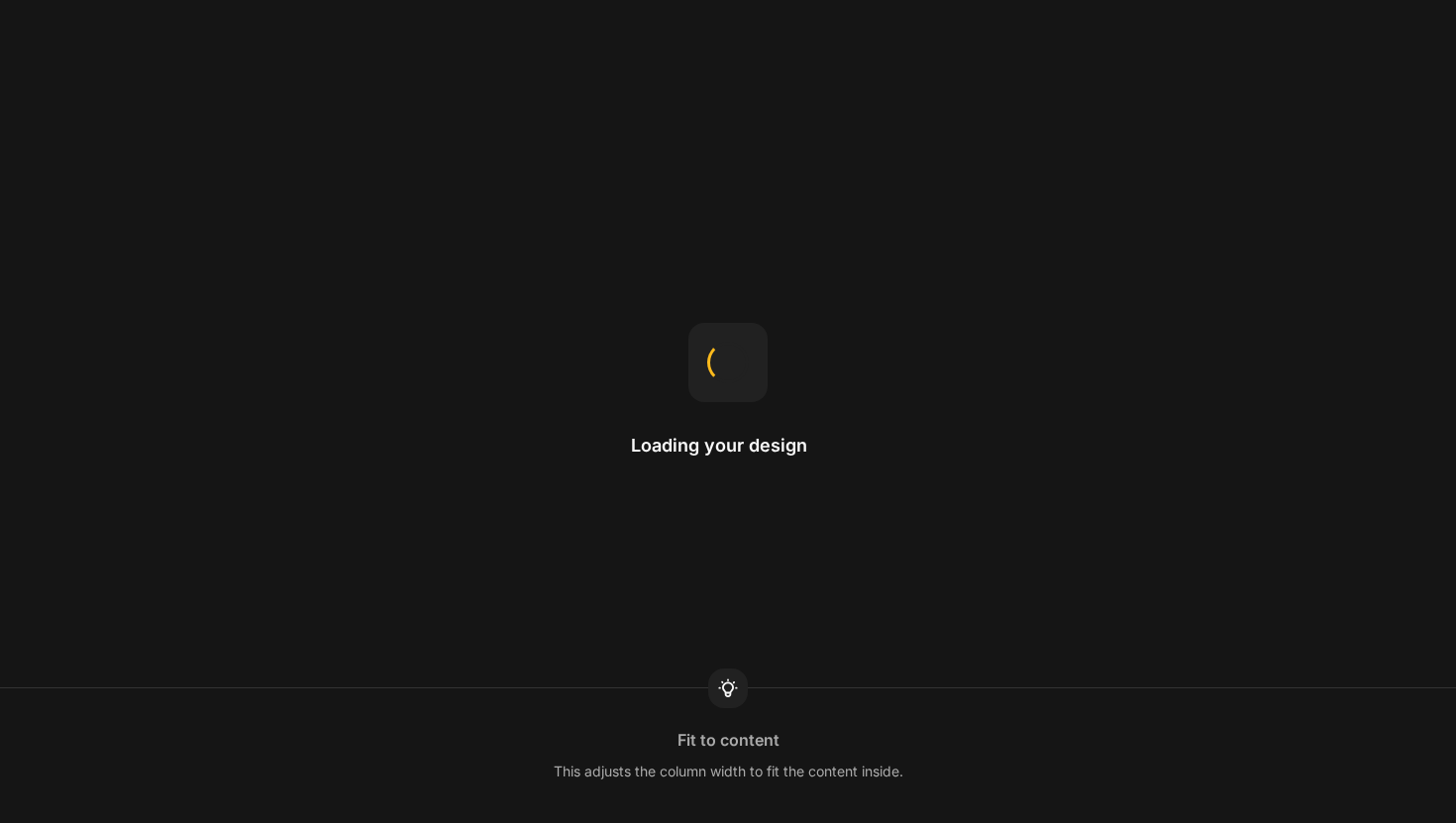 scroll, scrollTop: 0, scrollLeft: 0, axis: both 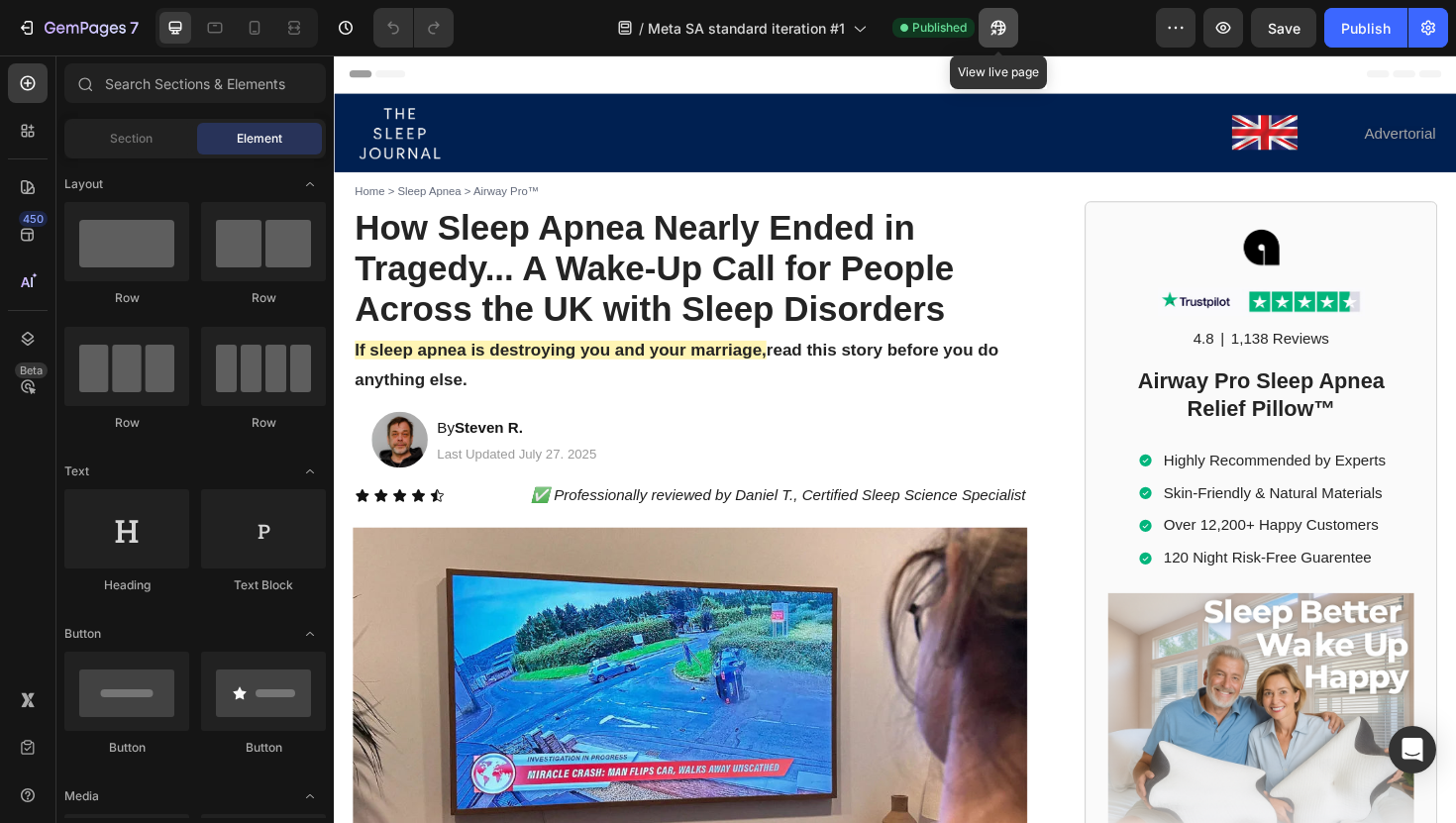click 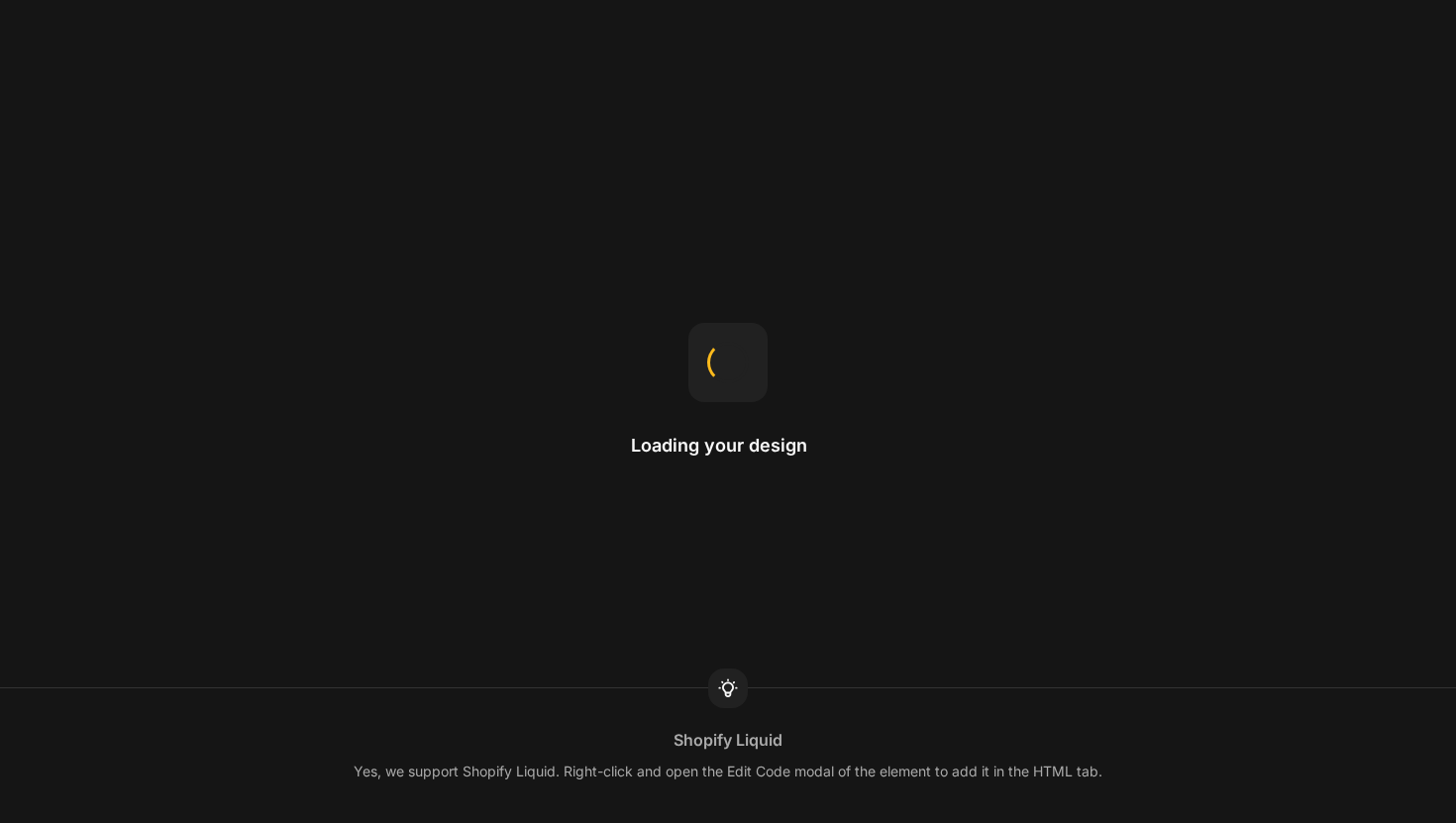 scroll, scrollTop: 0, scrollLeft: 0, axis: both 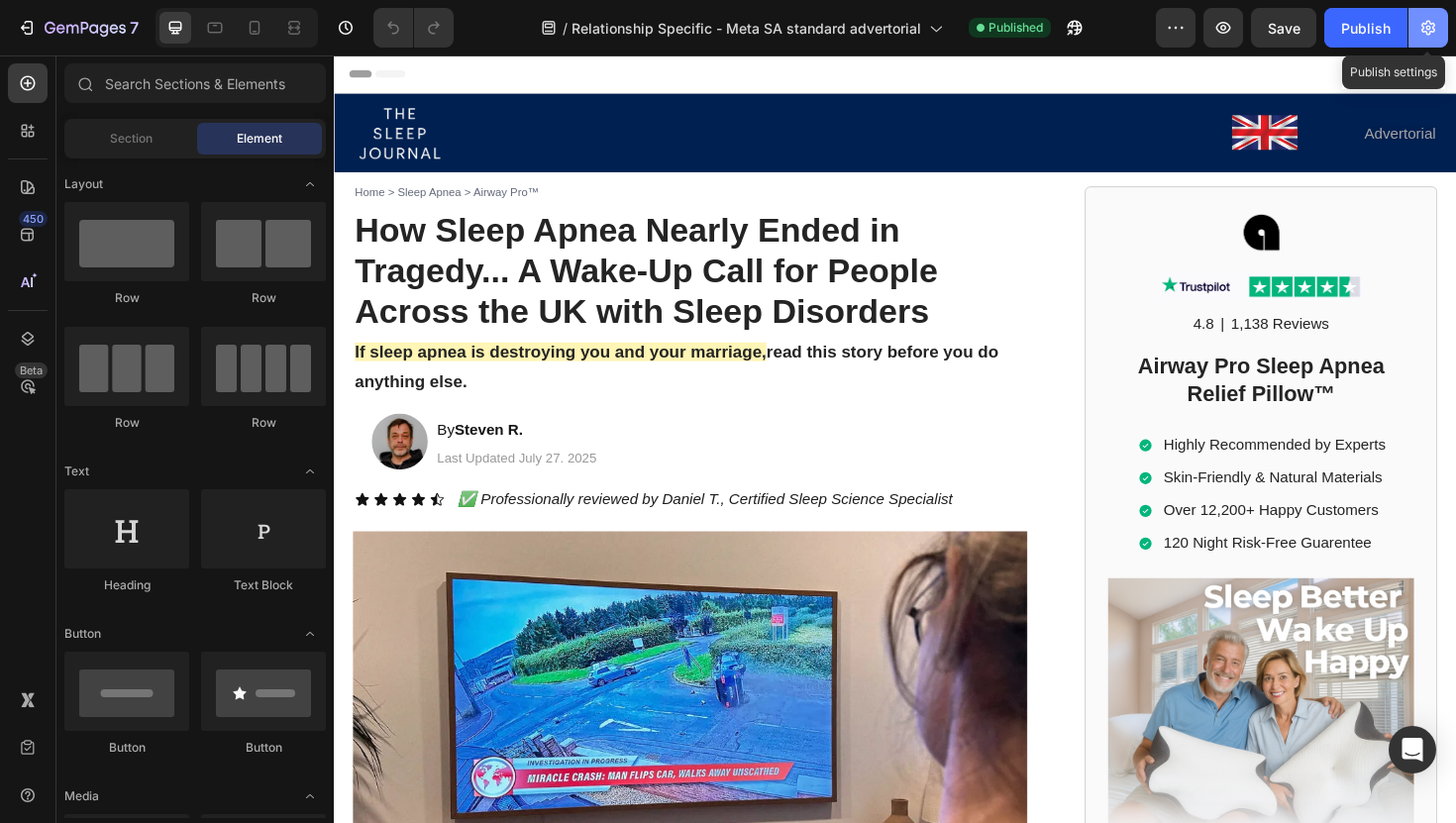click 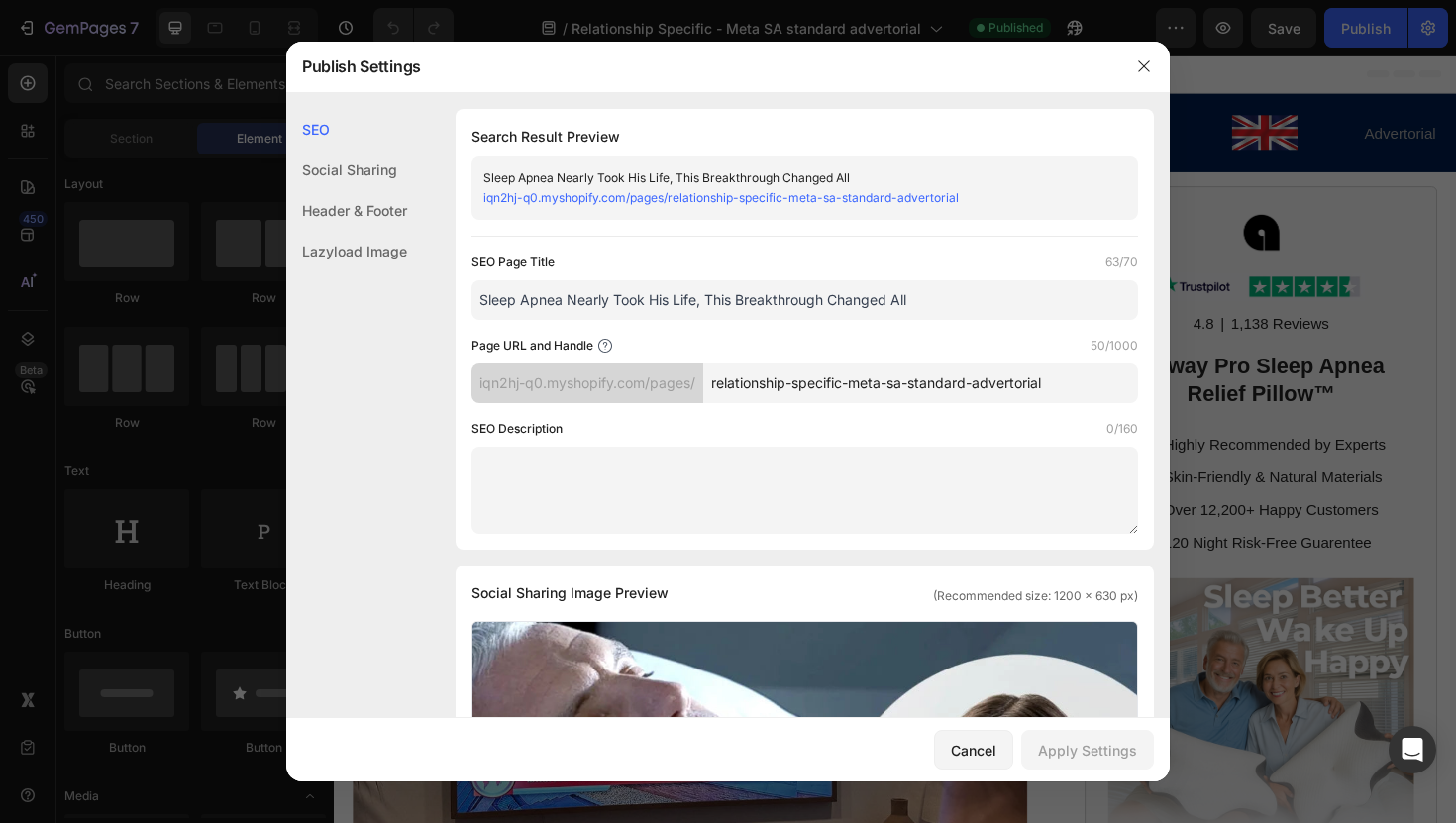click on "relationship-specific-meta-sa-standard-advertorial" at bounding box center [920, 383] 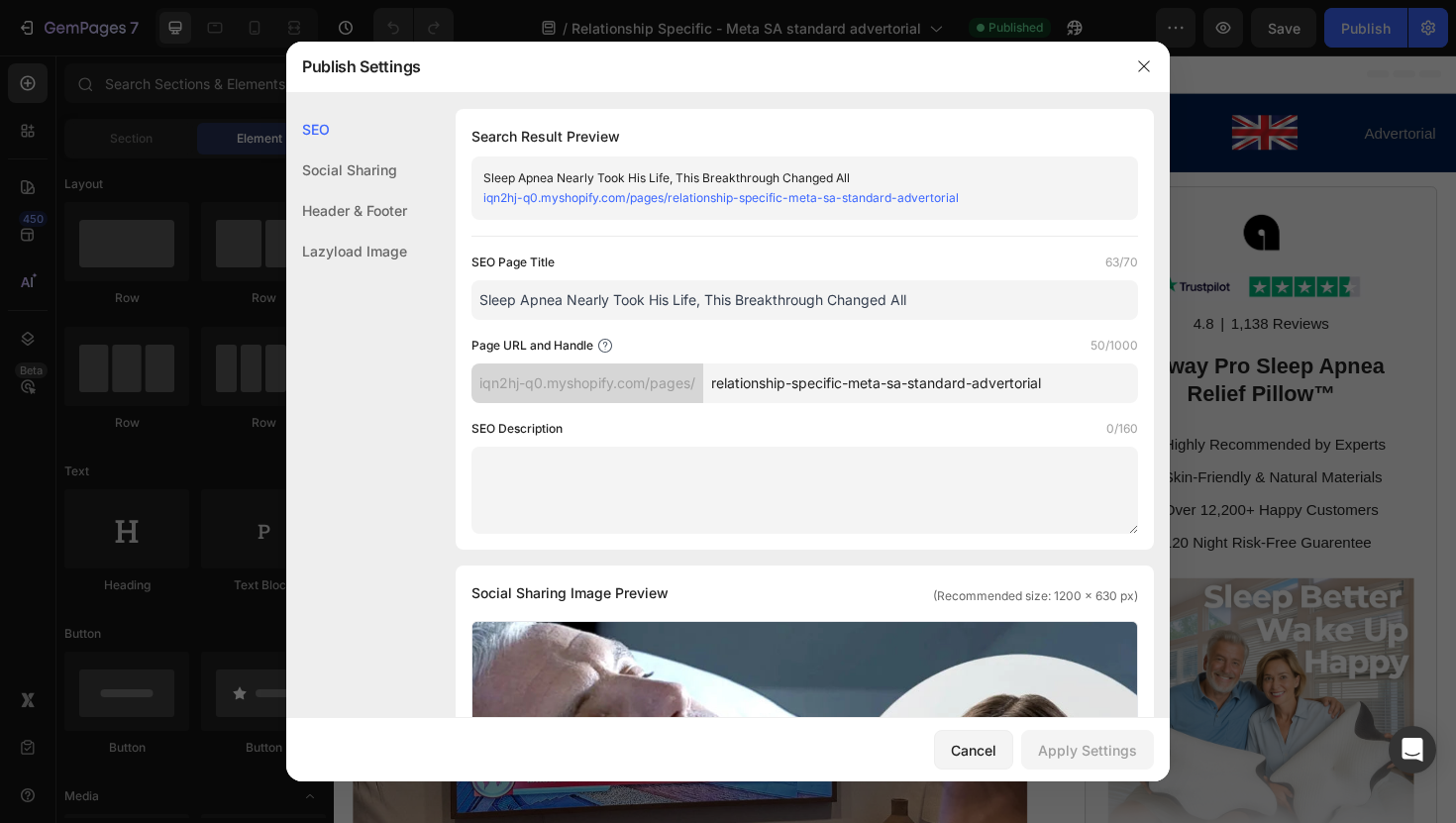 paste on "uk-sleep-apnea-nearly-took-his-life" 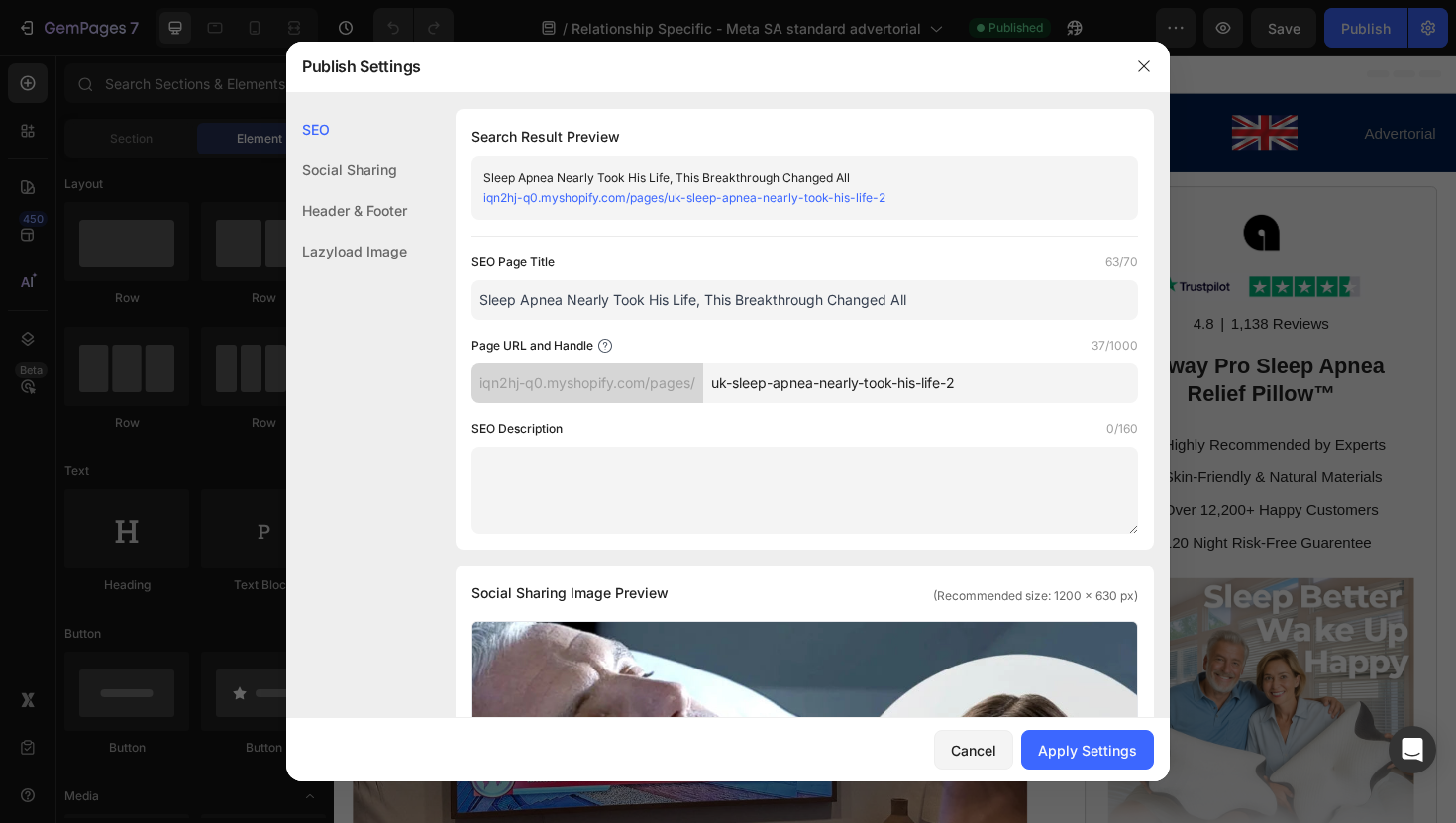 type on "uk-sleep-apnea-nearly-took-his-life-2" 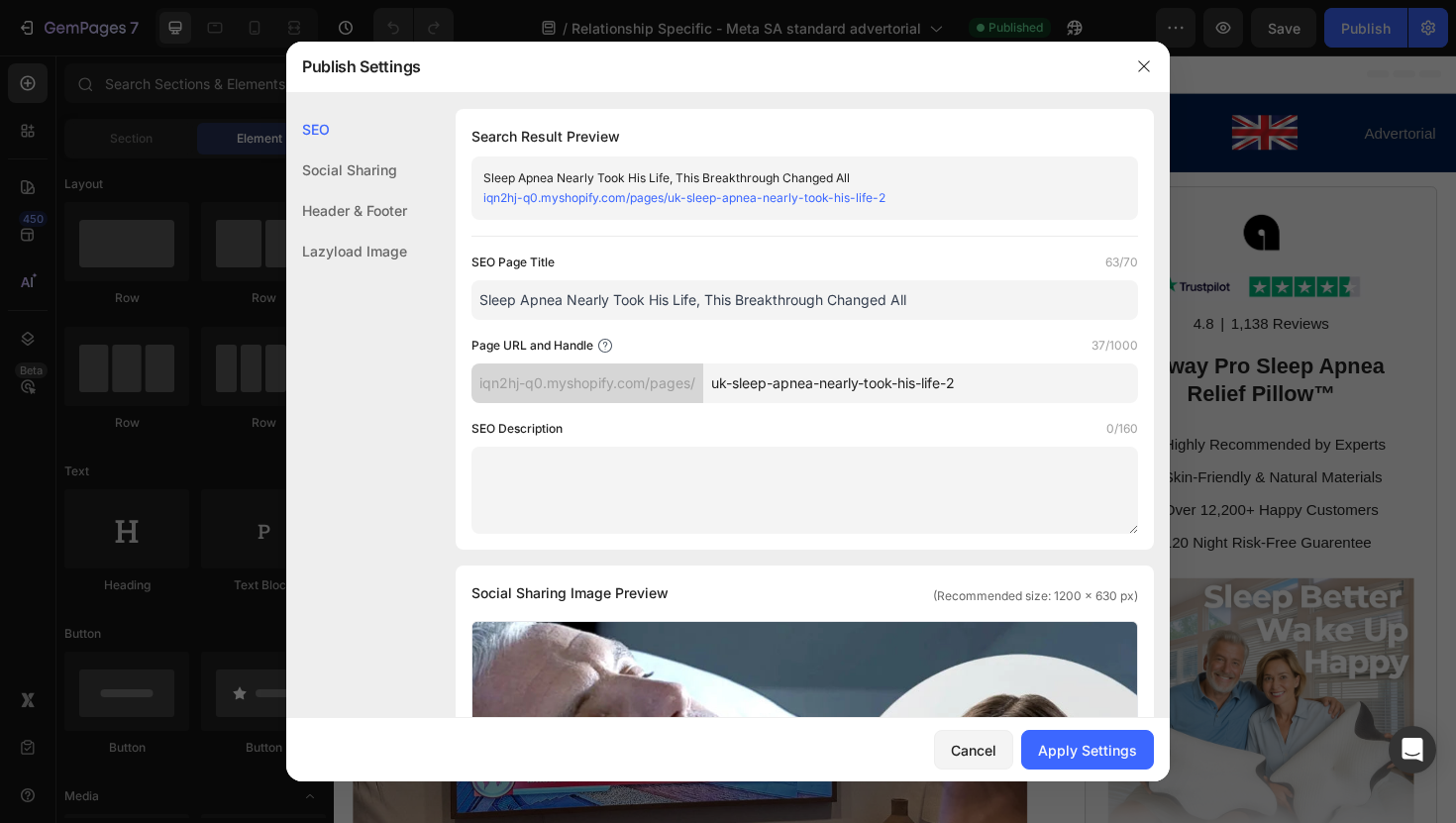 click on "SEO Page Title  63/70  Sleep Apnea Nearly Took His Life, This Breakthrough Changed All  Page URL and Handle  37/1000  iqn2hj-q0.myshopify.com/pages/ uk-sleep-apnea-nearly-took-his-life-2  SEO Description  0/160" 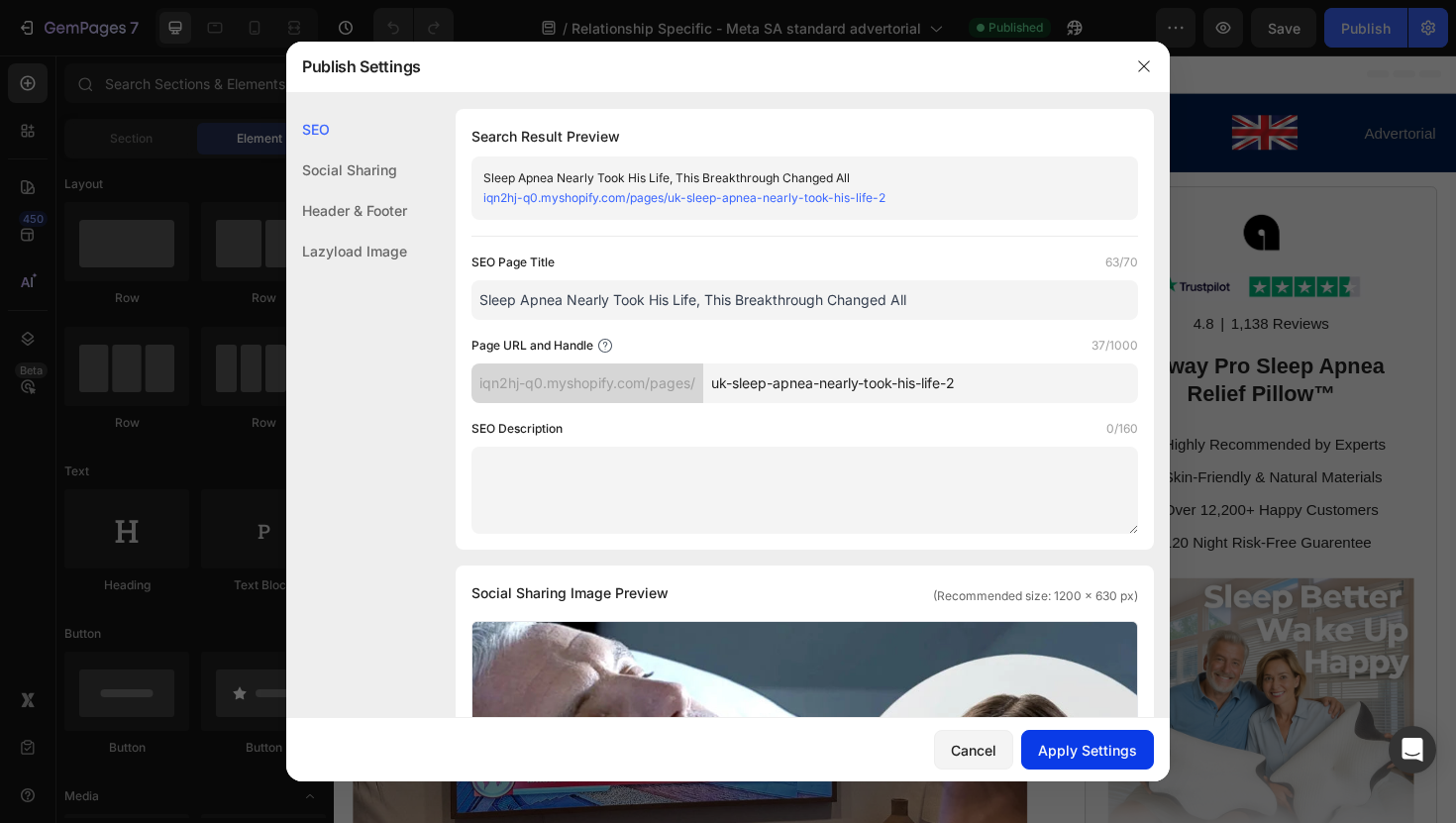 click on "Apply Settings" at bounding box center (1088, 750) 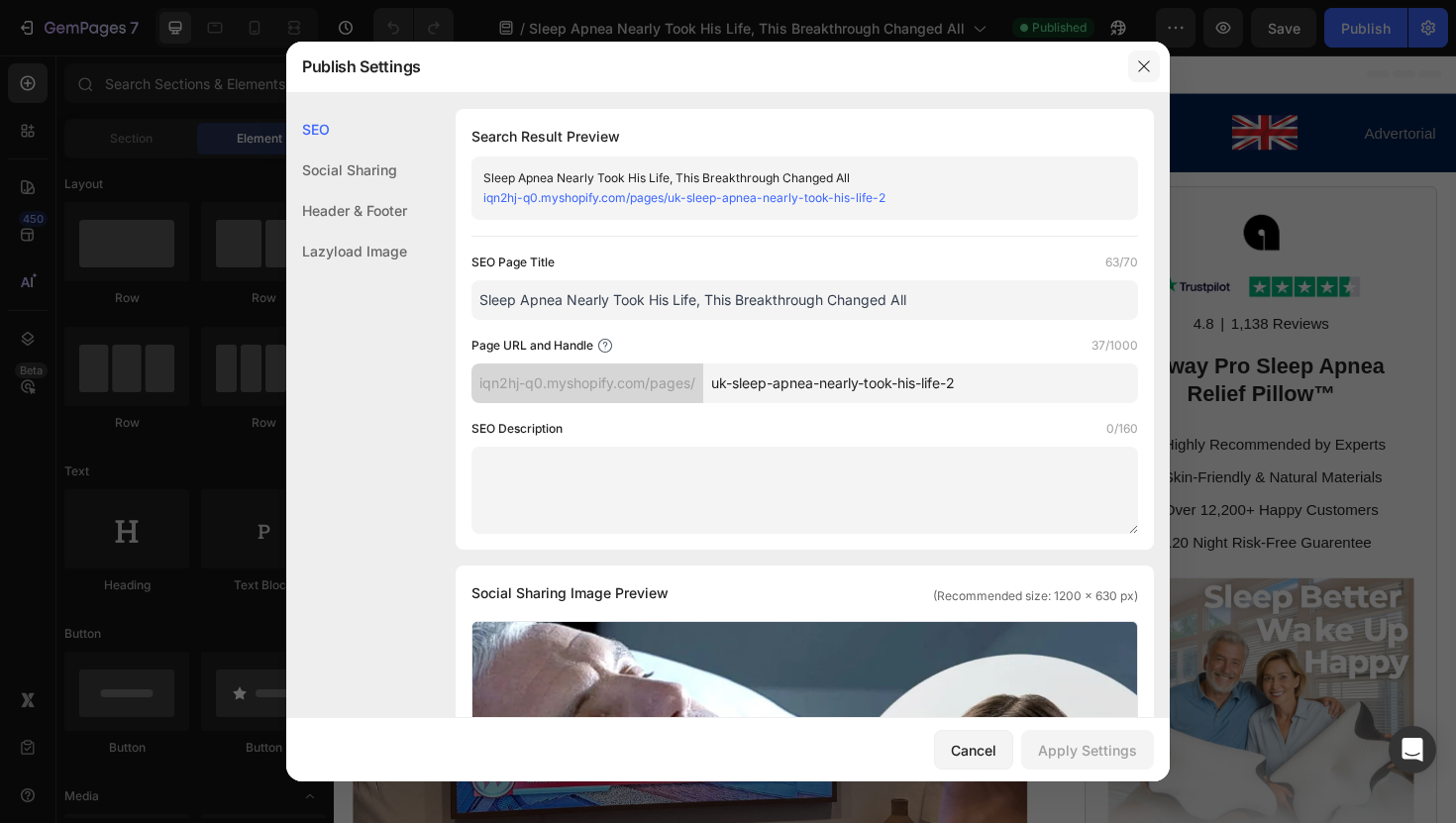click 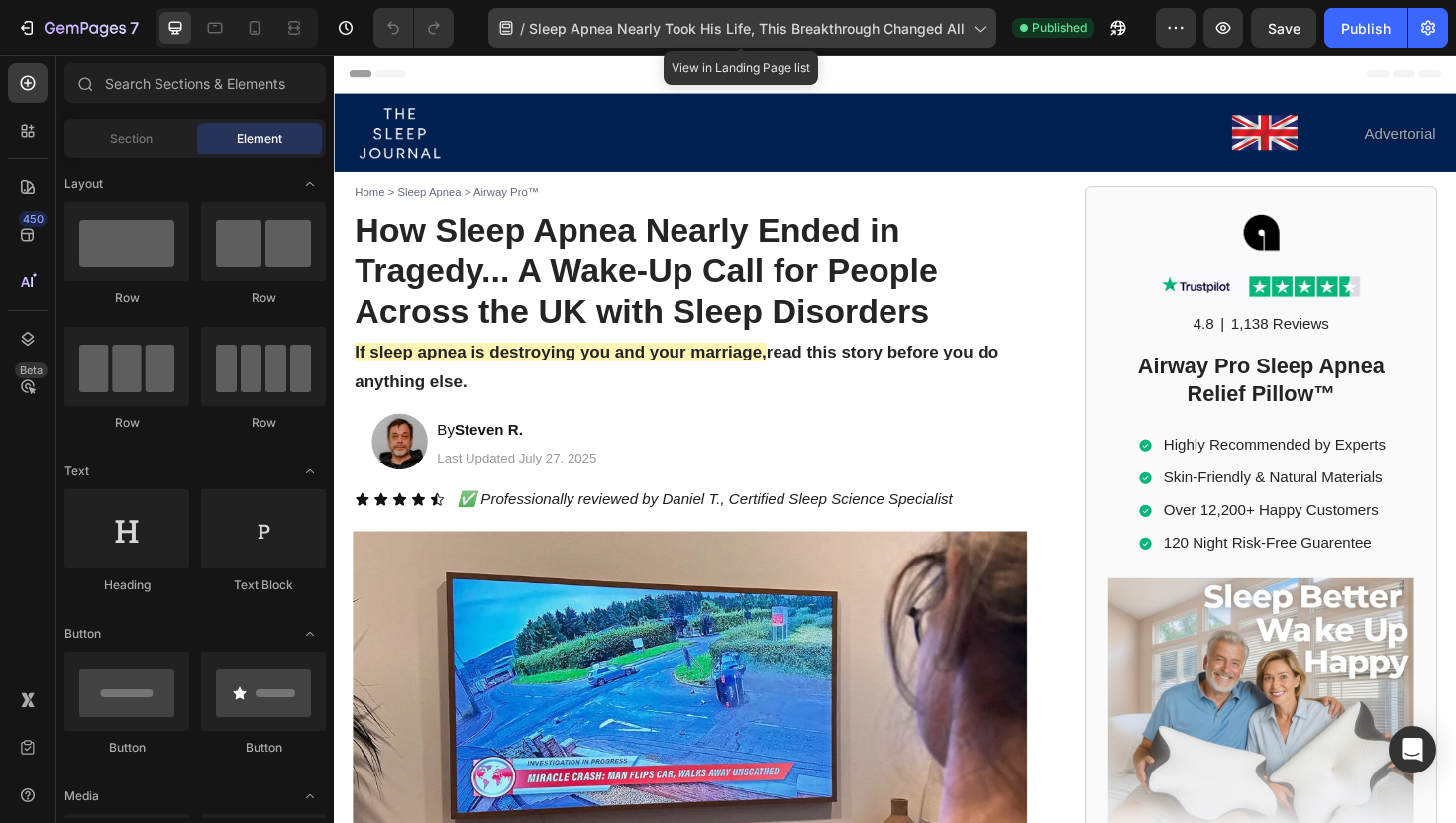 click on "Sleep Apnea Nearly Took His Life, This Breakthrough Changed All" at bounding box center (747, 28) 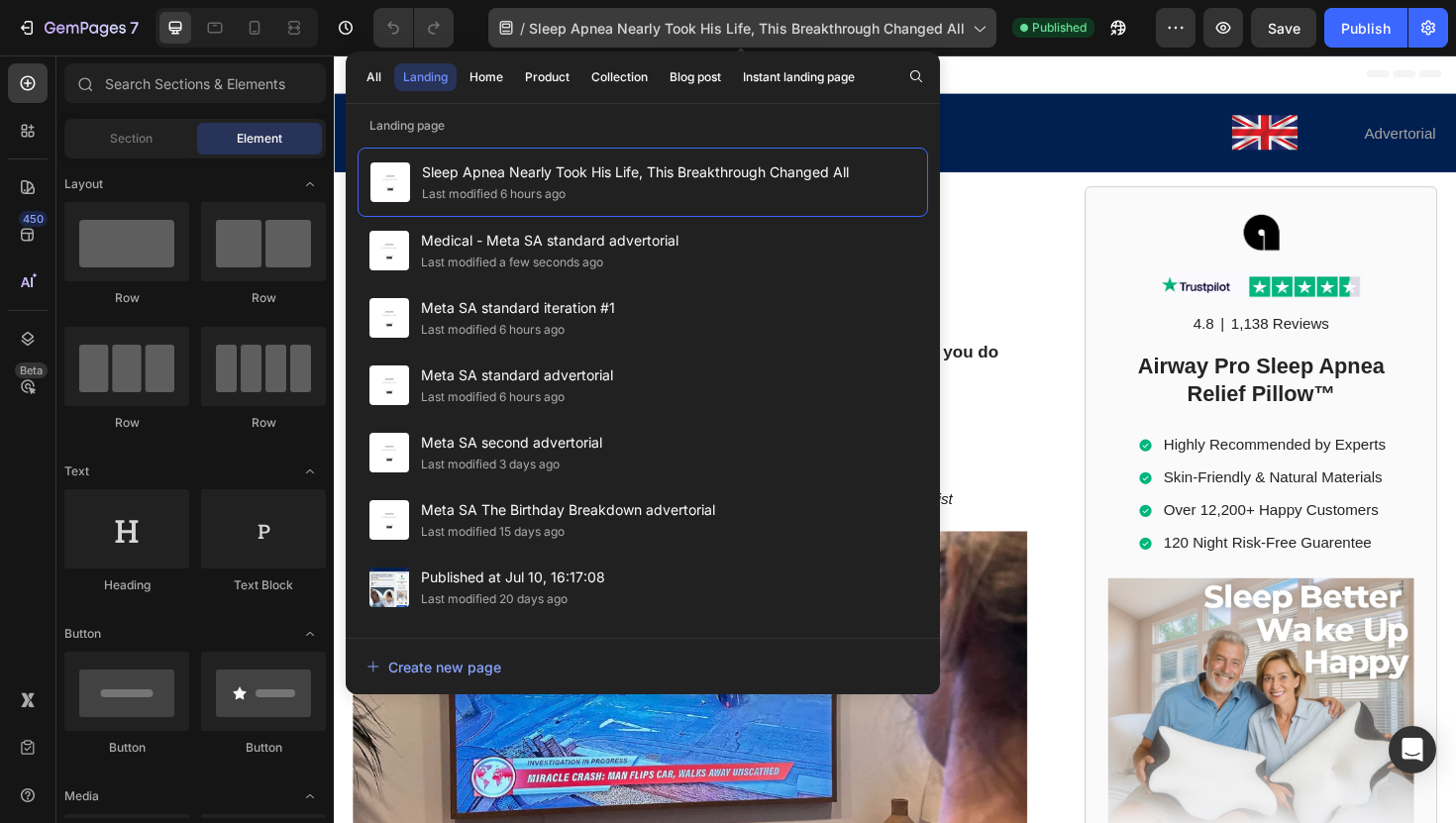 click on "Sleep Apnea Nearly Took His Life, This Breakthrough Changed All" at bounding box center (747, 28) 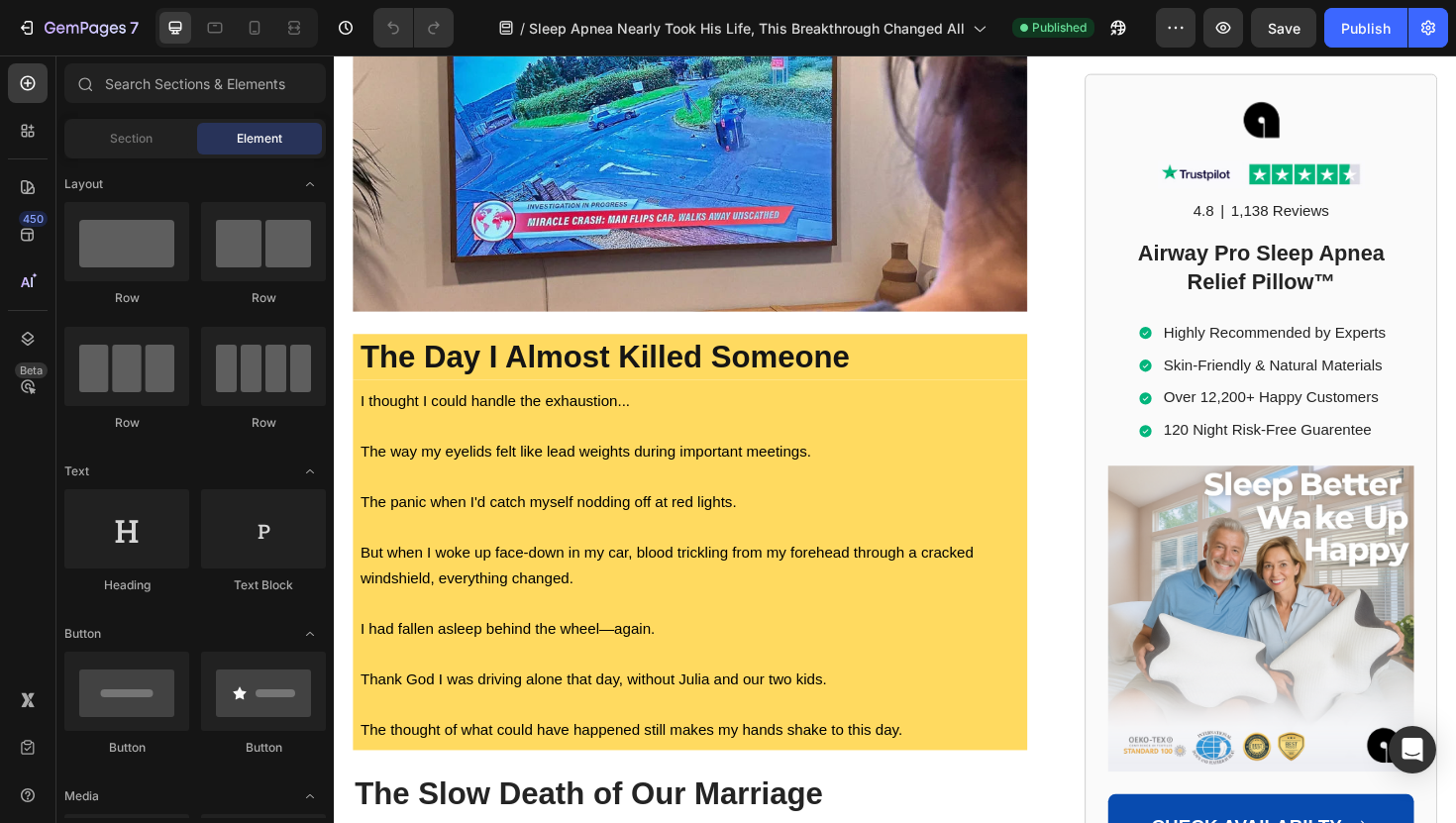 scroll, scrollTop: 80, scrollLeft: 0, axis: vertical 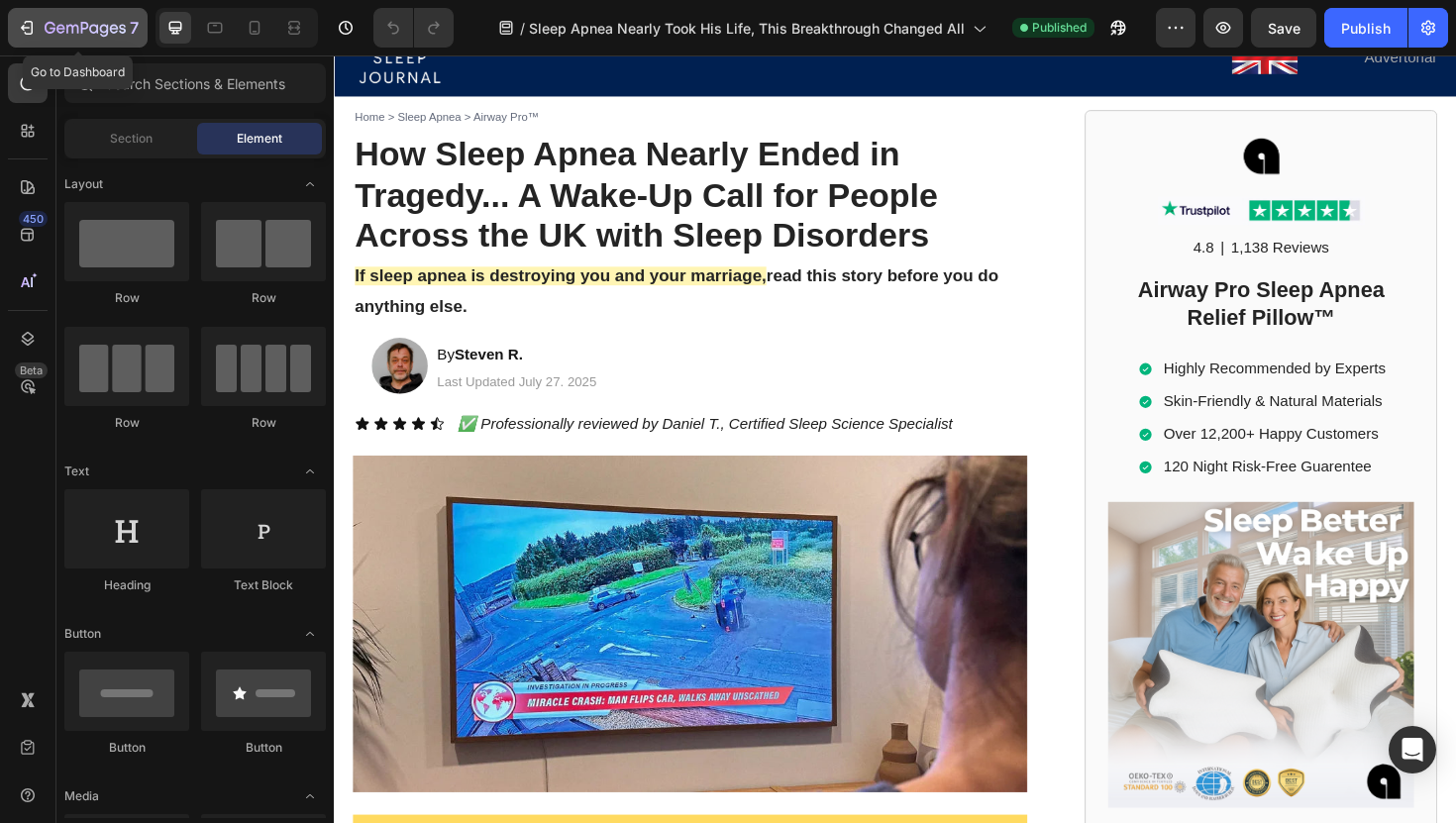 click 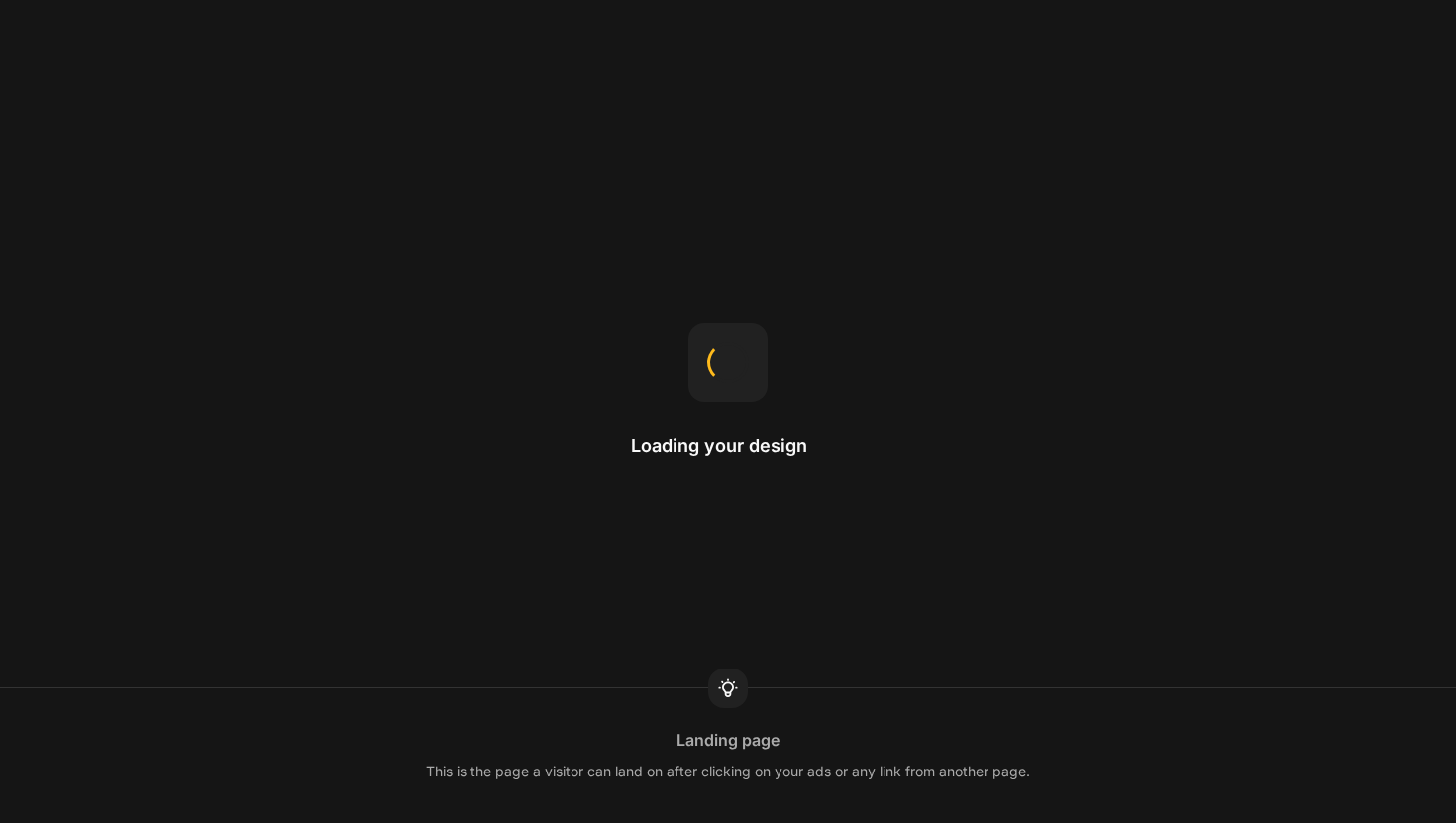 scroll, scrollTop: 0, scrollLeft: 0, axis: both 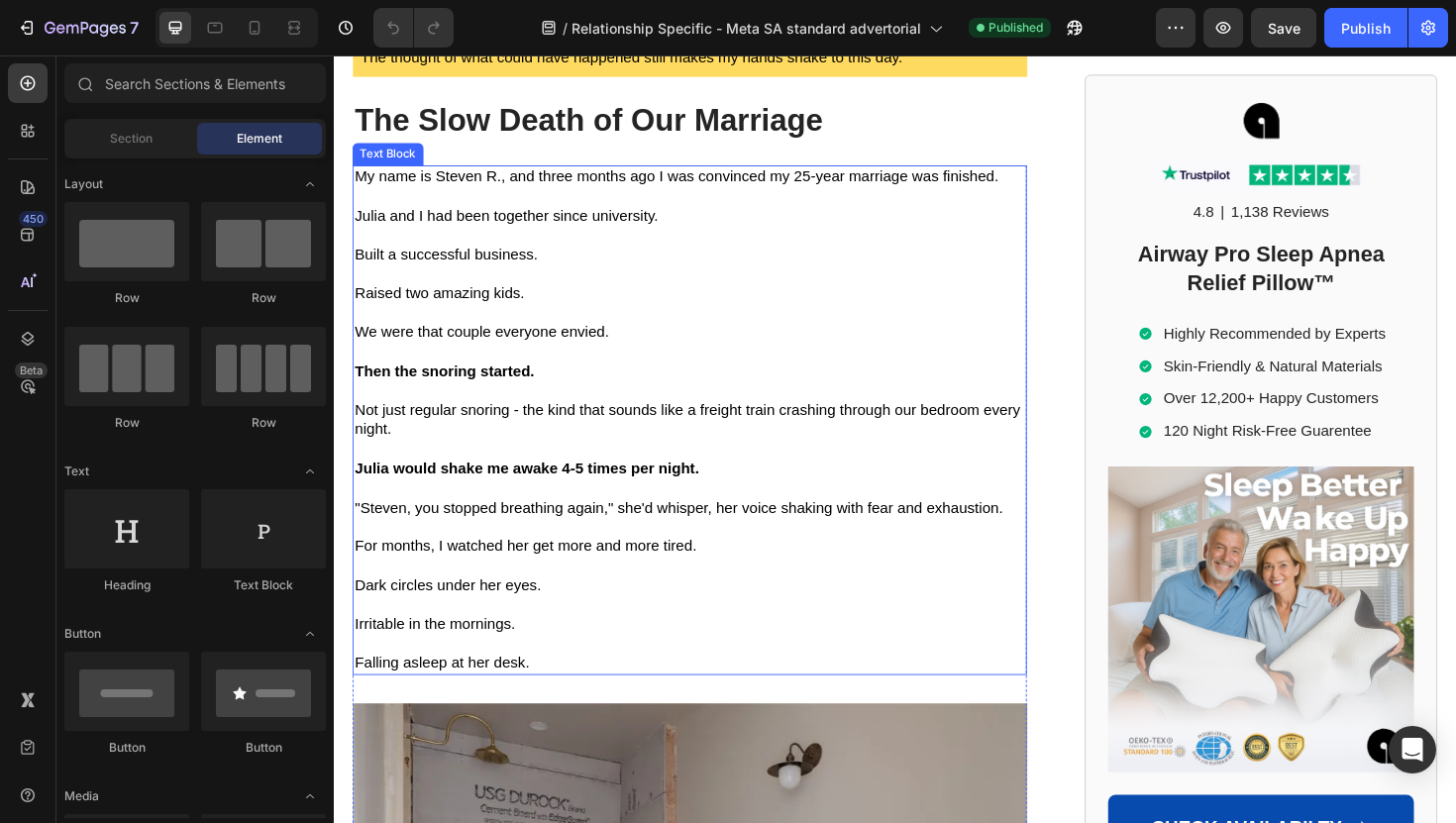 click on "Julia and I had been together since university." at bounding box center [516, 225] 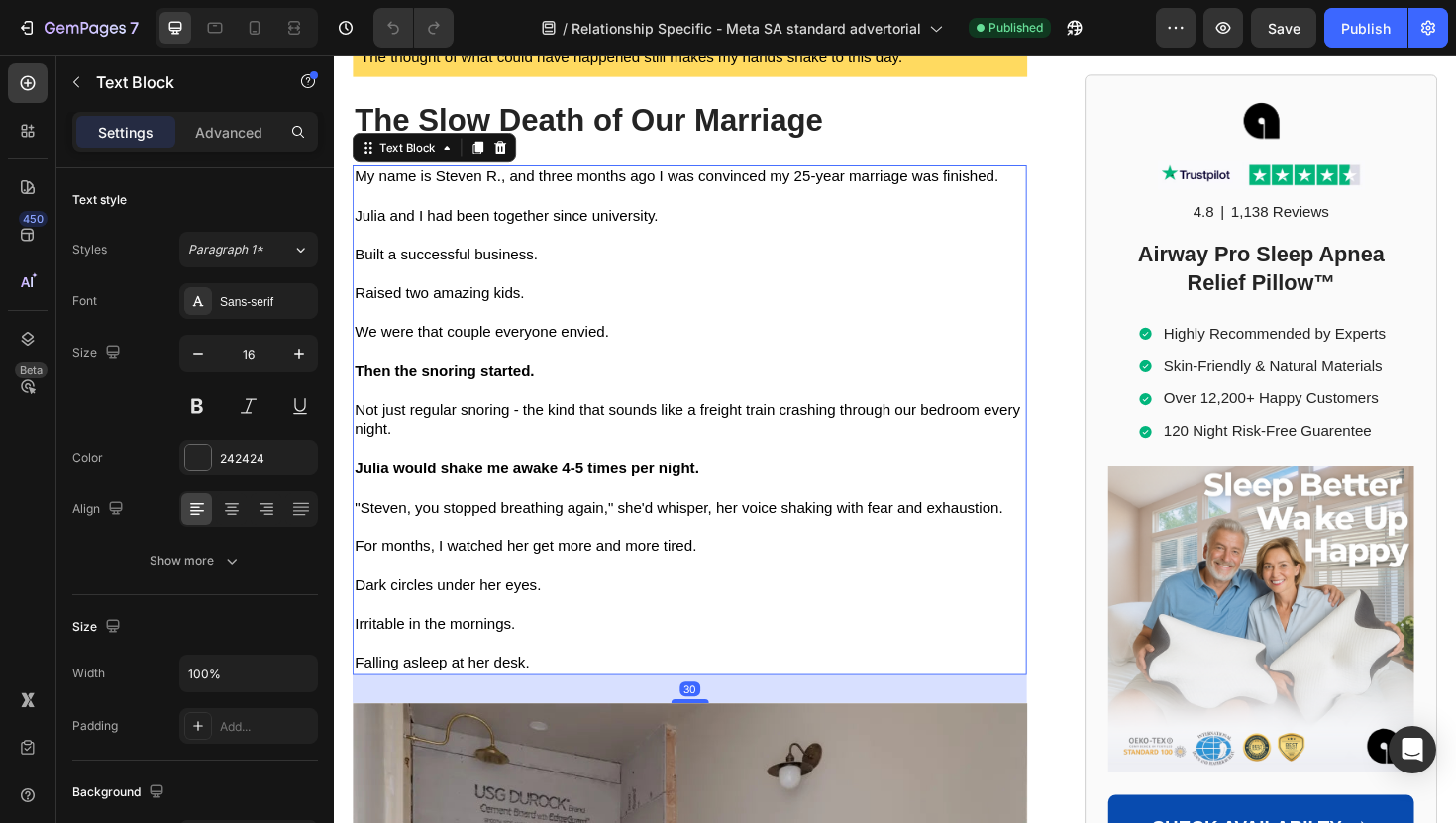 click on "My name is Steven R., and three months ago I was convinced my 25-year marriage was finished." at bounding box center (696, 183) 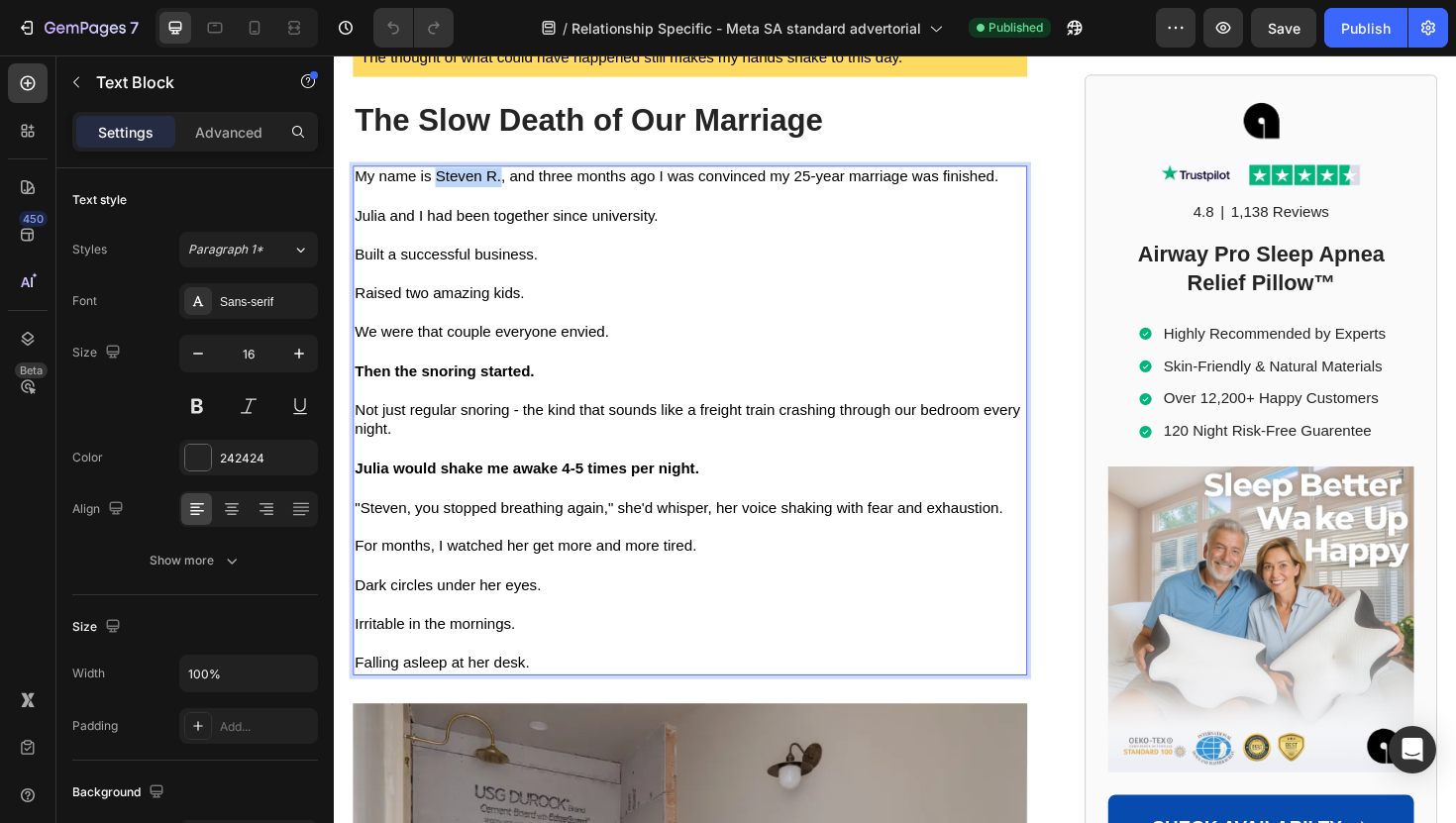 drag, startPoint x: 443, startPoint y: 183, endPoint x: 512, endPoint y: 183, distance: 69 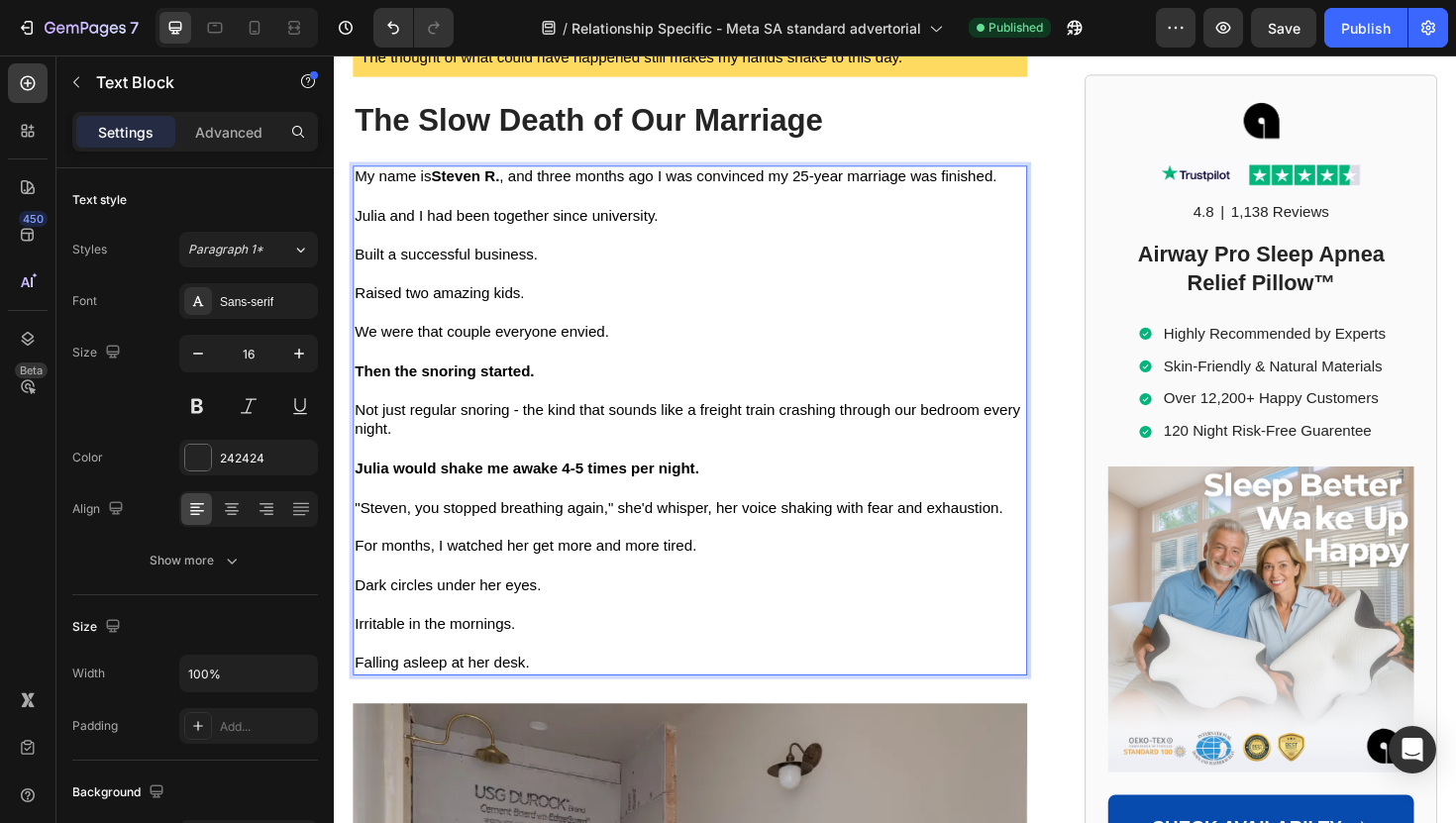 click at bounding box center (710, 205) 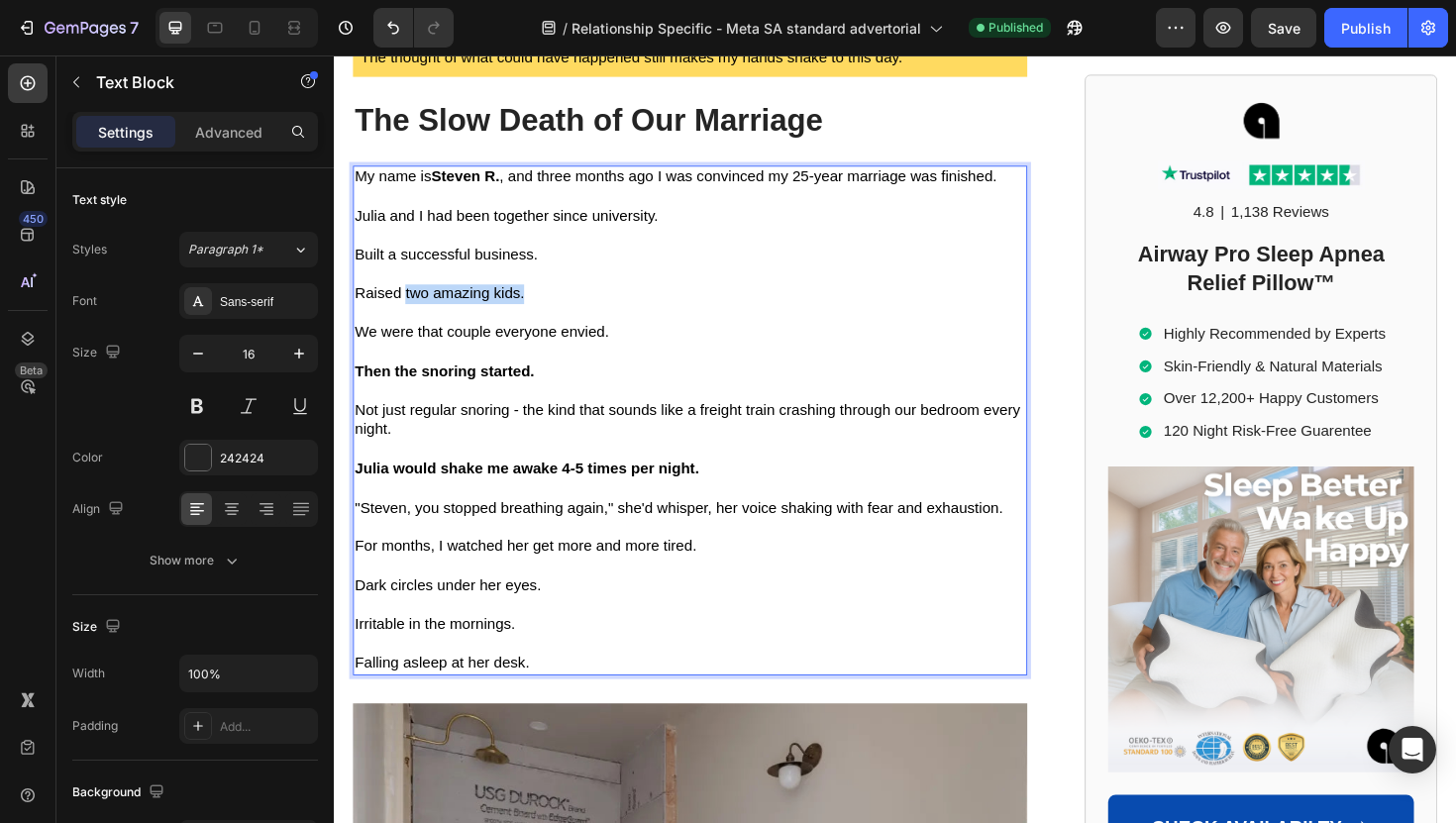 drag, startPoint x: 409, startPoint y: 308, endPoint x: 547, endPoint y: 299, distance: 138.29317 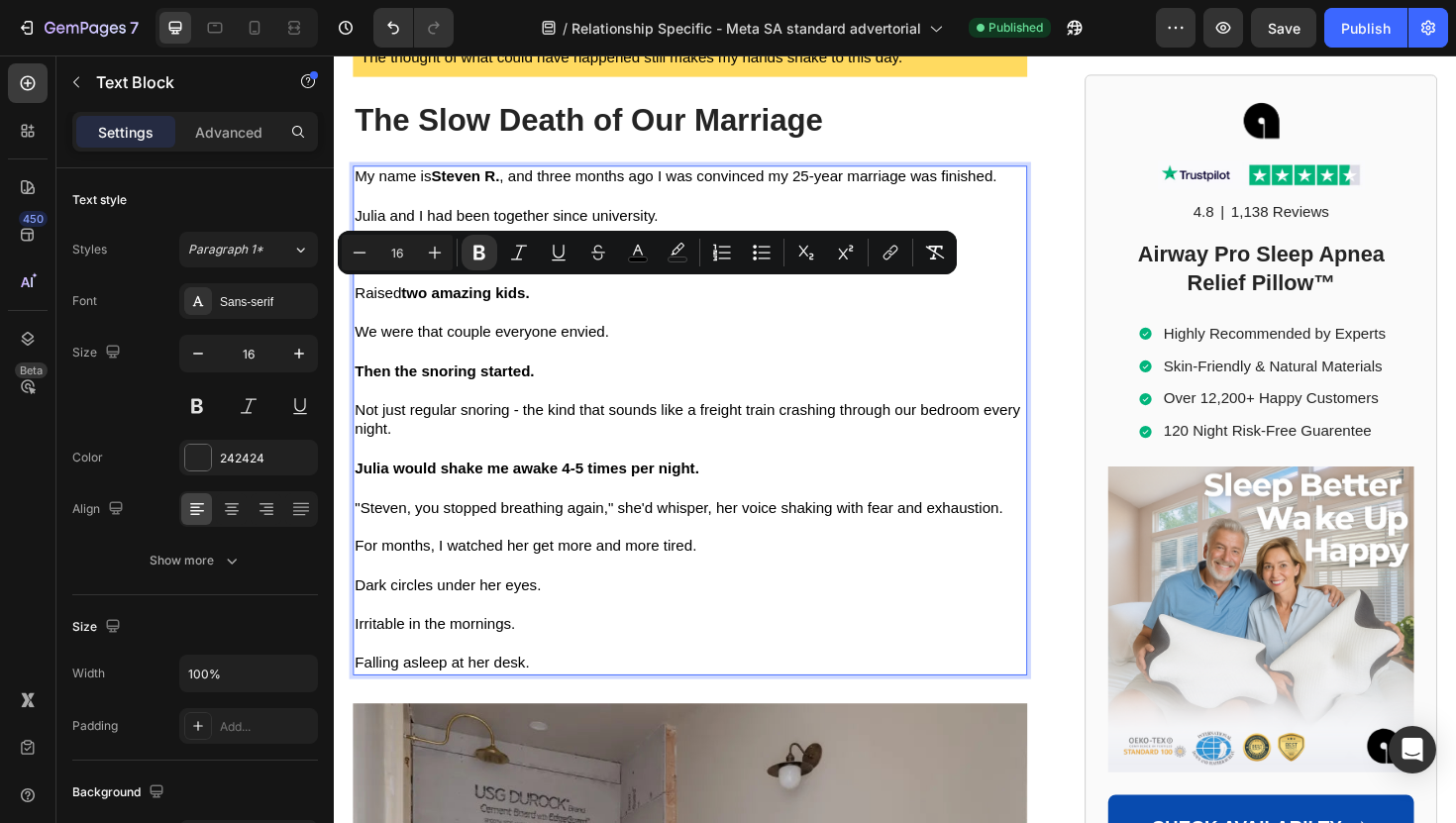 click at bounding box center [710, 329] 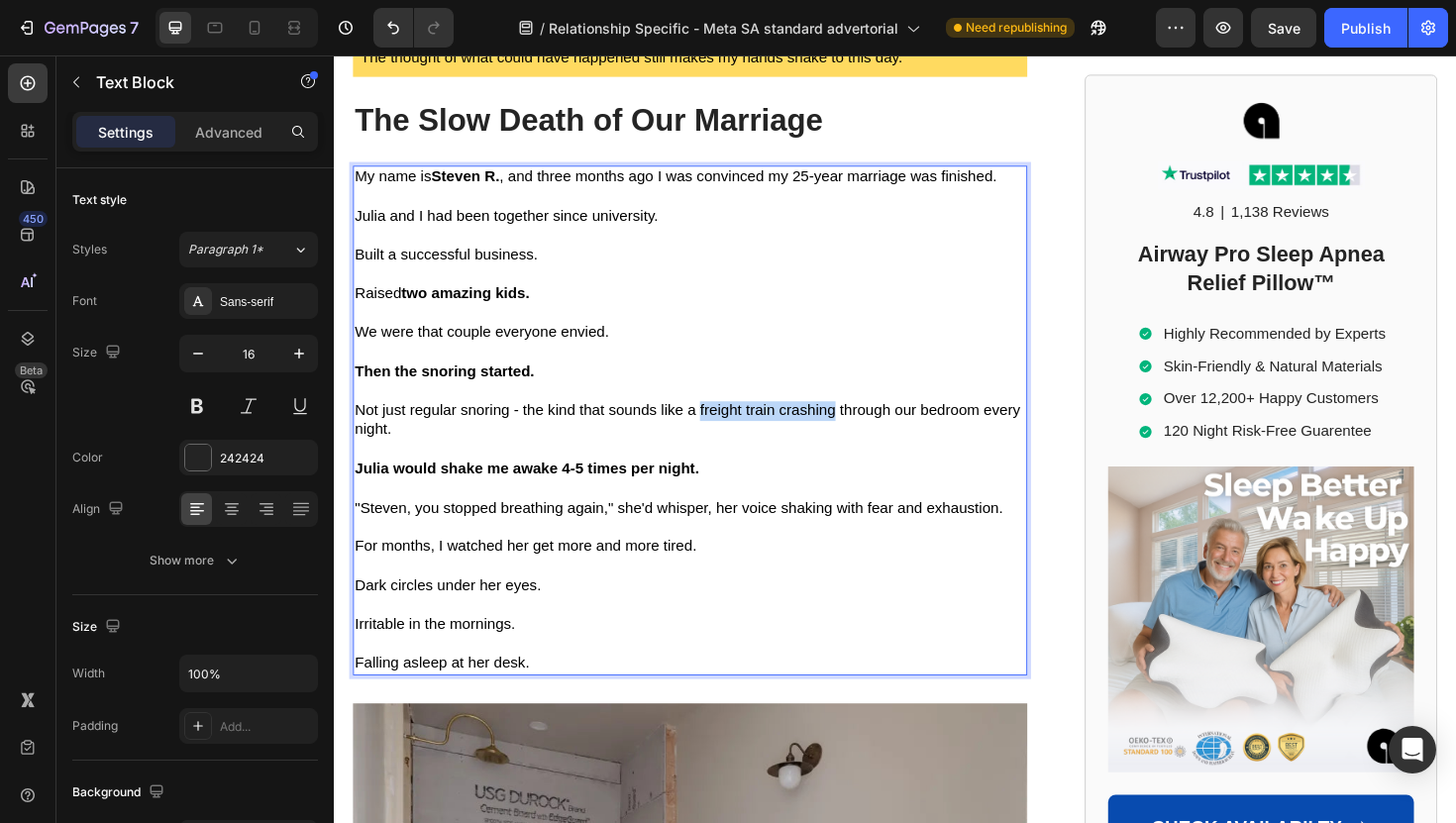 drag, startPoint x: 721, startPoint y: 428, endPoint x: 865, endPoint y: 438, distance: 144.3468 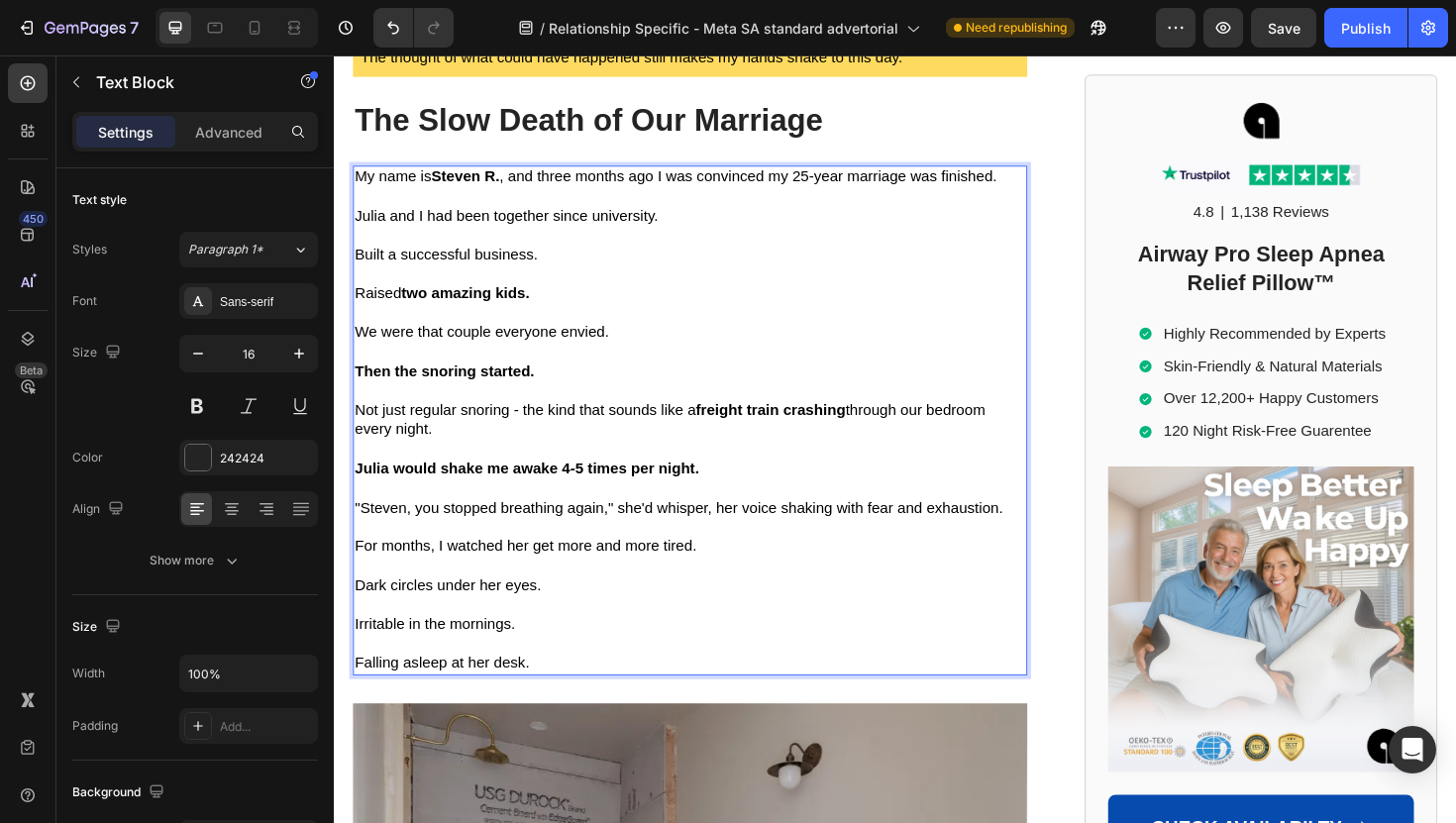 click on "Julia would shake me awake 4-5 times per night." at bounding box center (710, 493) 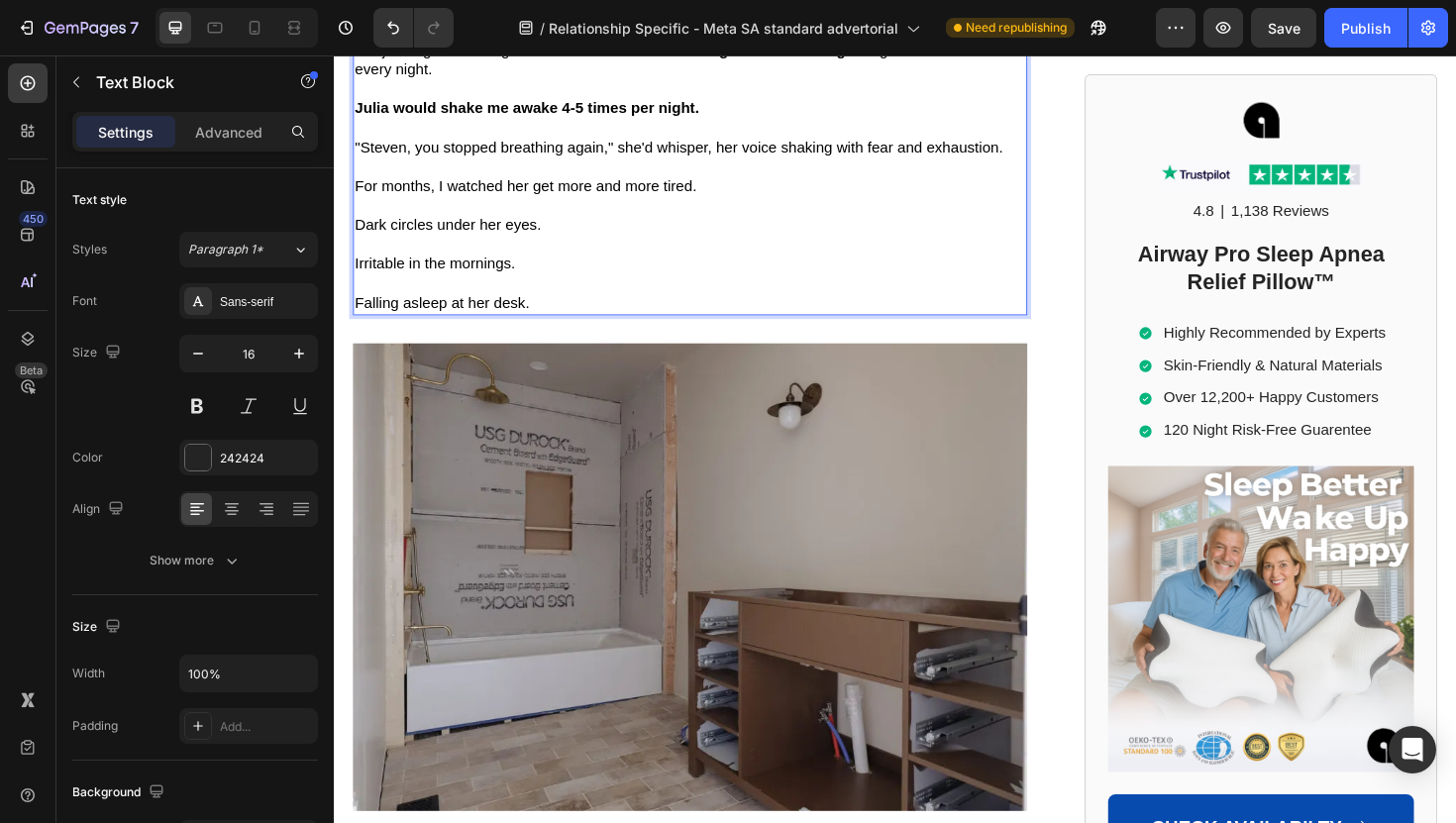 scroll, scrollTop: 1690, scrollLeft: 0, axis: vertical 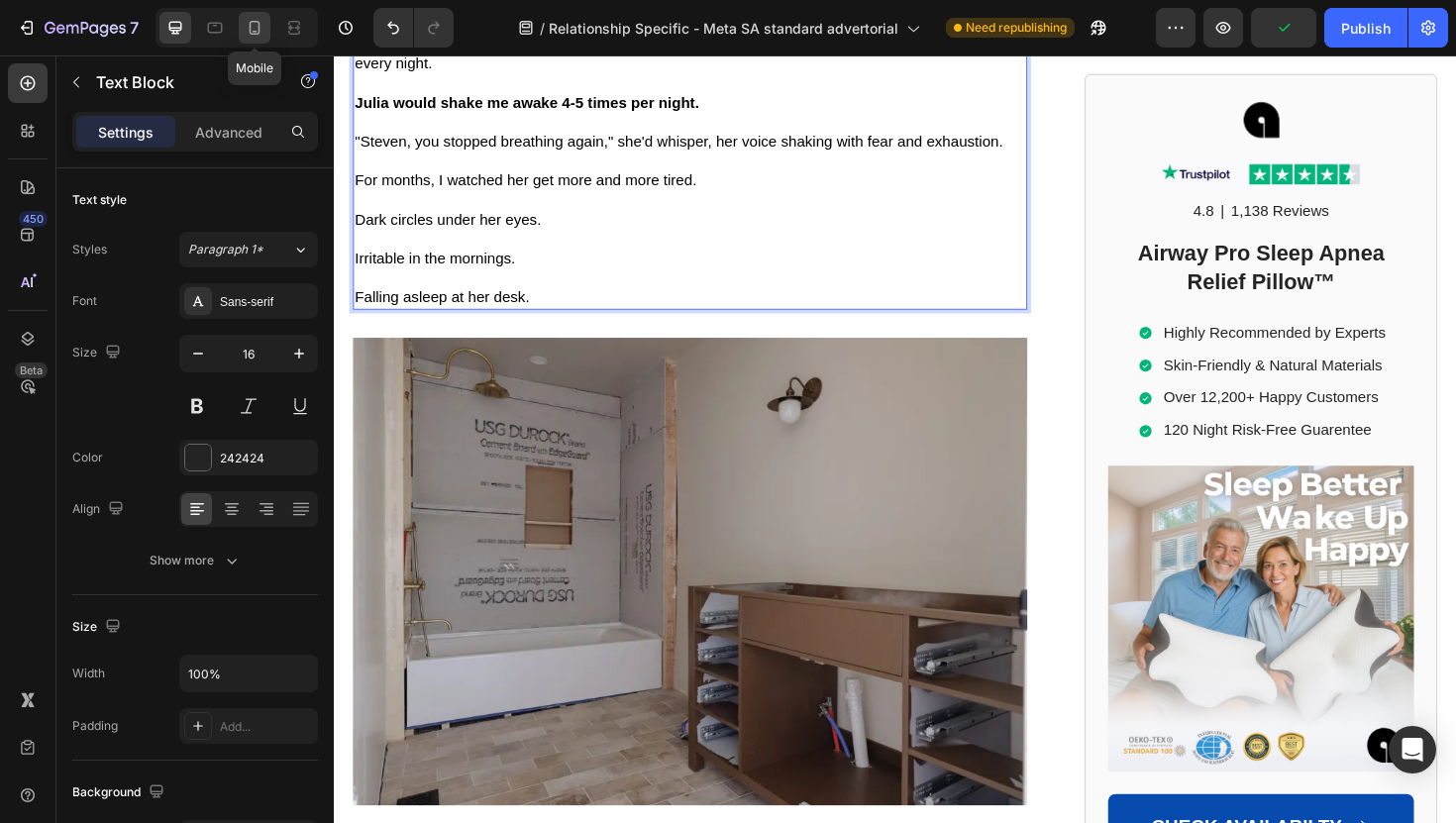 click 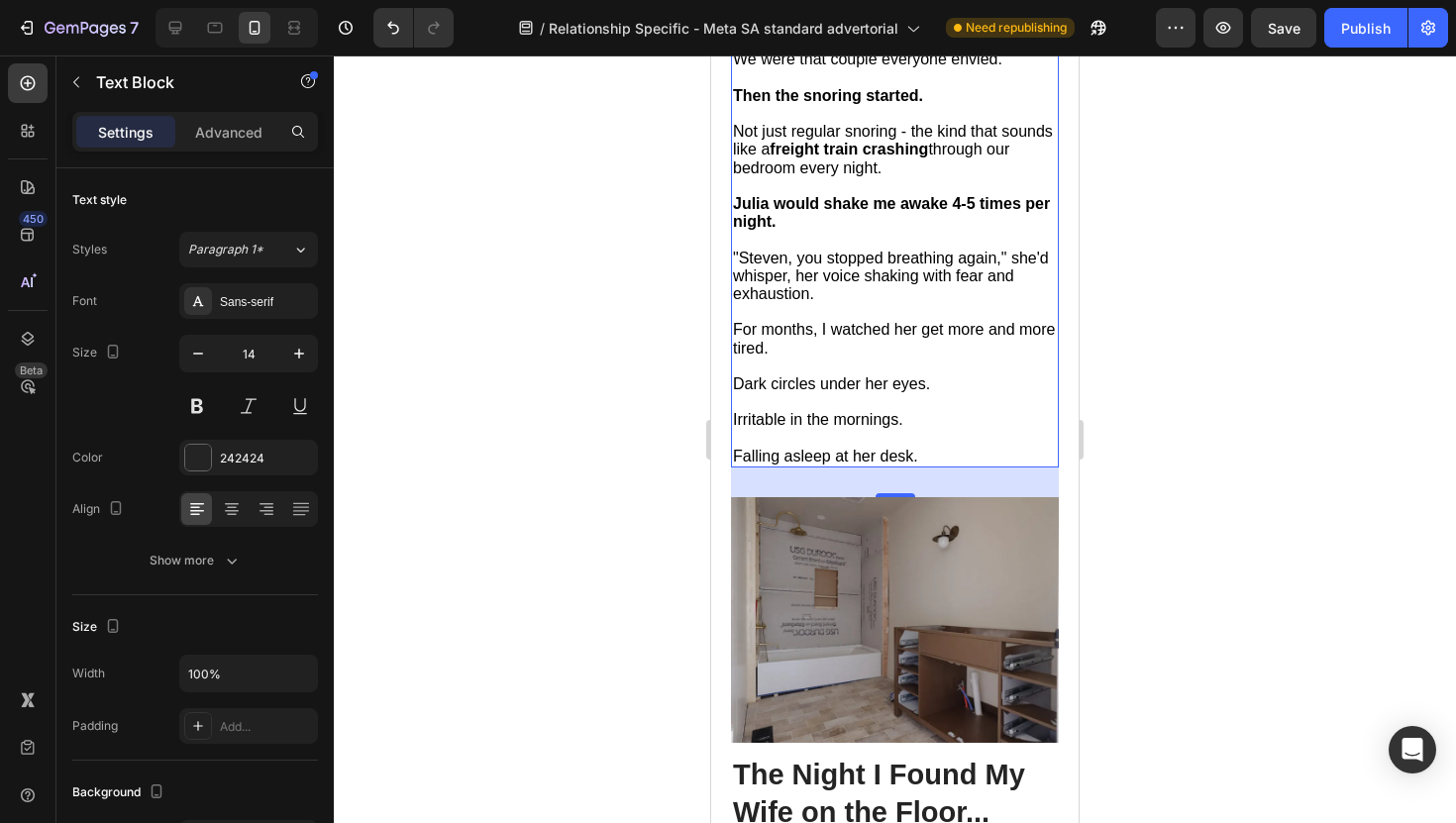 scroll, scrollTop: 1476, scrollLeft: 0, axis: vertical 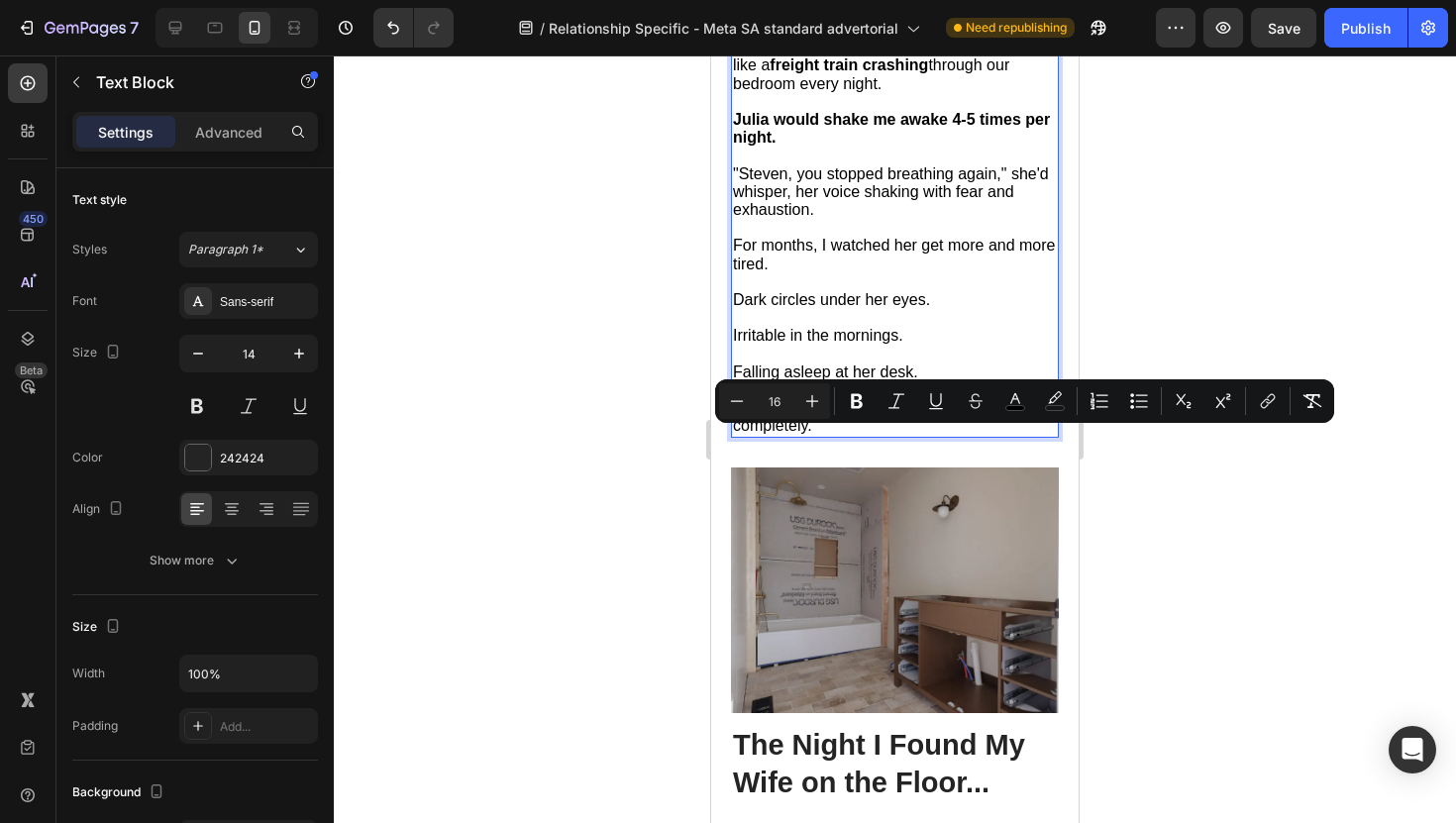 drag, startPoint x: 902, startPoint y: 438, endPoint x: 1019, endPoint y: 438, distance: 117 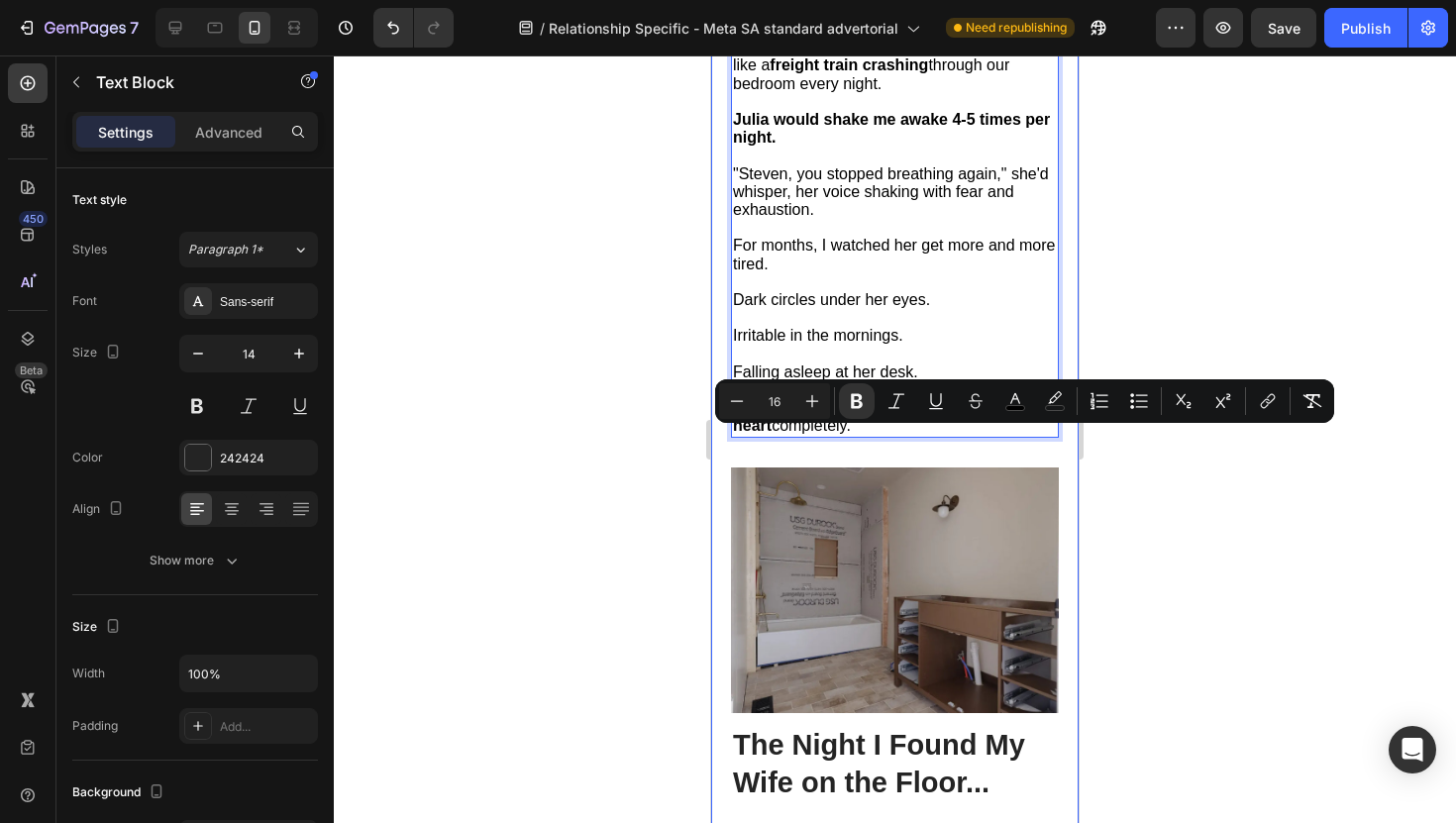 click 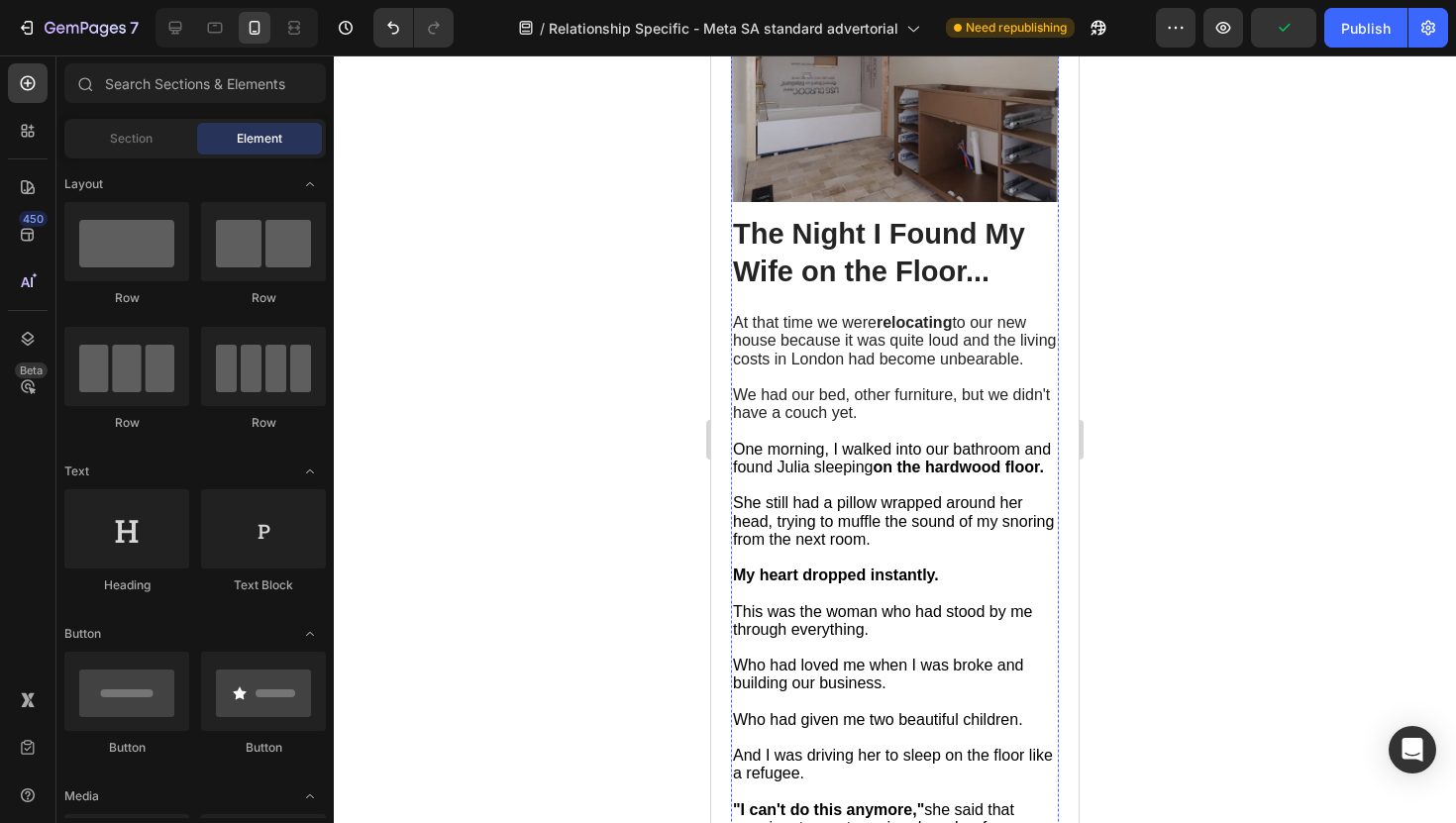 scroll, scrollTop: 2075, scrollLeft: 0, axis: vertical 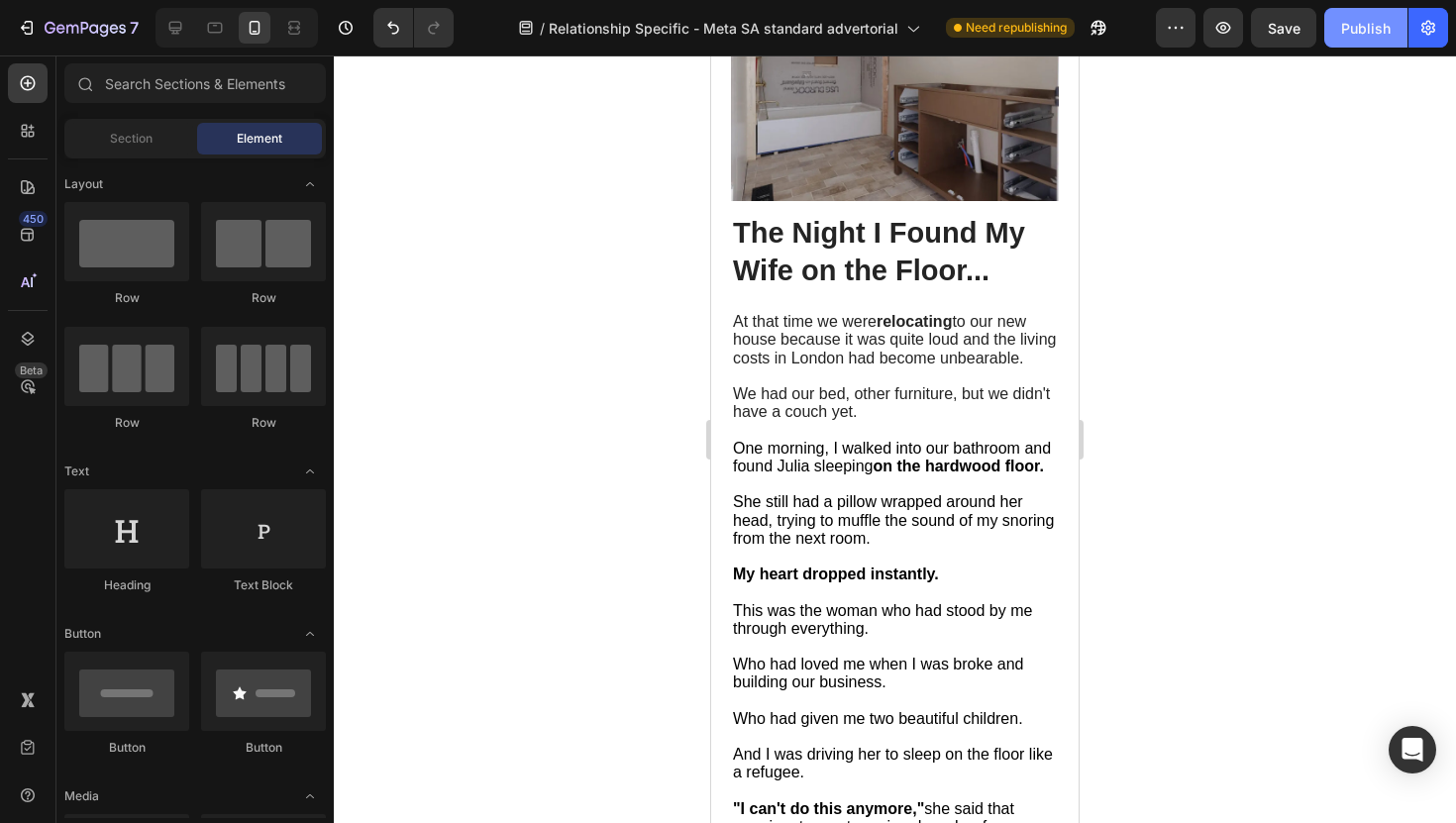 click on "Publish" at bounding box center (1366, 28) 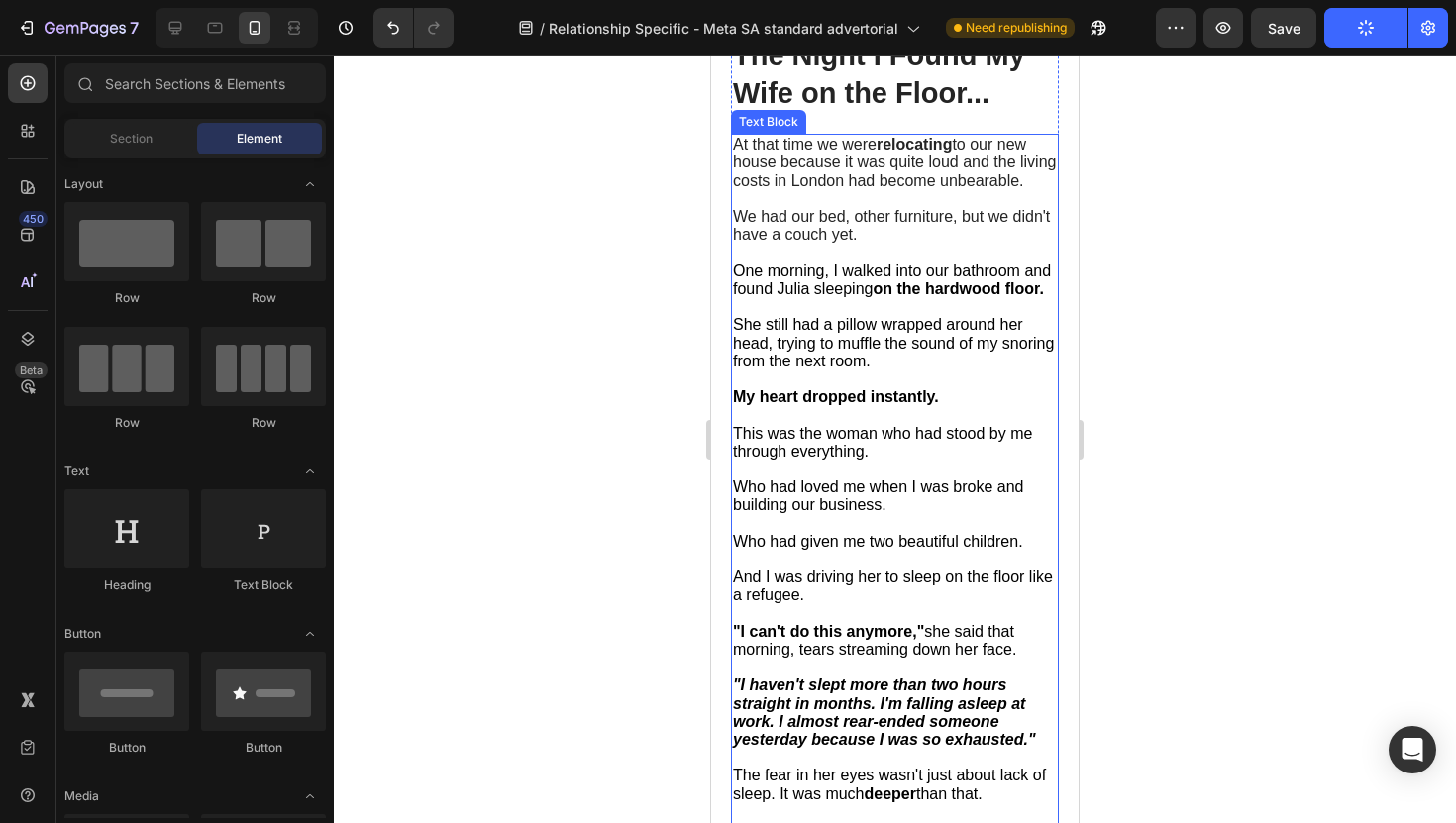 scroll, scrollTop: 2256, scrollLeft: 0, axis: vertical 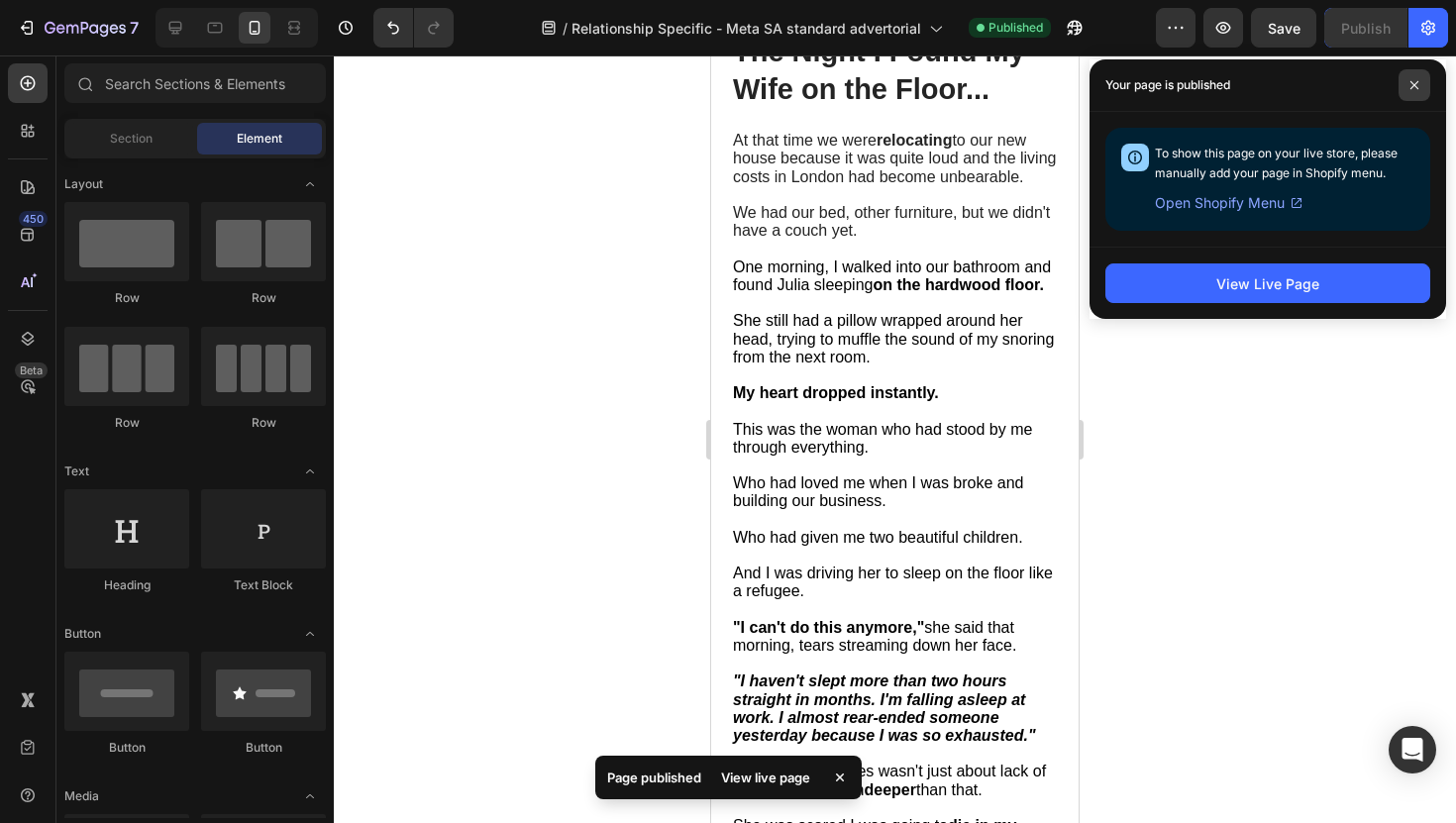 click at bounding box center [1414, 85] 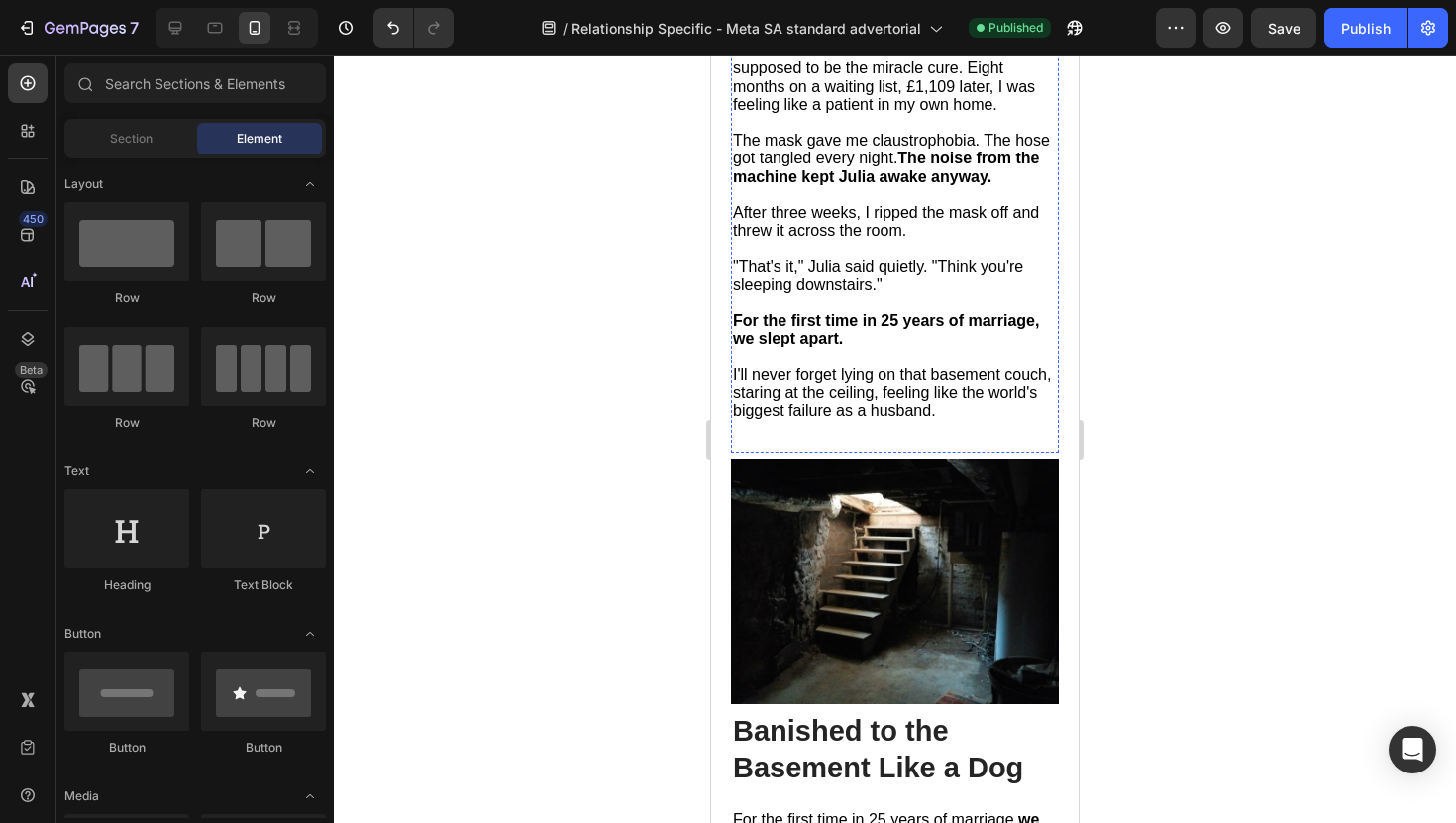 scroll, scrollTop: 3430, scrollLeft: 0, axis: vertical 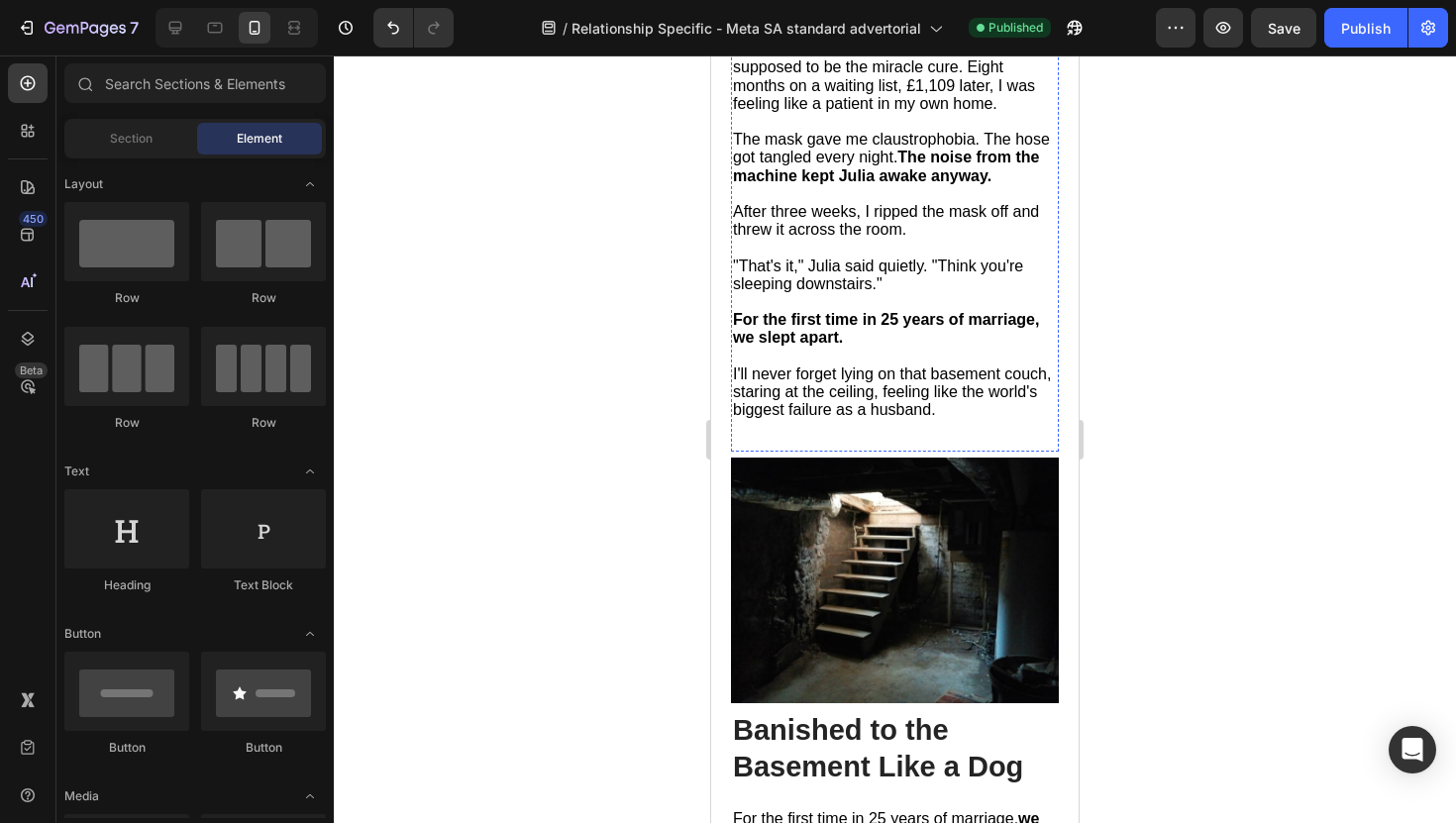 click on "The Medical System Failed Us Completely" at bounding box center (878, -183) 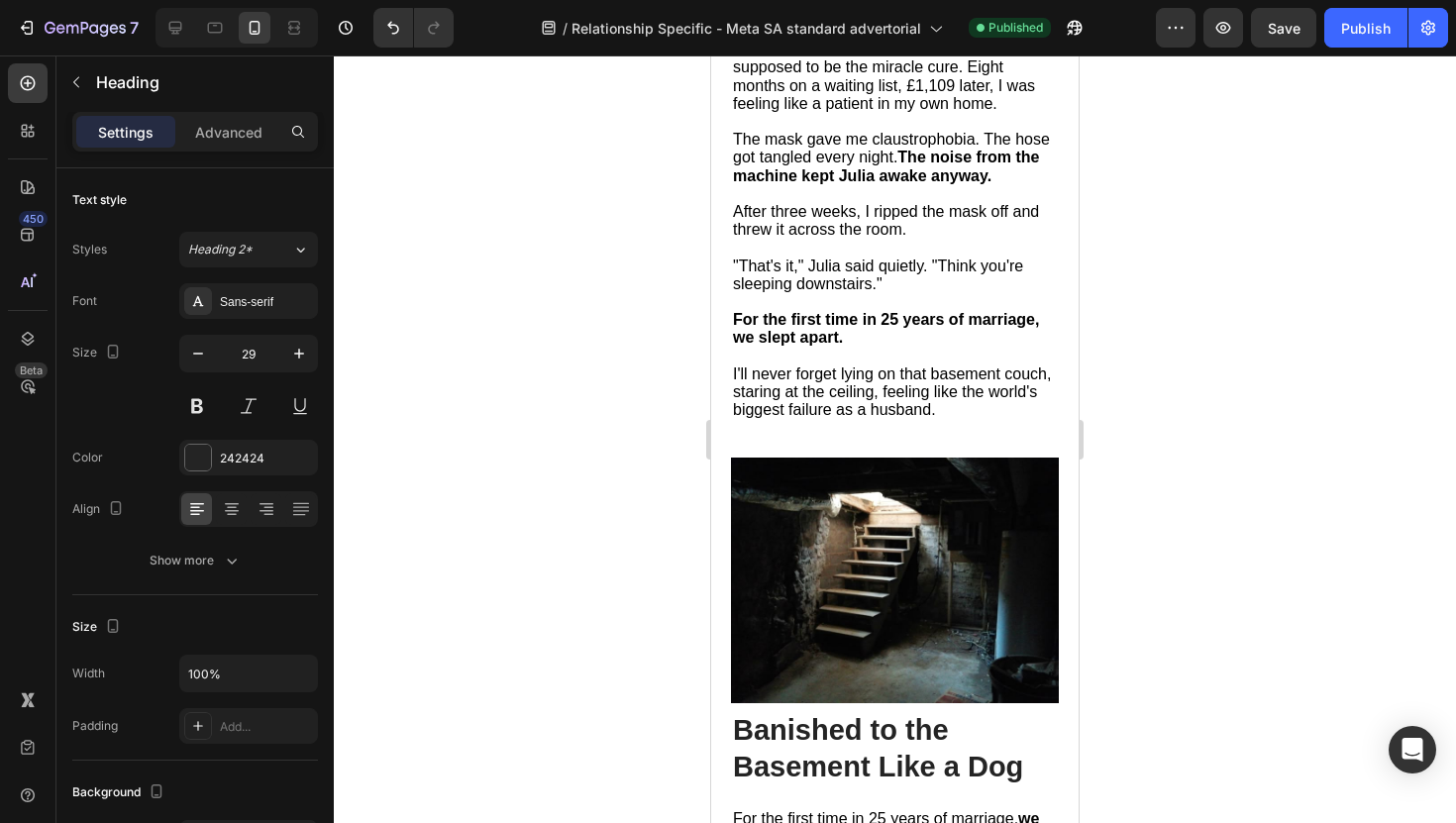 click on "The Medical System Failed Us Completely" at bounding box center (878, -183) 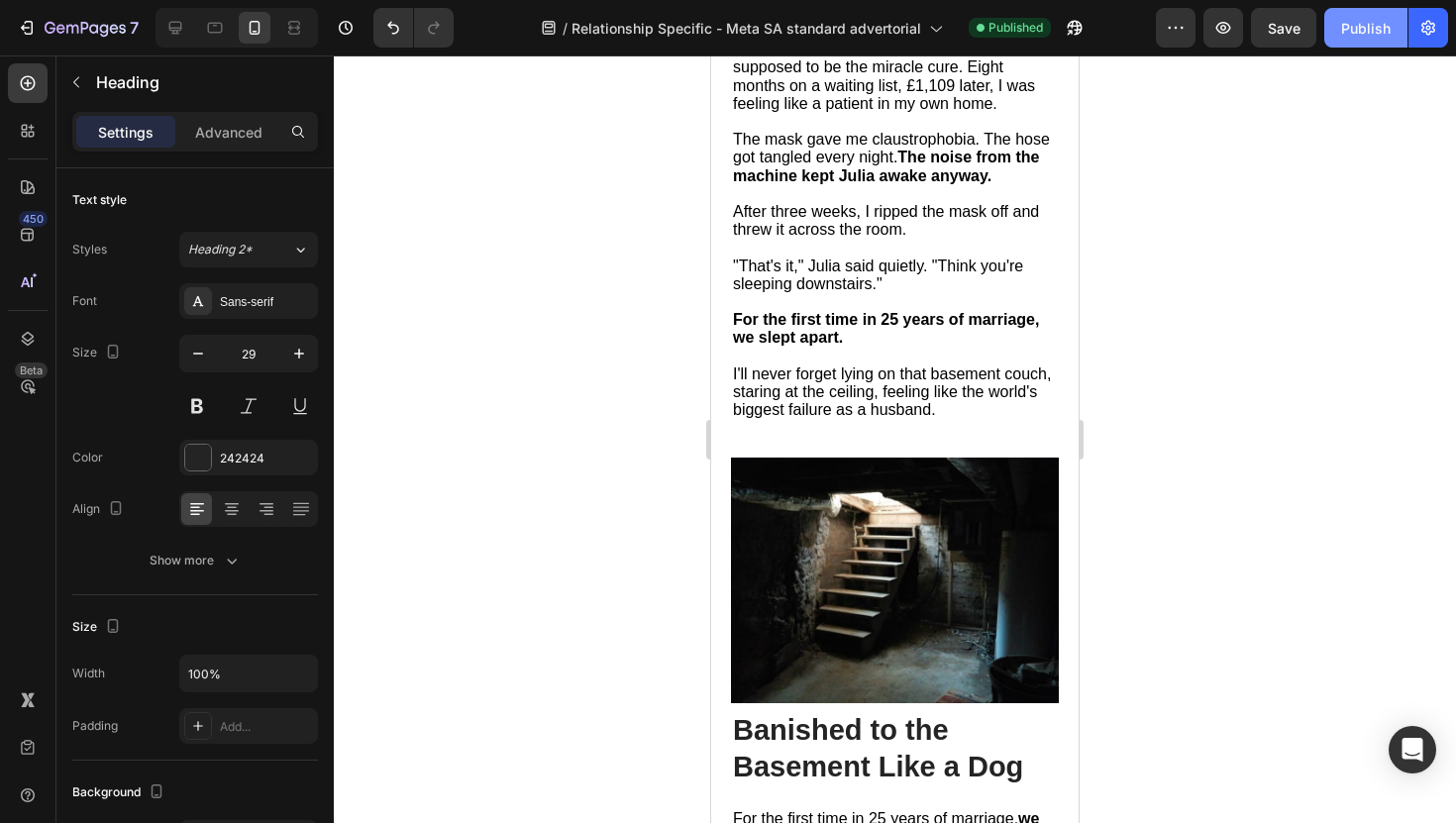 click on "Publish" at bounding box center (1366, 28) 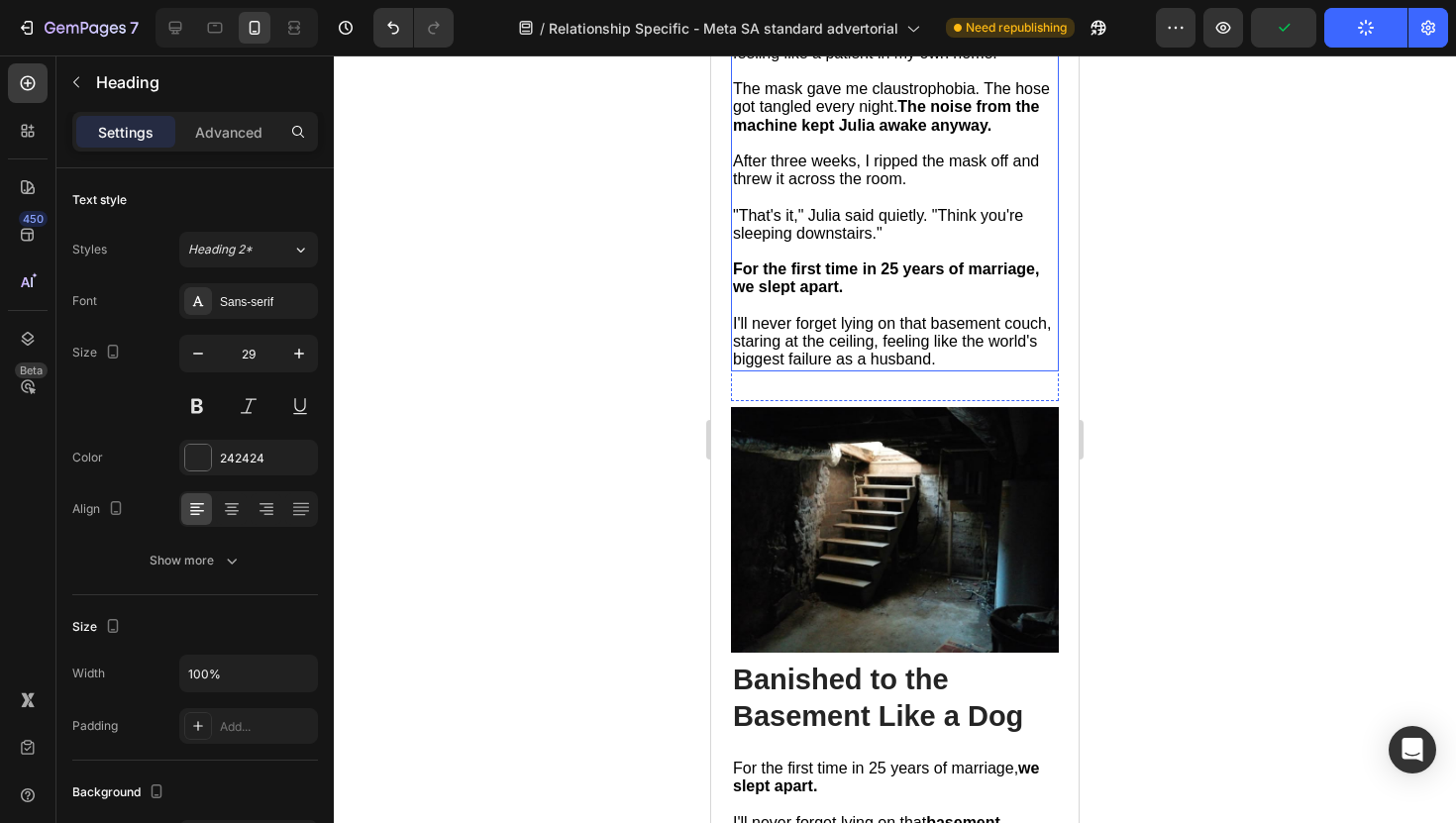 scroll, scrollTop: 3484, scrollLeft: 0, axis: vertical 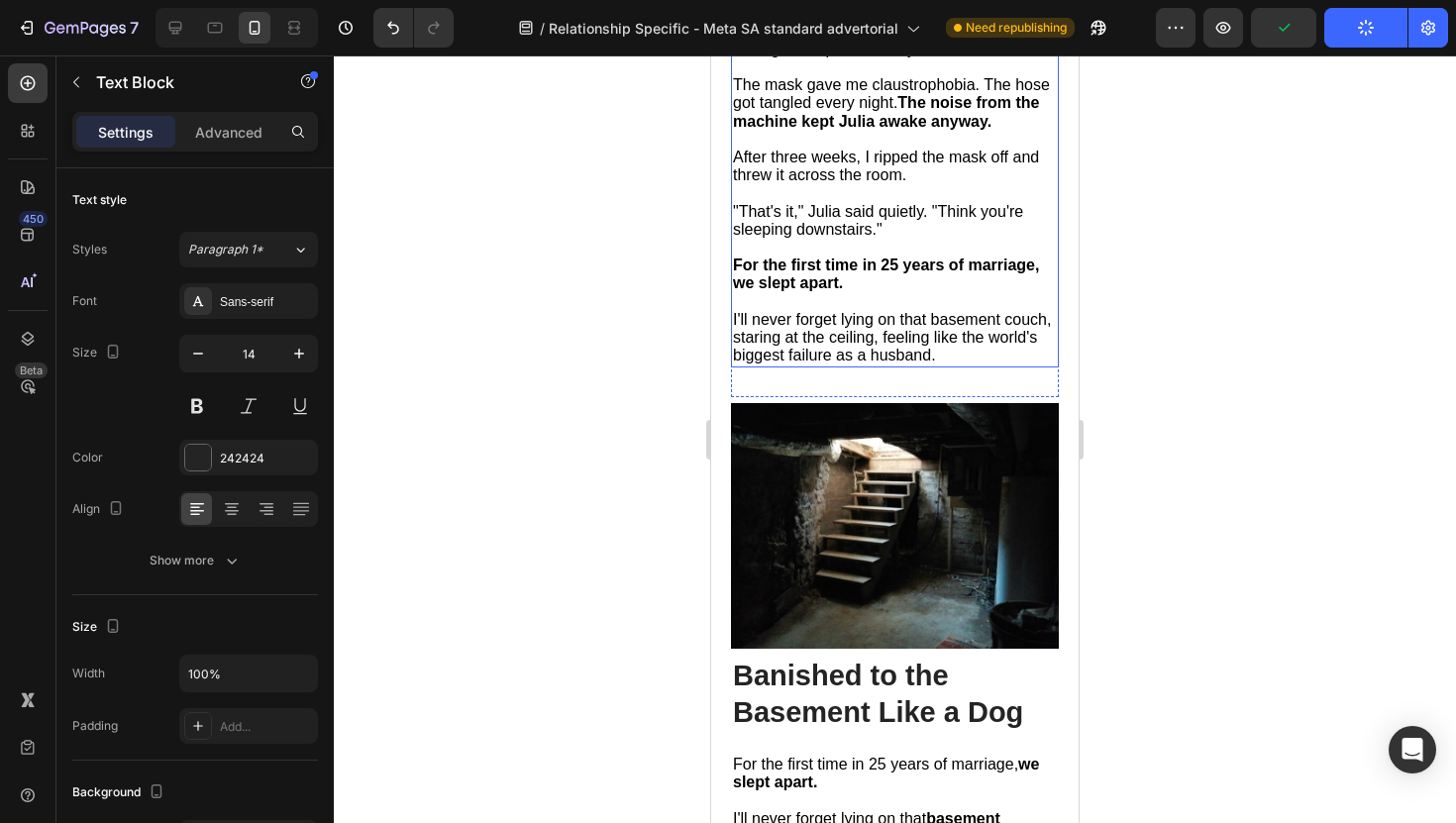 click on "We tried everything the doctors recommended.   Nasal strips:  Made me look ridiculous. Didn't work.   Chin straps:  Felt like torture. Still snored like a chainsaw.   CPAP machine from the NHS:  This was supposed to be the miracle cure. Eight months on a waiting list, £1,109 later, I was feeling like a patient in my own home.   The mask gave me claustrophobia. The hose got tangled every night.  The noise from the machine kept Julia awake anyway.   After three weeks, I ripped the mask off and threw it across the room.   "That's it," Julia said quietly. "Think you're sleeping downstairs."   For the first time in 25 years of marriage, we slept apart.   I'll never forget lying on that basement couch, staring at the ceiling, feeling like the world's biggest failure as a husband. Text Block" at bounding box center (894, 94) 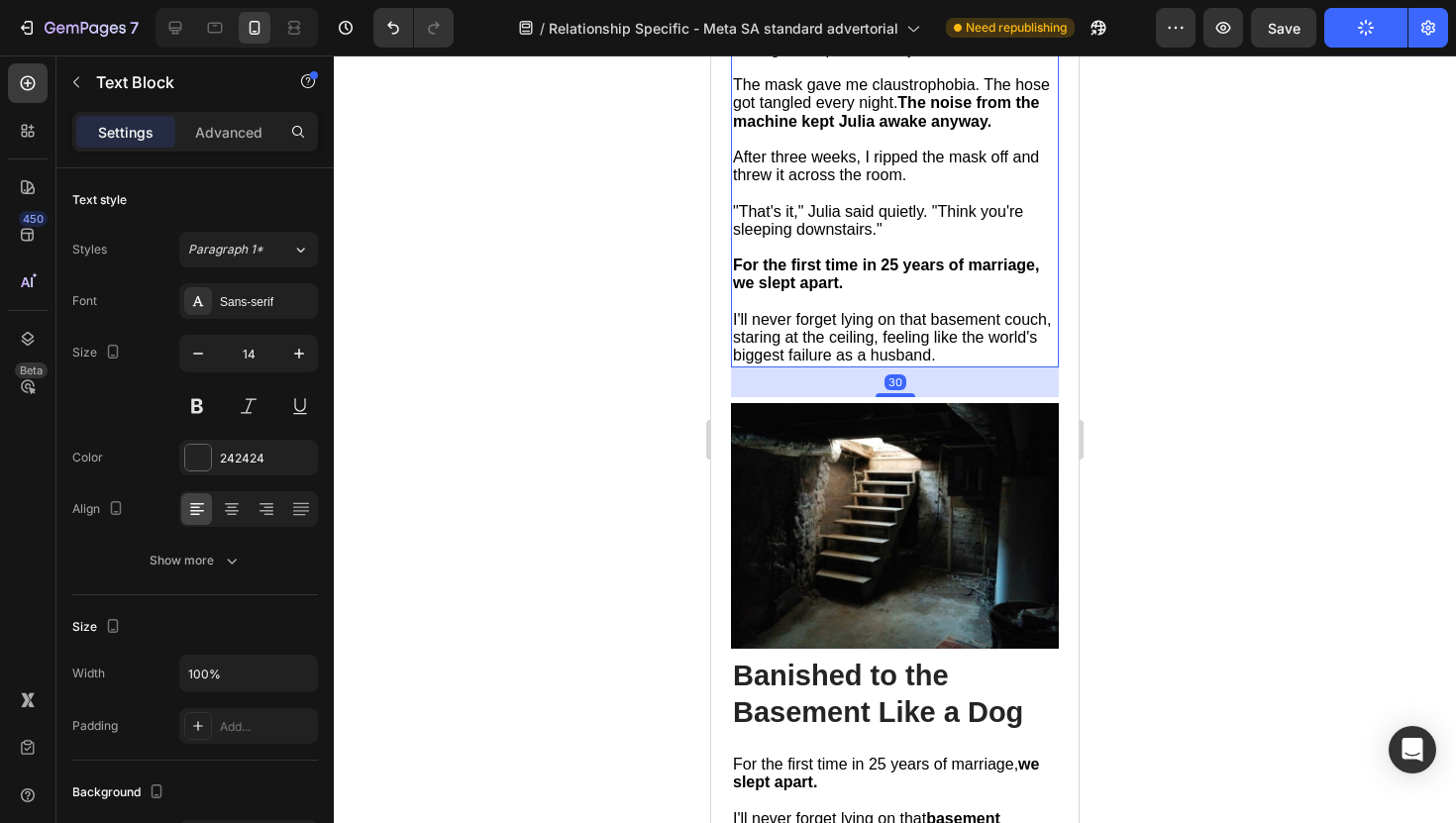 click on "Text Block" at bounding box center [789, -158] 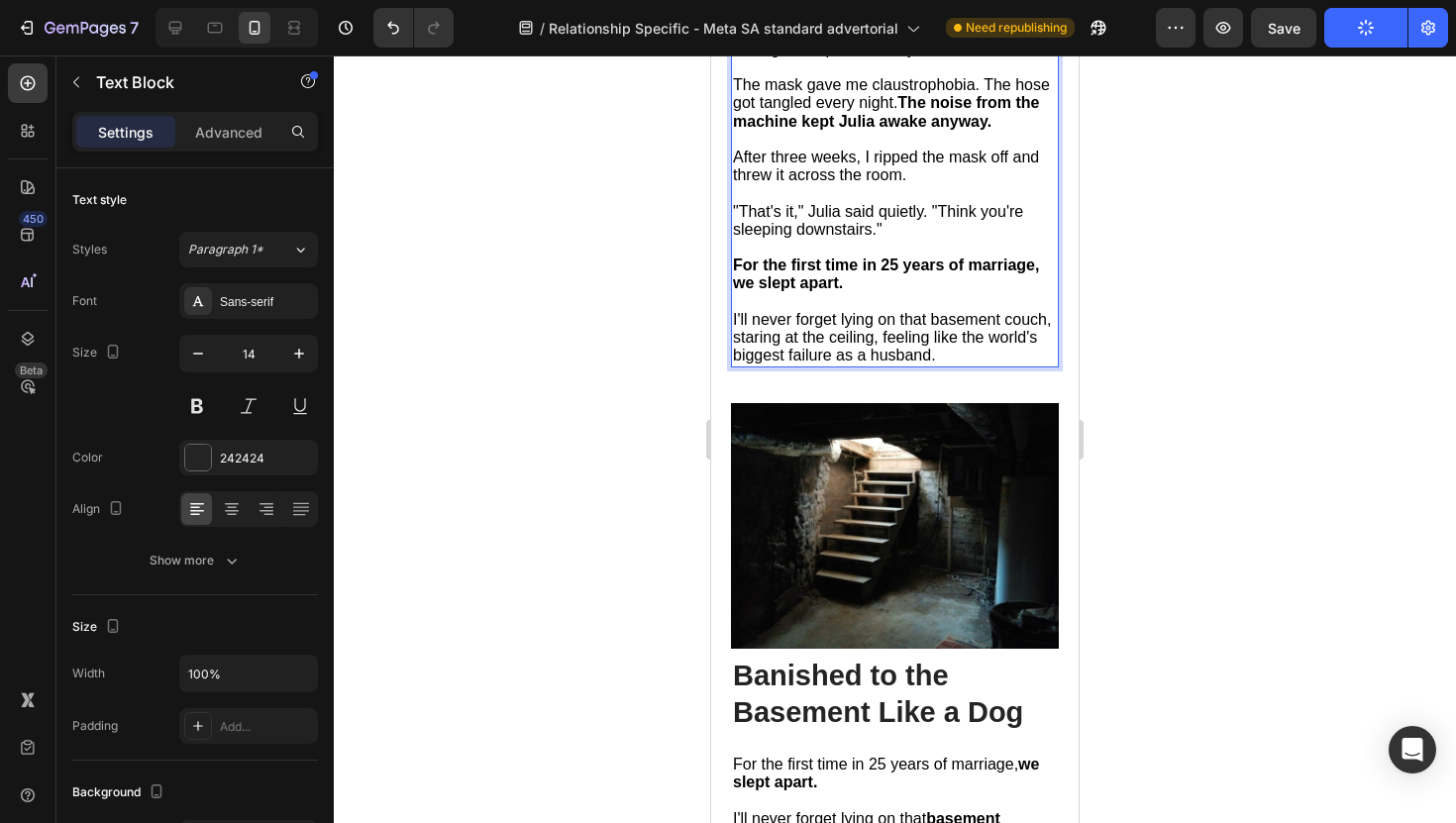 drag, startPoint x: 797, startPoint y: 131, endPoint x: 868, endPoint y: 130, distance: 71.00704 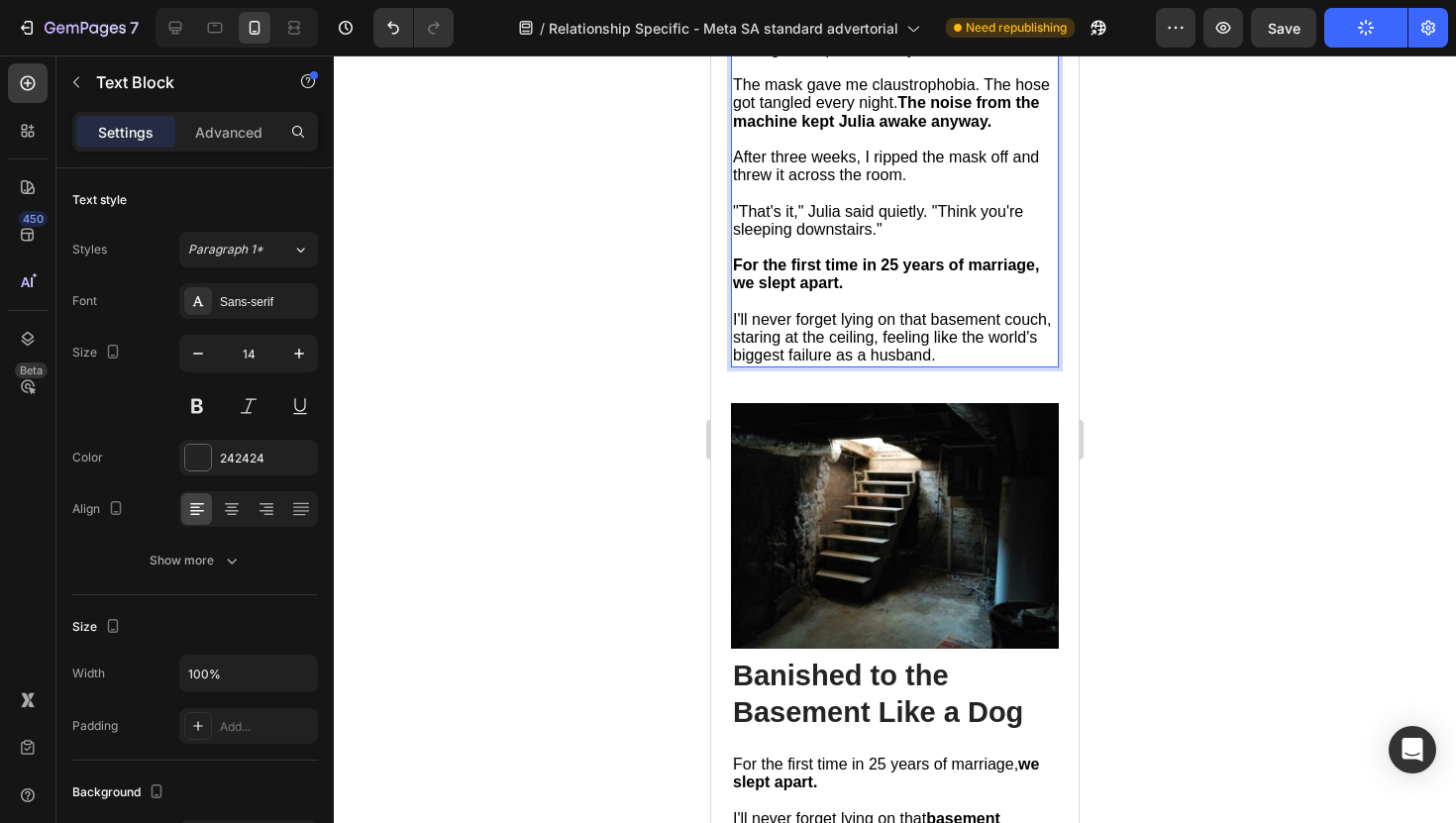 click on "We tried everything the doctors recommended." at bounding box center (842, -159) 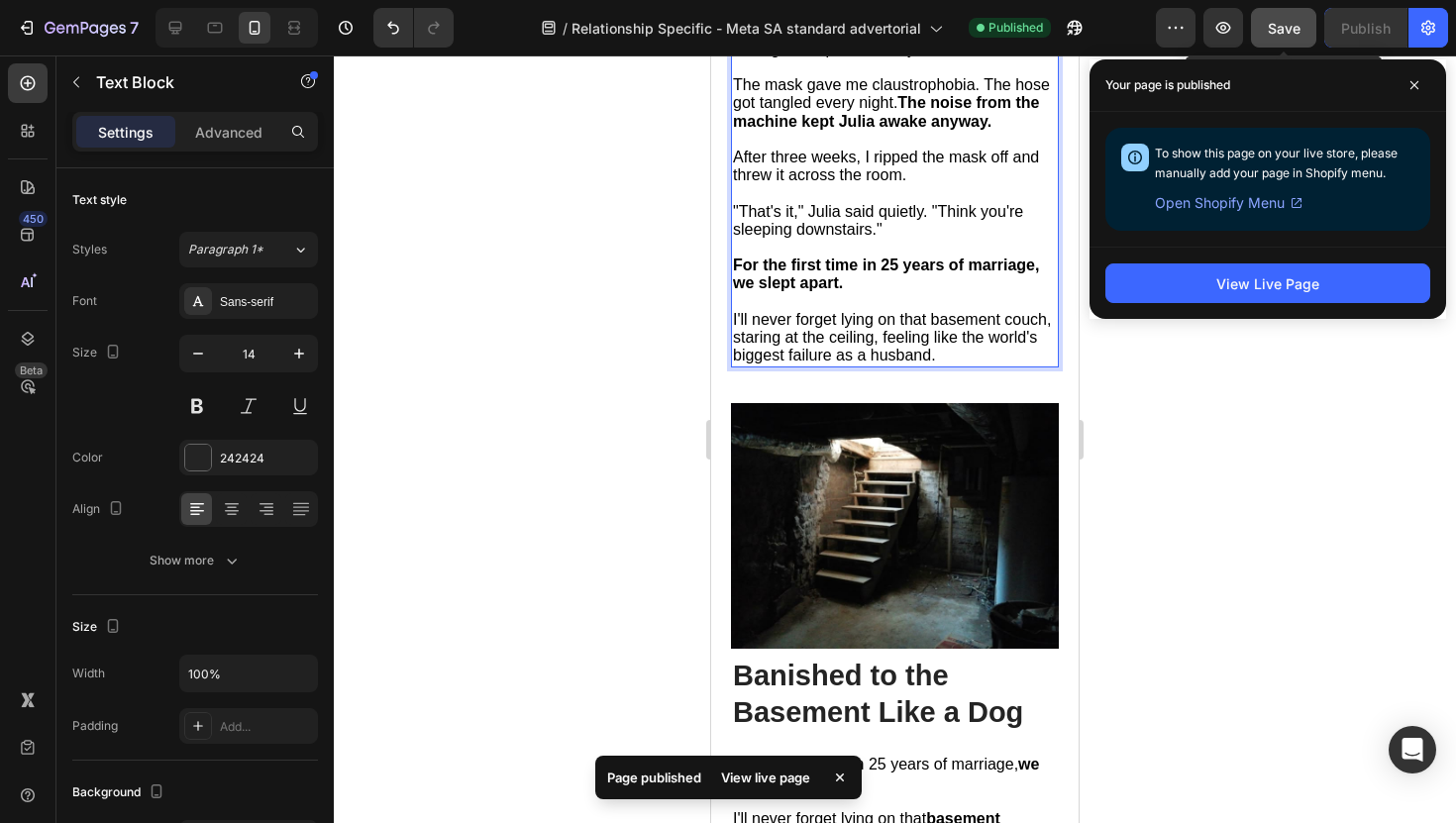 click on "Save" at bounding box center [1284, 28] 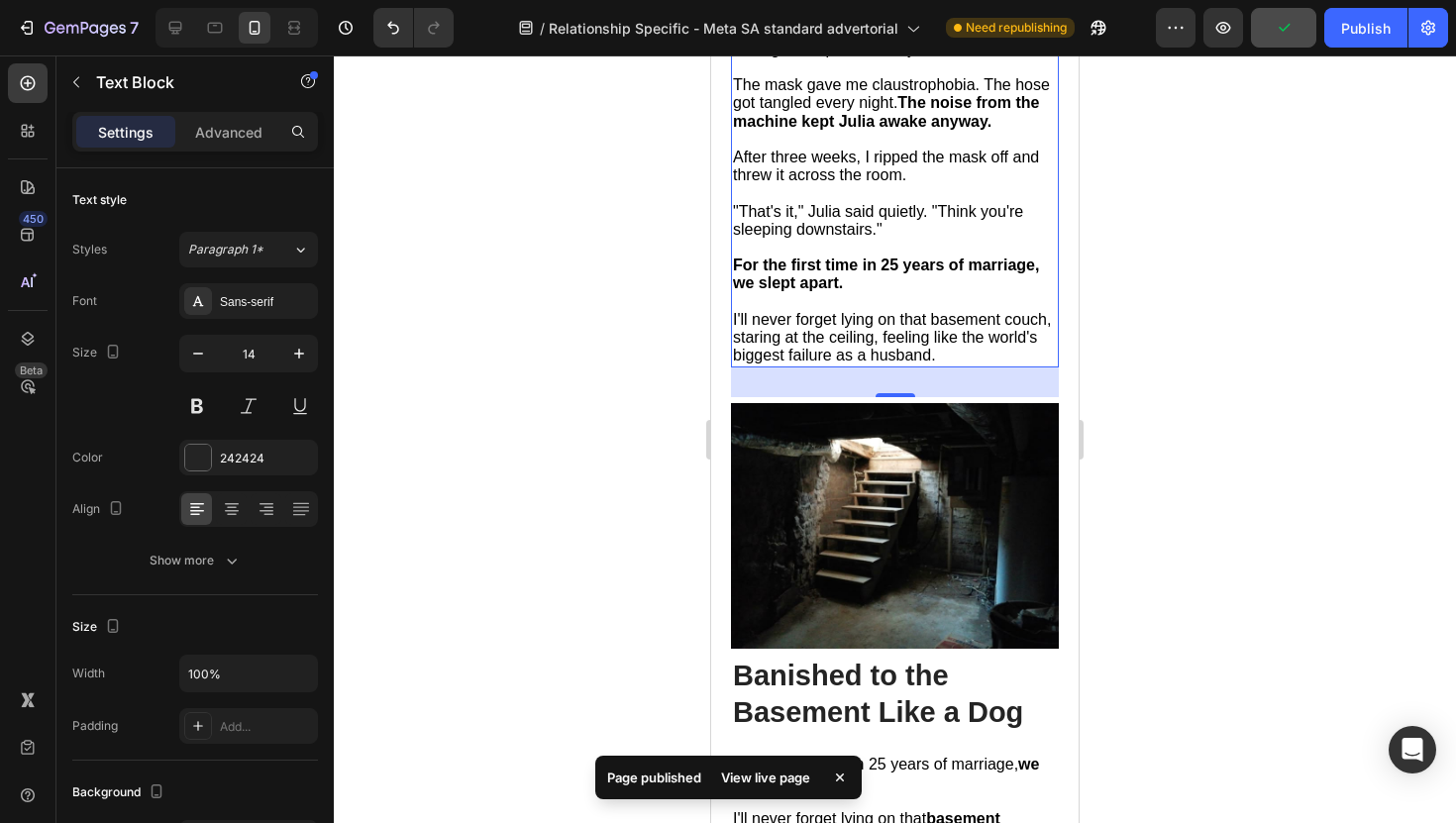 click on "CPAP machine from the NHS:" at bounding box center [844, -6] 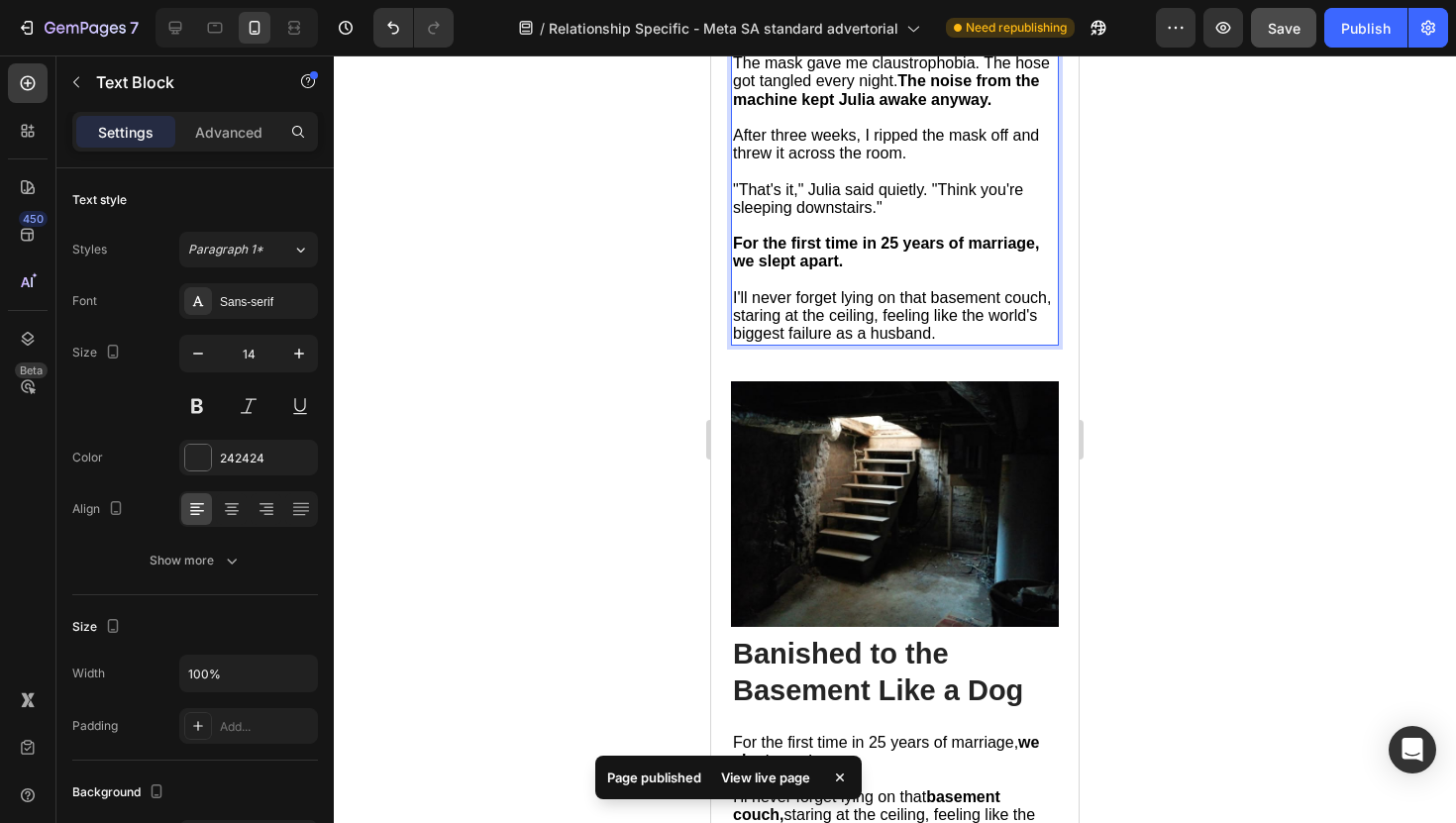 scroll, scrollTop: 3512, scrollLeft: 0, axis: vertical 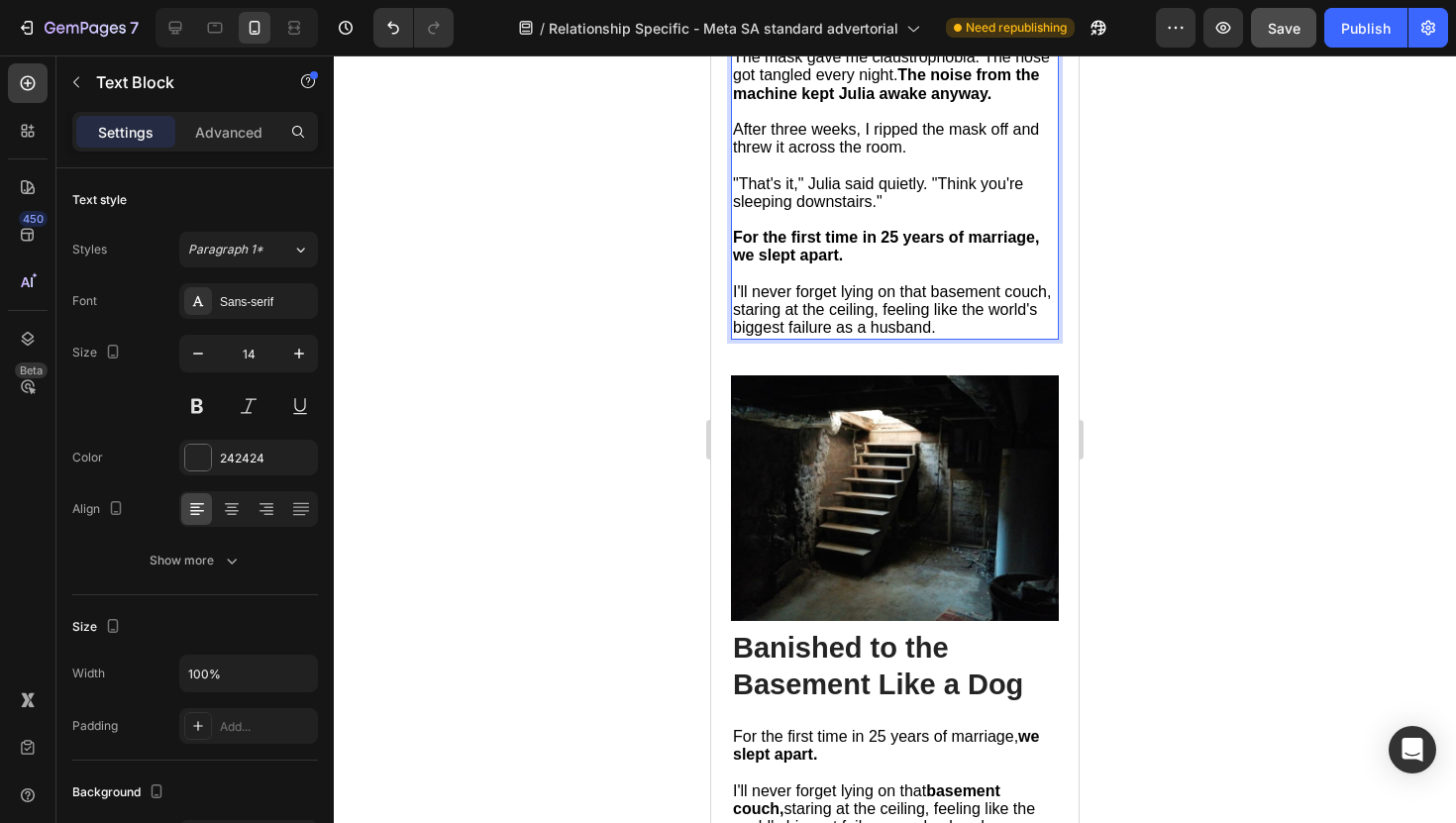 click on "Chin straps:  Felt like torture. Still snored like a chainsaw." at bounding box center [894, -77] 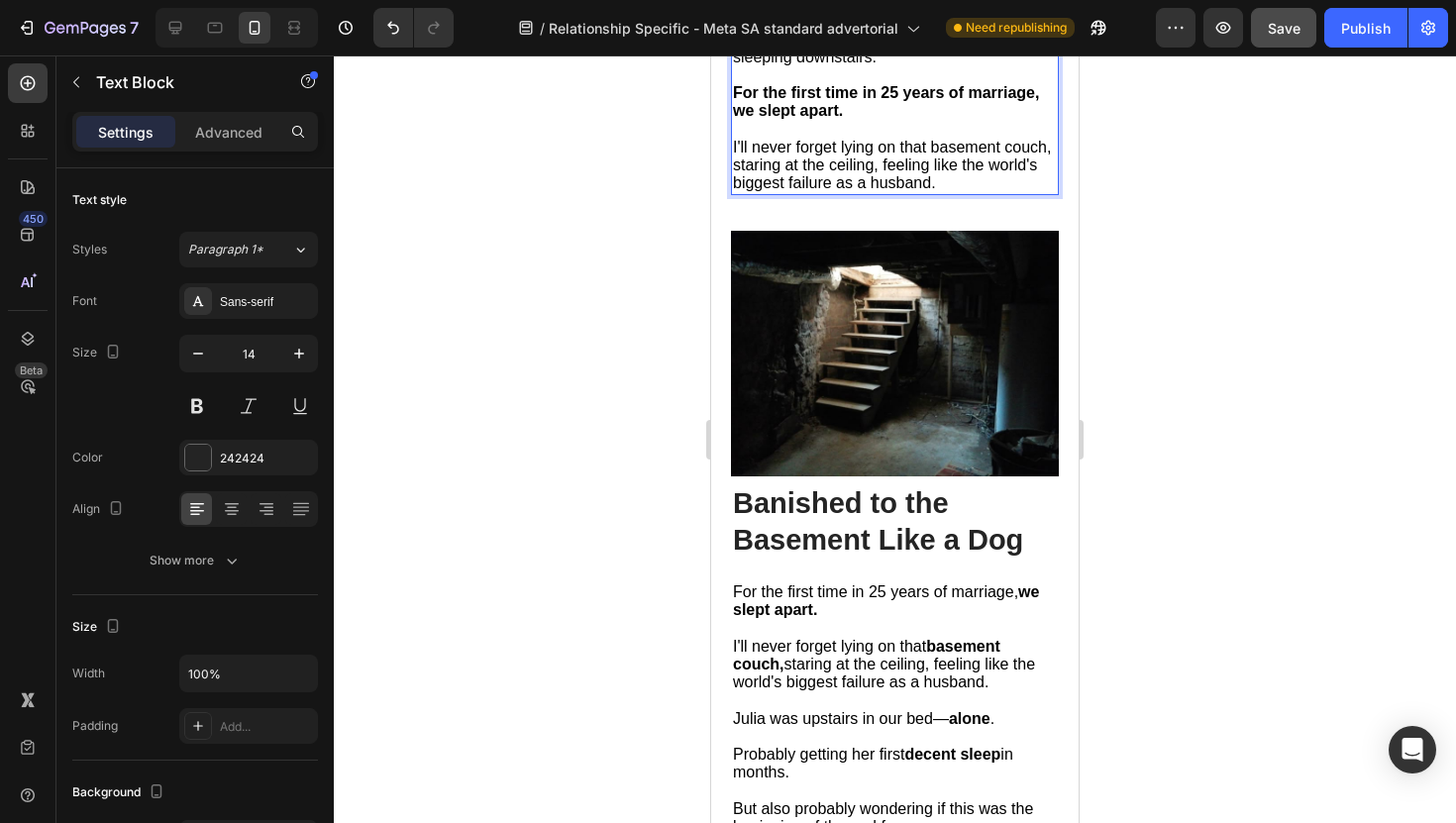 scroll, scrollTop: 3658, scrollLeft: 0, axis: vertical 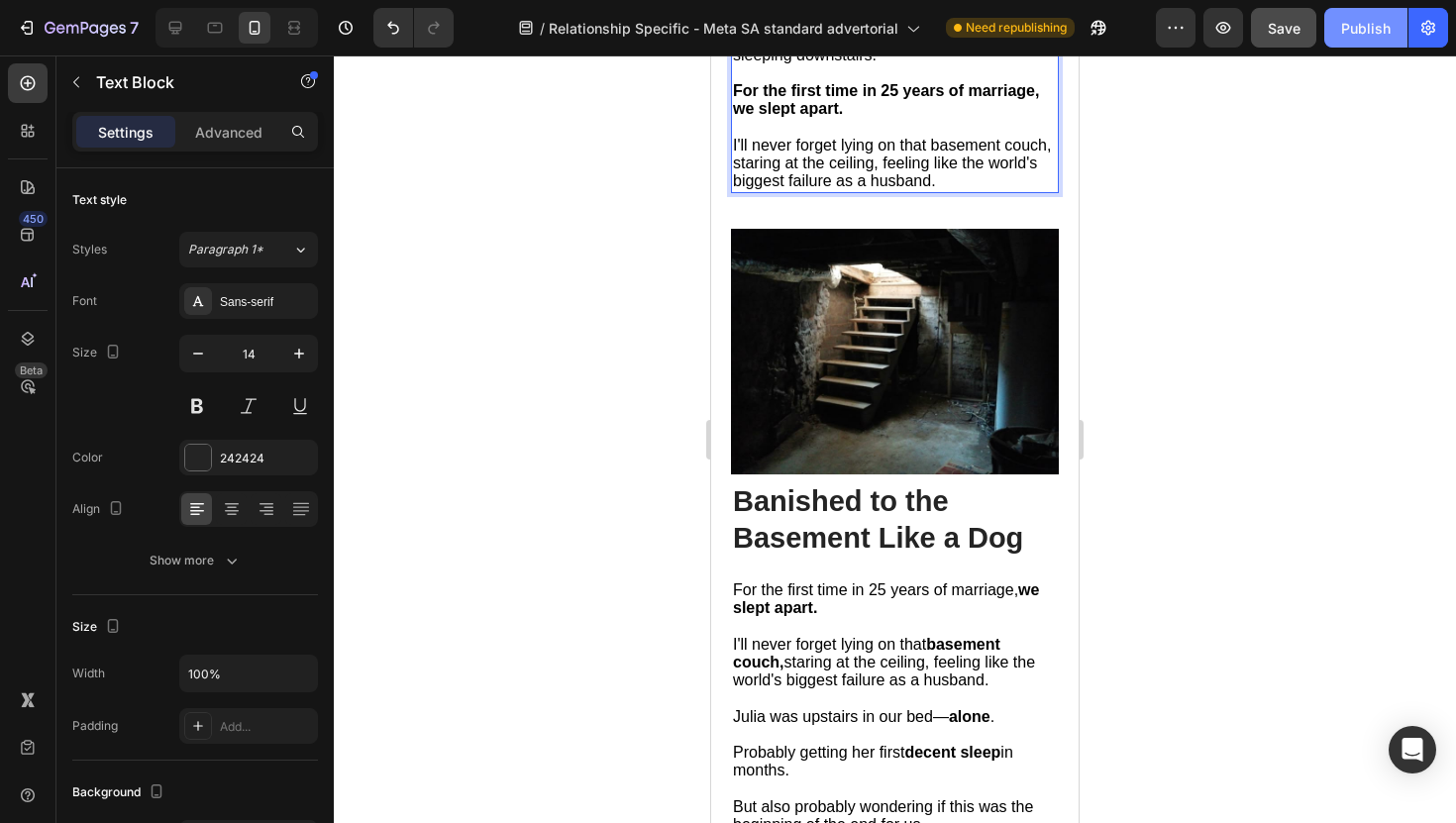 click on "Publish" at bounding box center (1366, 28) 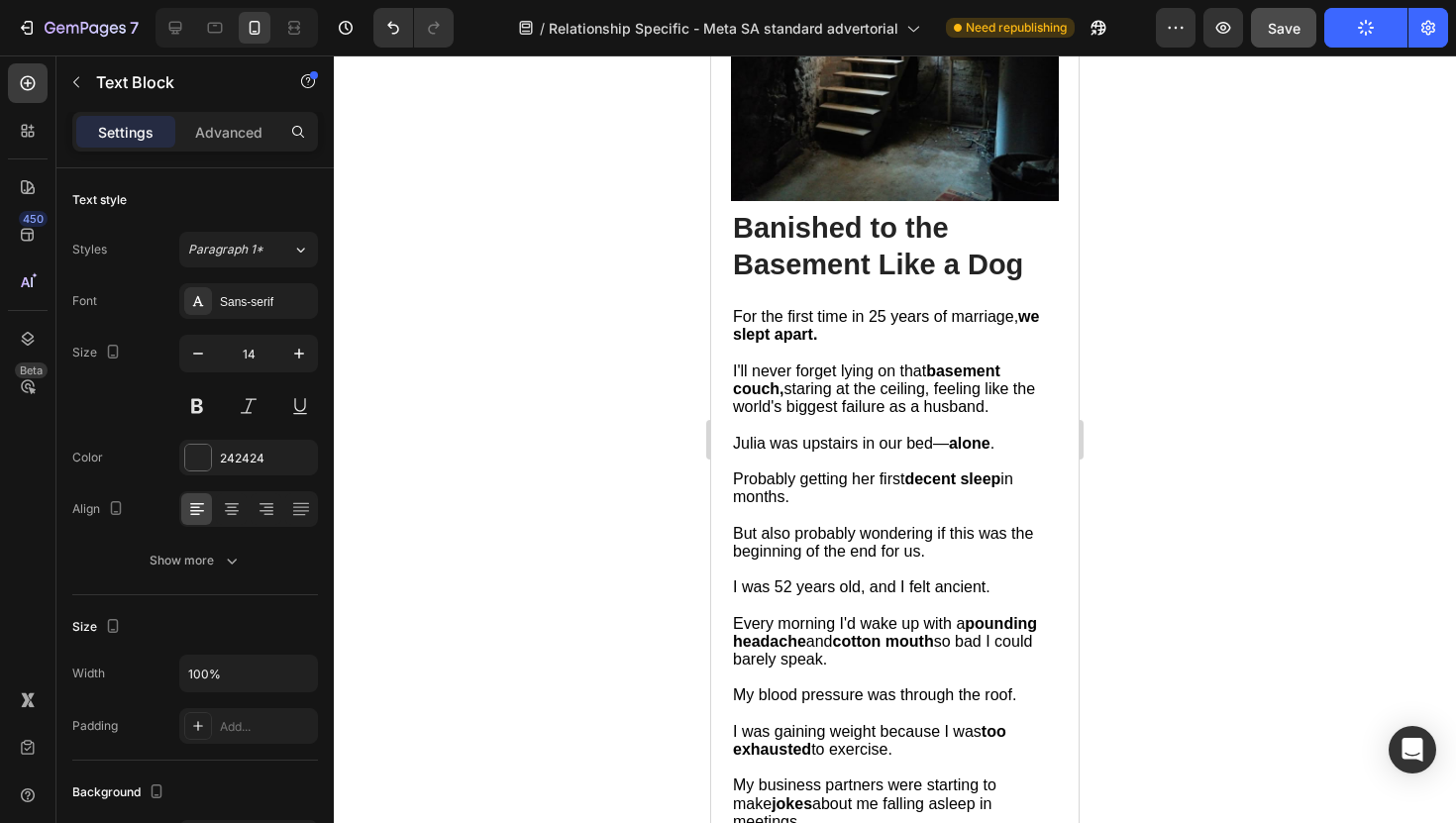 scroll, scrollTop: 3878, scrollLeft: 0, axis: vertical 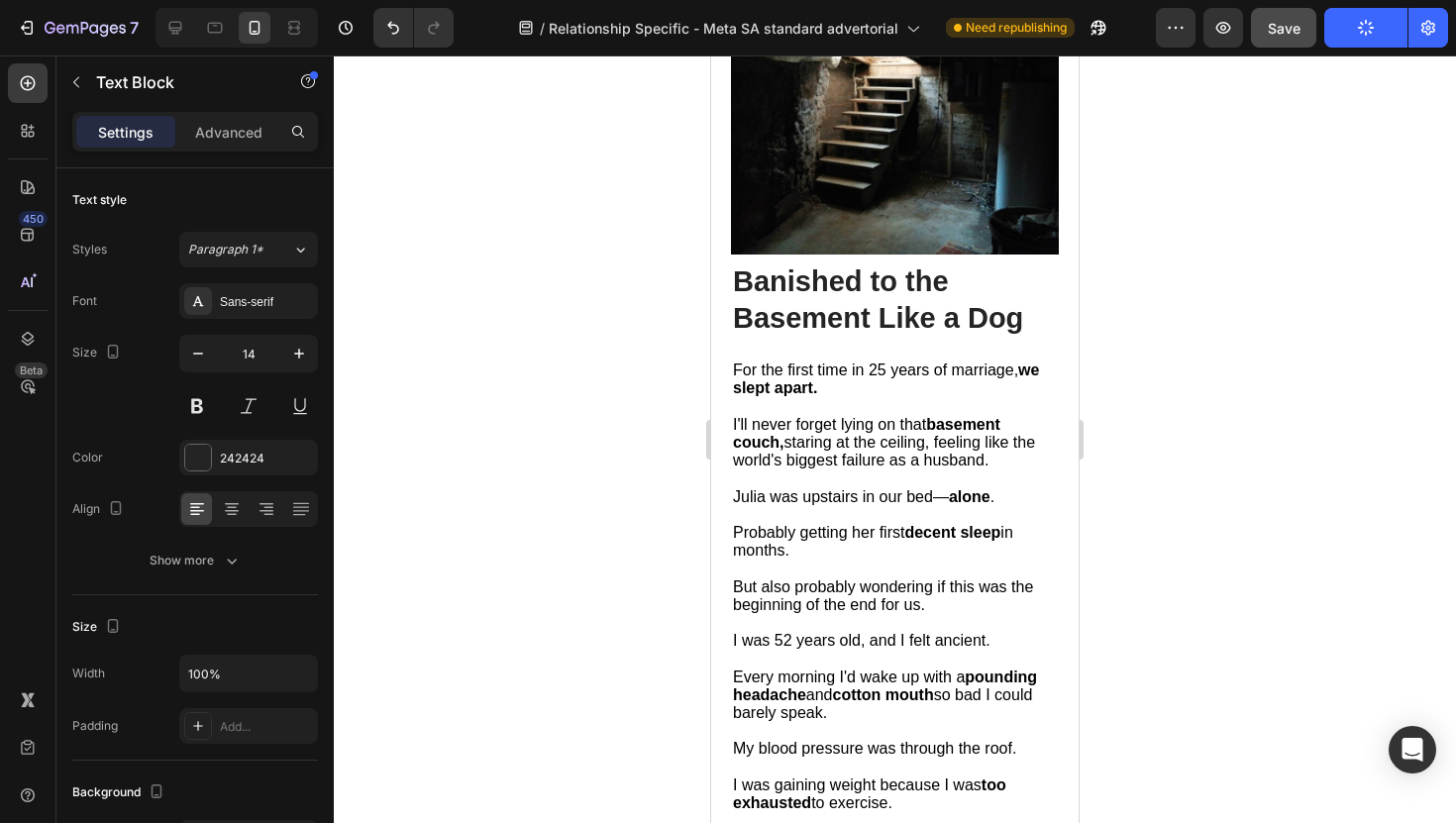 click on "I'll never forget lying on that basement couch, staring at the ceiling, feeling like the world's biggest failure as a husband." at bounding box center [891, -57] 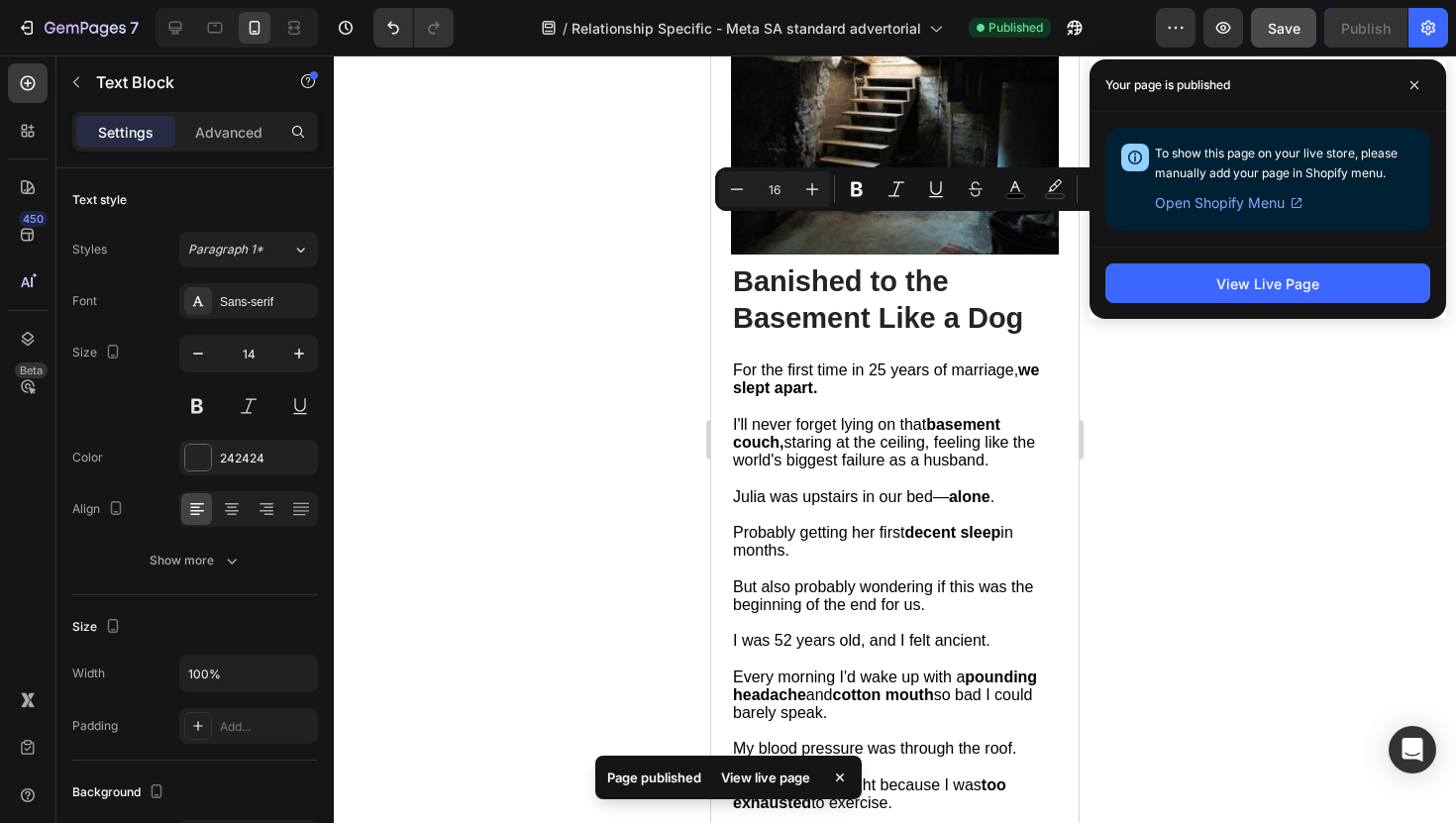 drag, startPoint x: 929, startPoint y: 228, endPoint x: 1051, endPoint y: 230, distance: 122.01639 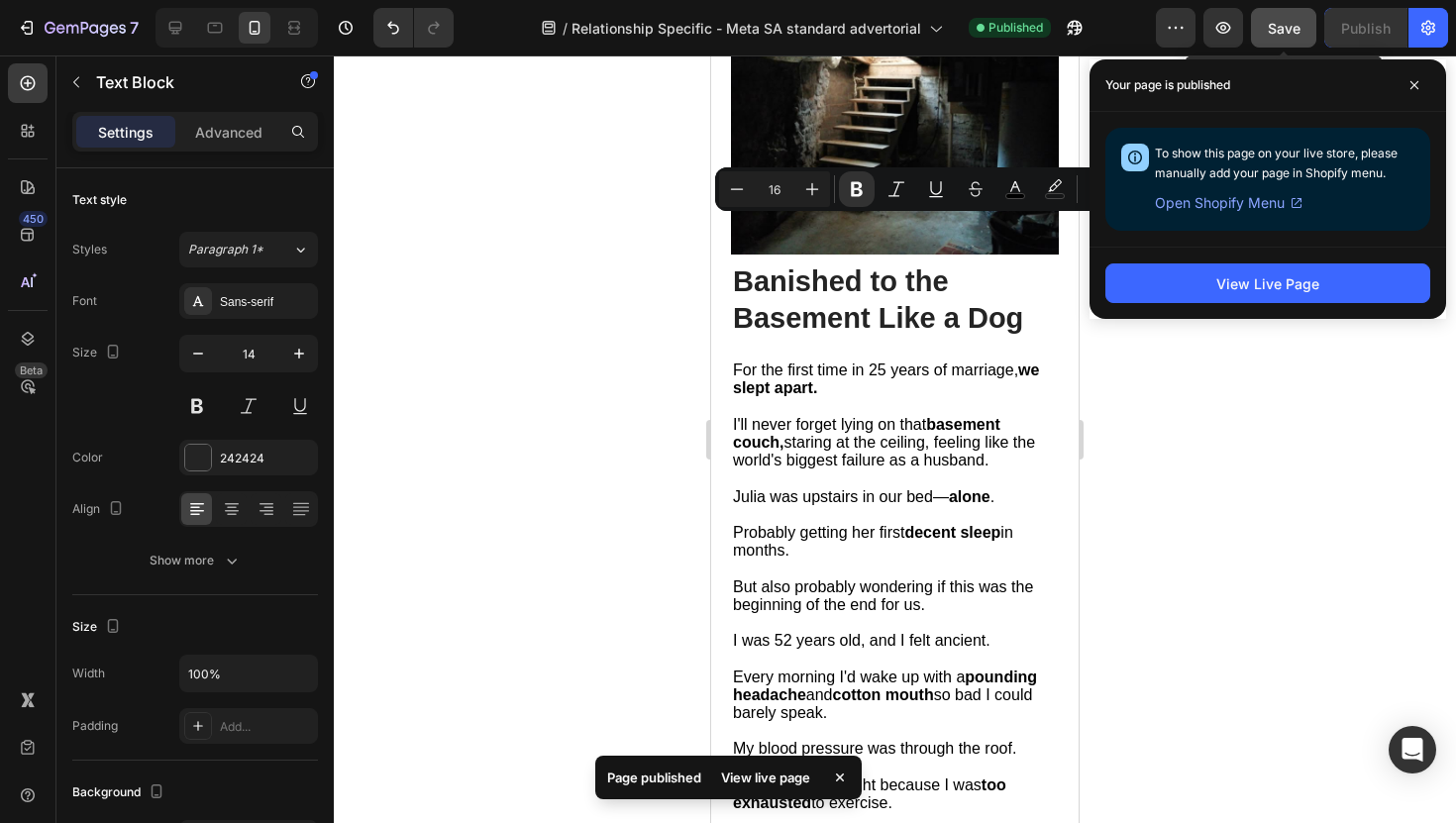 click on "Save" at bounding box center (1284, 28) 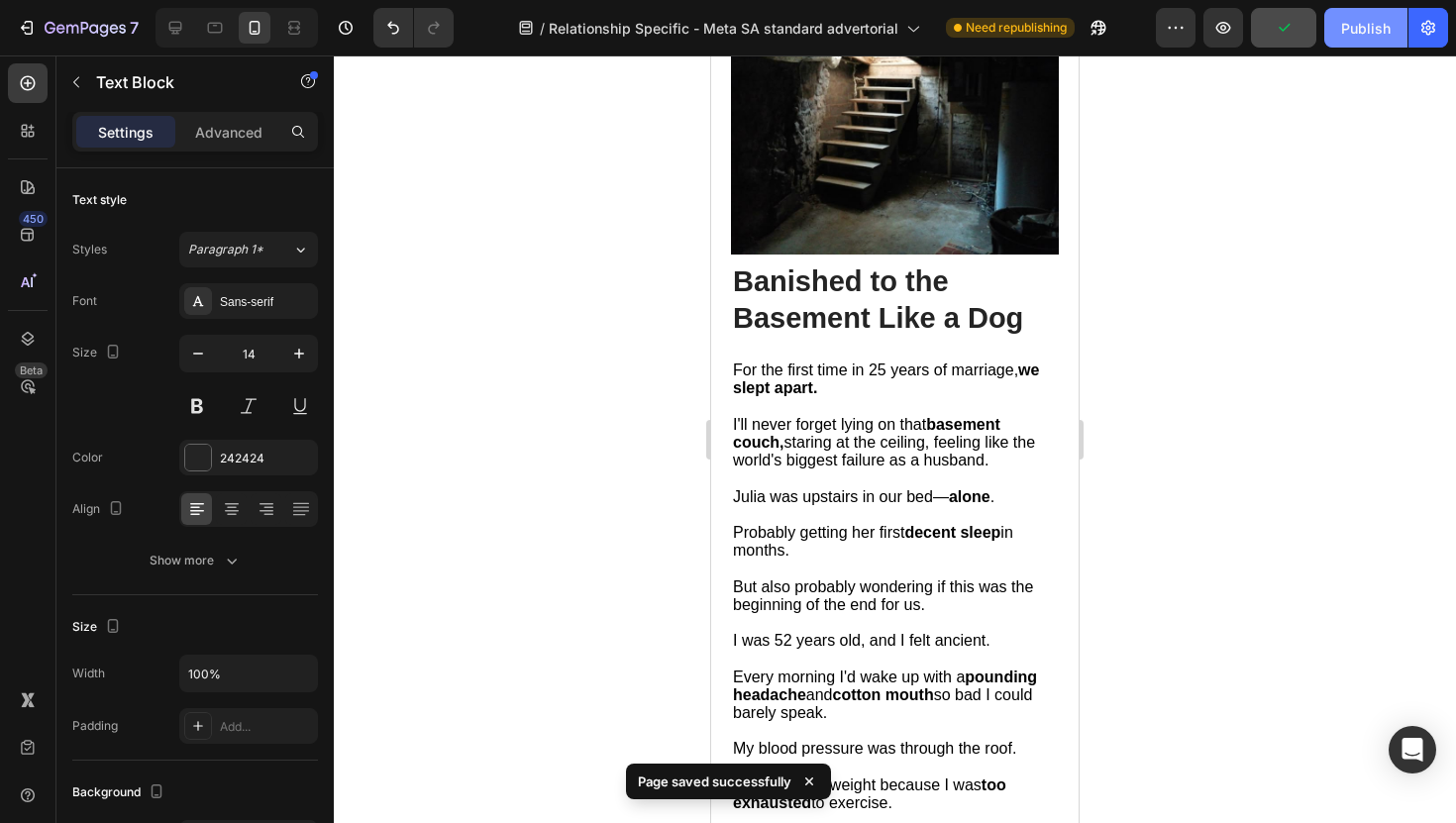 click on "Publish" at bounding box center (1366, 28) 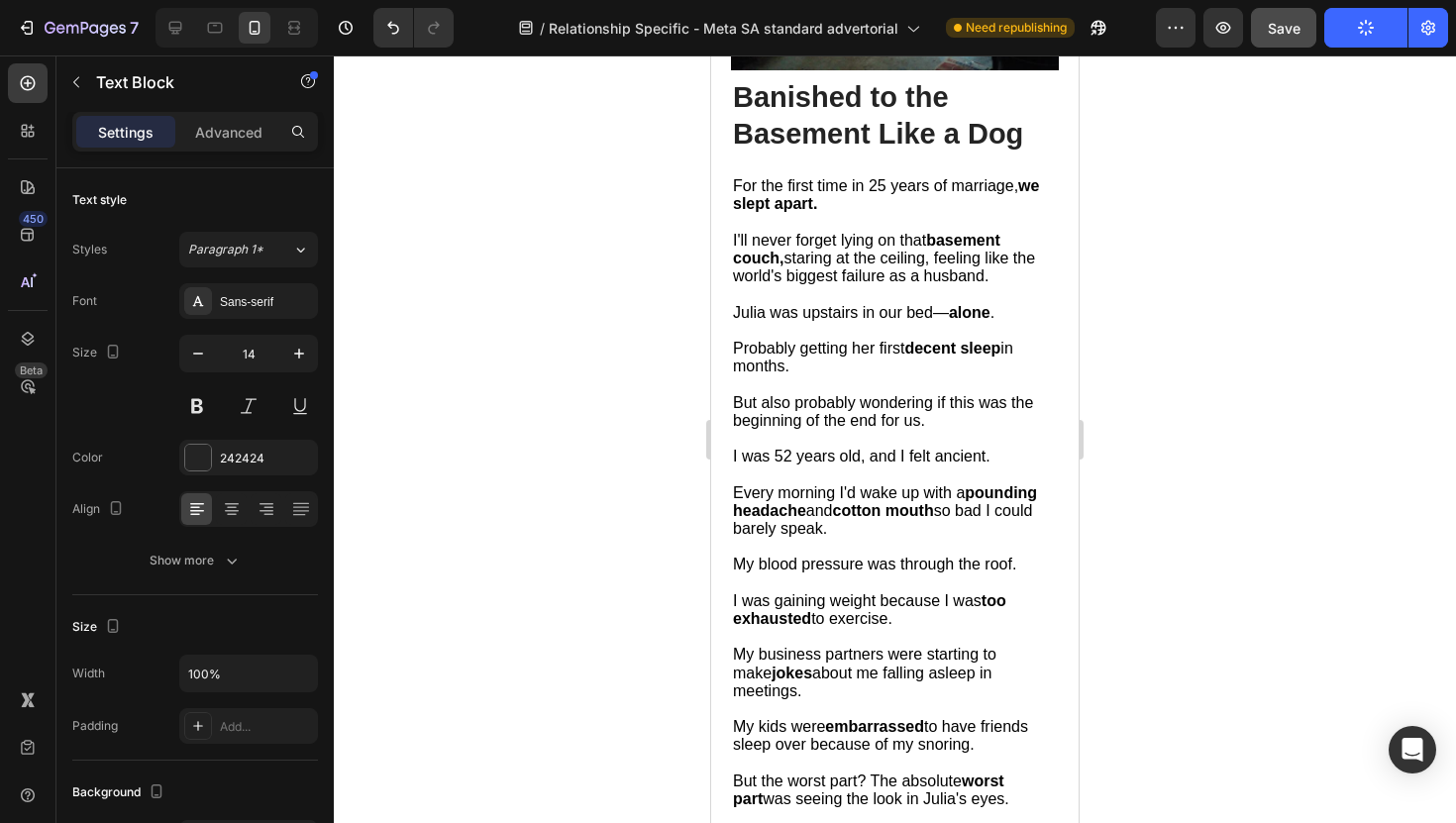 scroll, scrollTop: 4060, scrollLeft: 0, axis: vertical 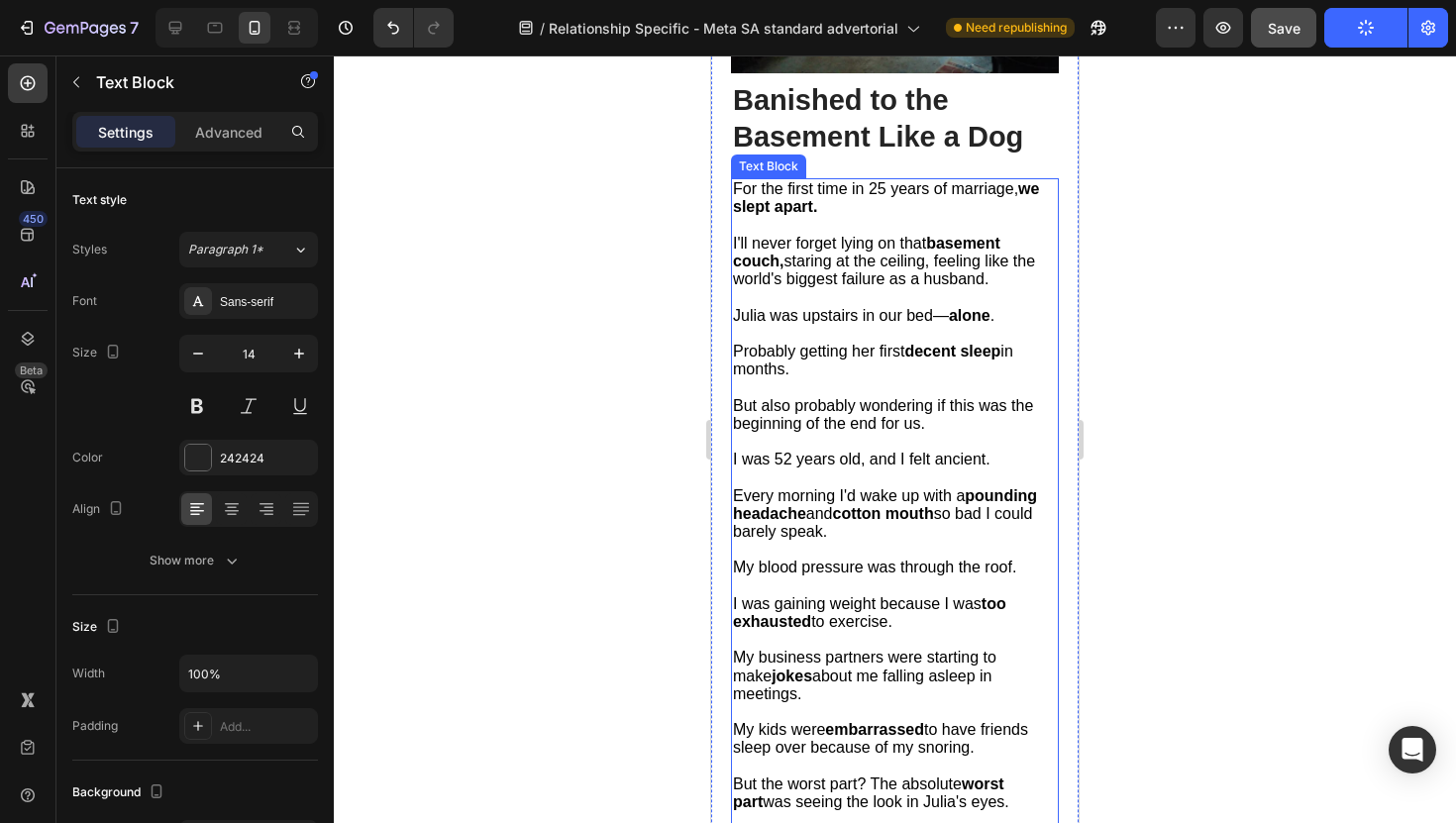 click on "I'll never forget lying on that  basement couch,  staring at the ceiling, feeling like the world's biggest failure as a husband." at bounding box center (884, 260) 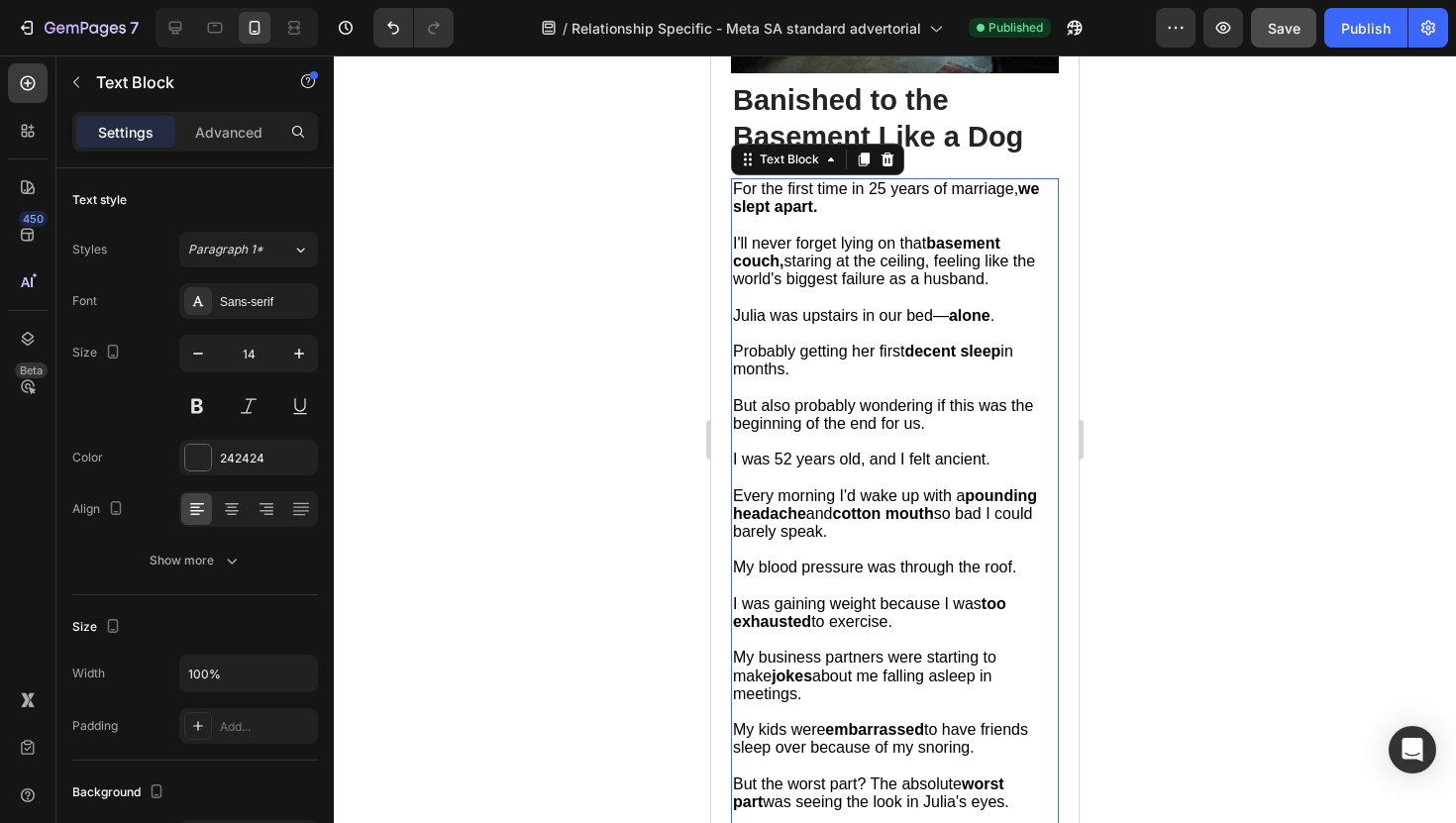 click on "I'll never forget lying on that  basement couch,  staring at the ceiling, feeling like the world's biggest failure as a husband." at bounding box center (894, 261) 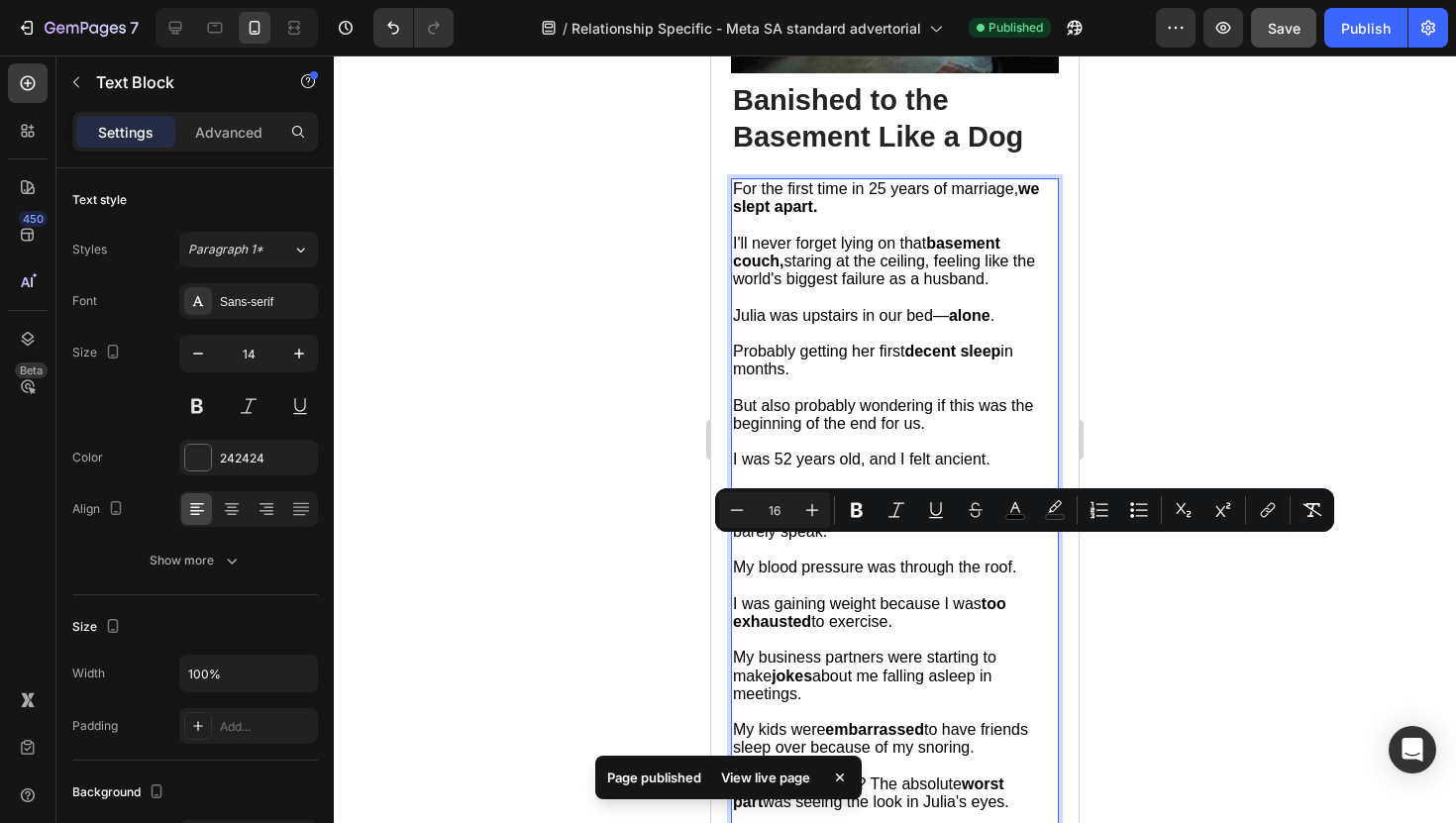 drag, startPoint x: 996, startPoint y: 589, endPoint x: 732, endPoint y: 541, distance: 268.328 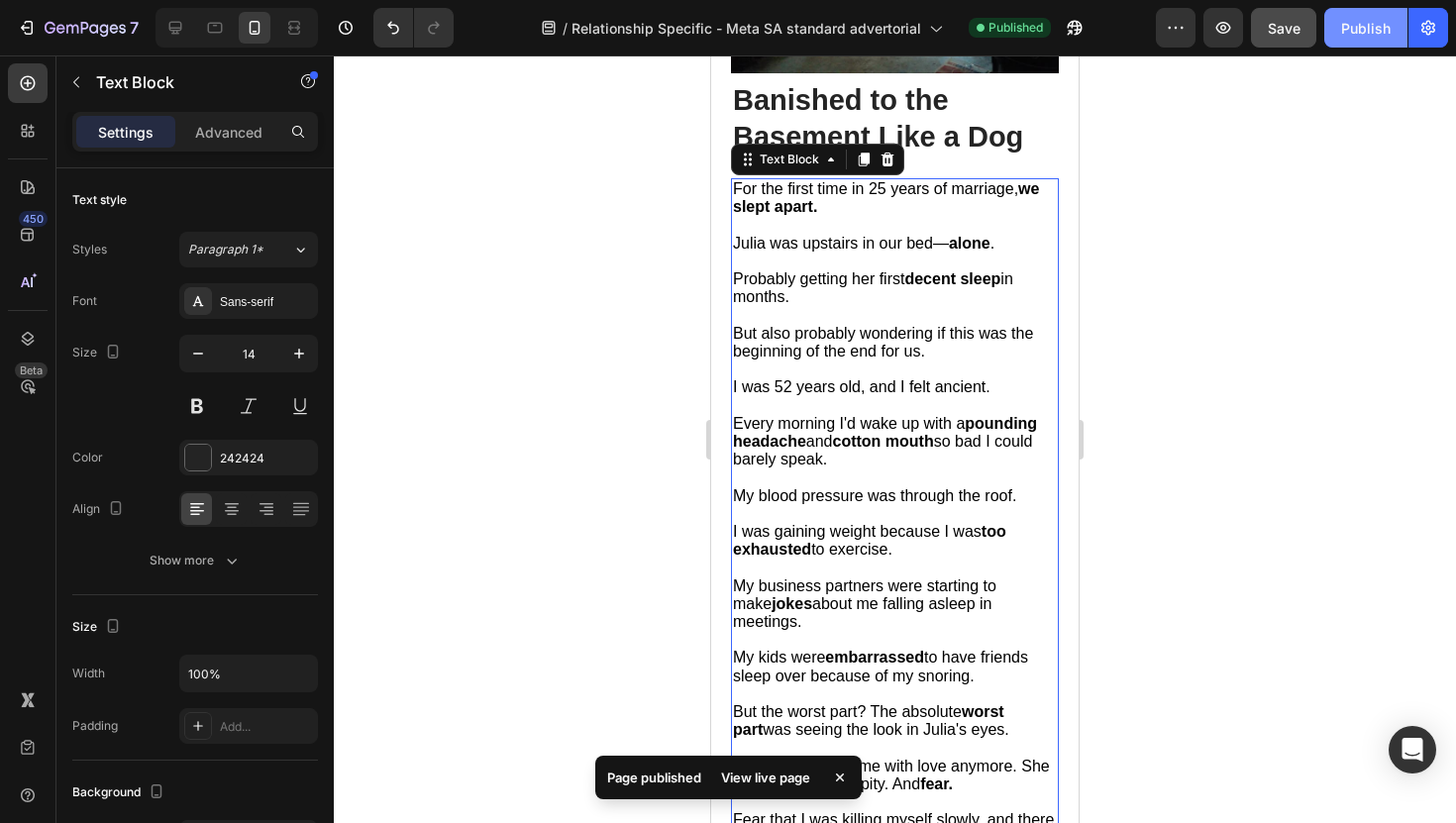 click on "Publish" at bounding box center (1366, 28) 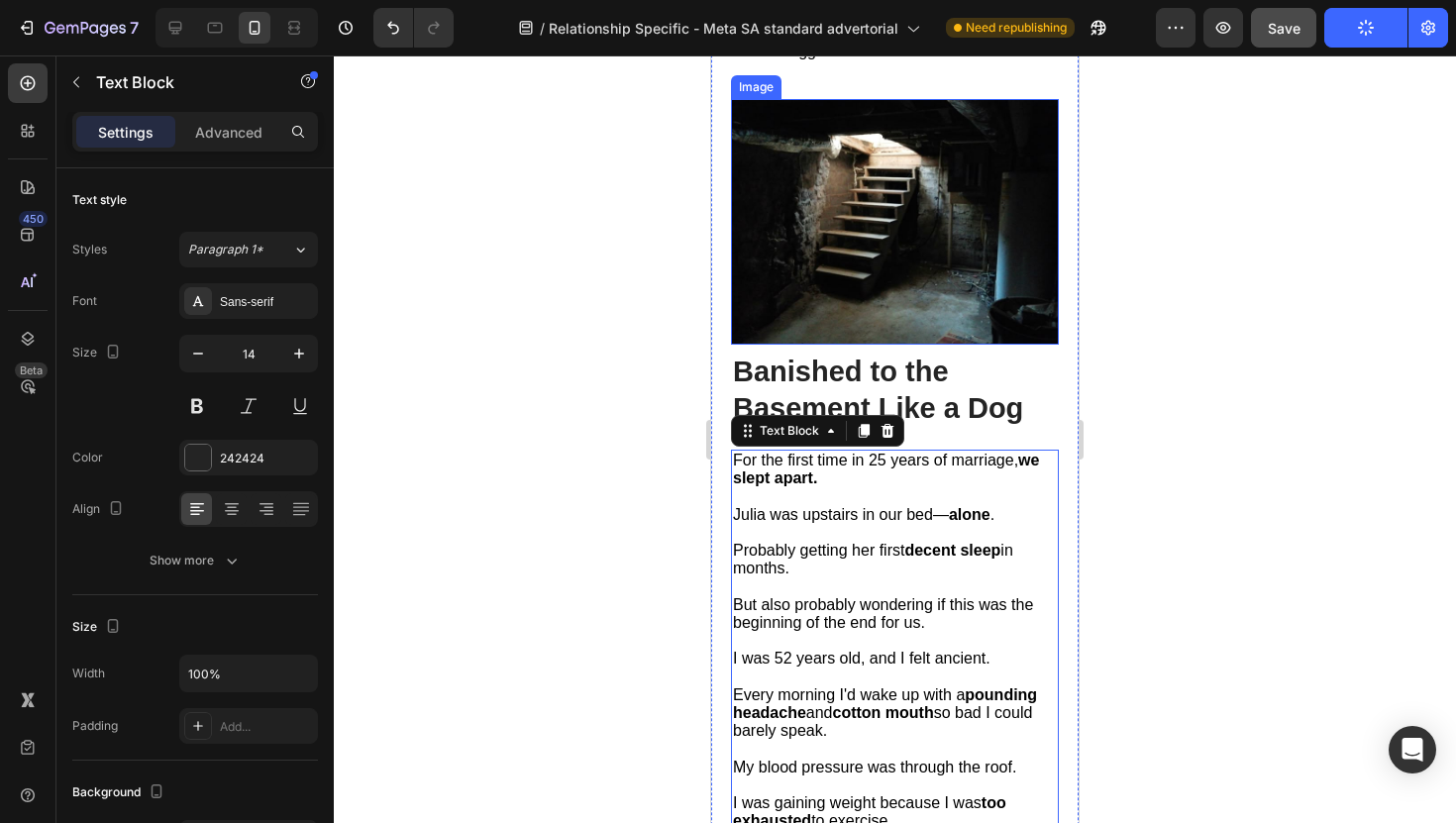 scroll, scrollTop: 3786, scrollLeft: 0, axis: vertical 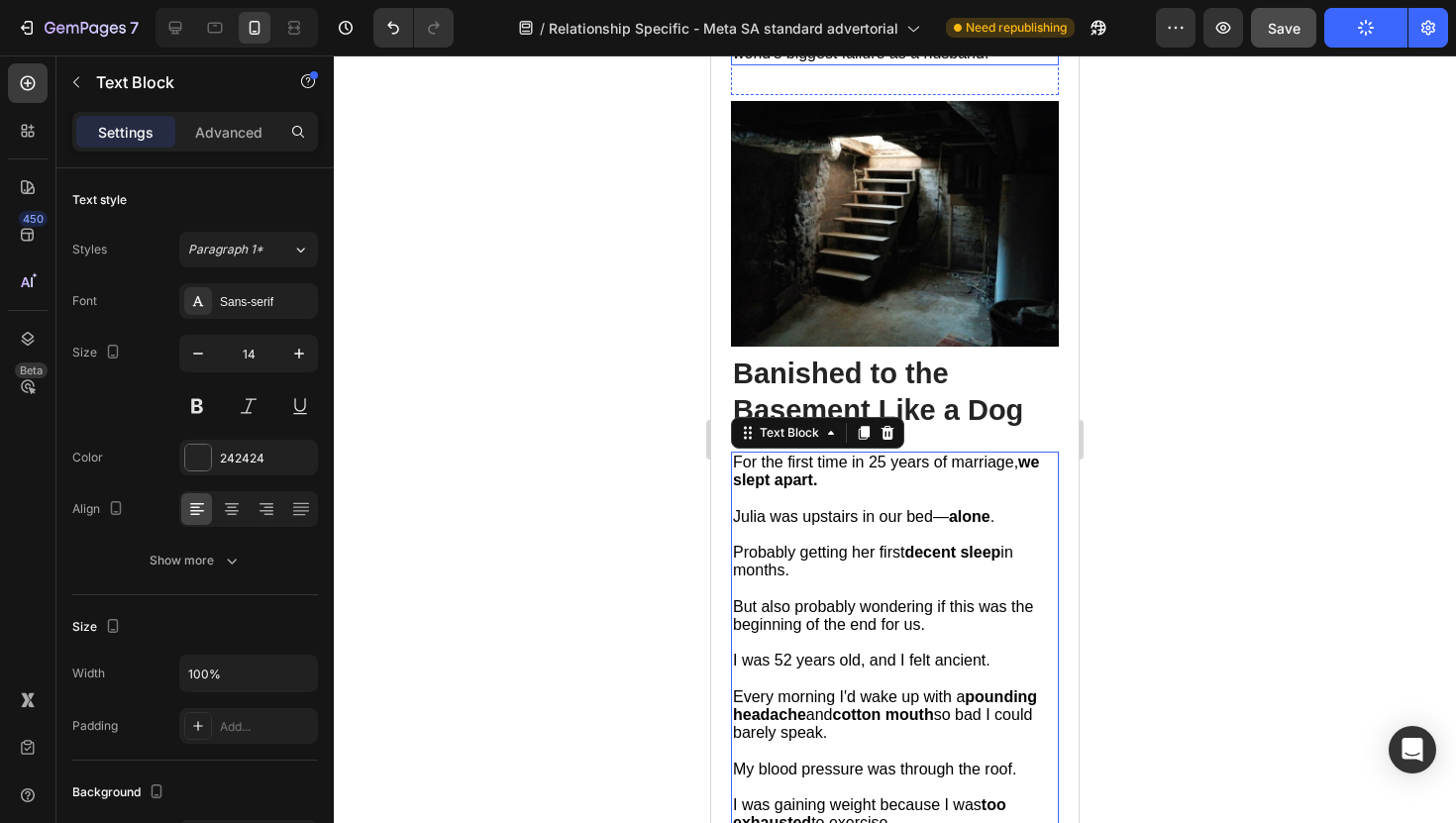 click at bounding box center [894, 0] 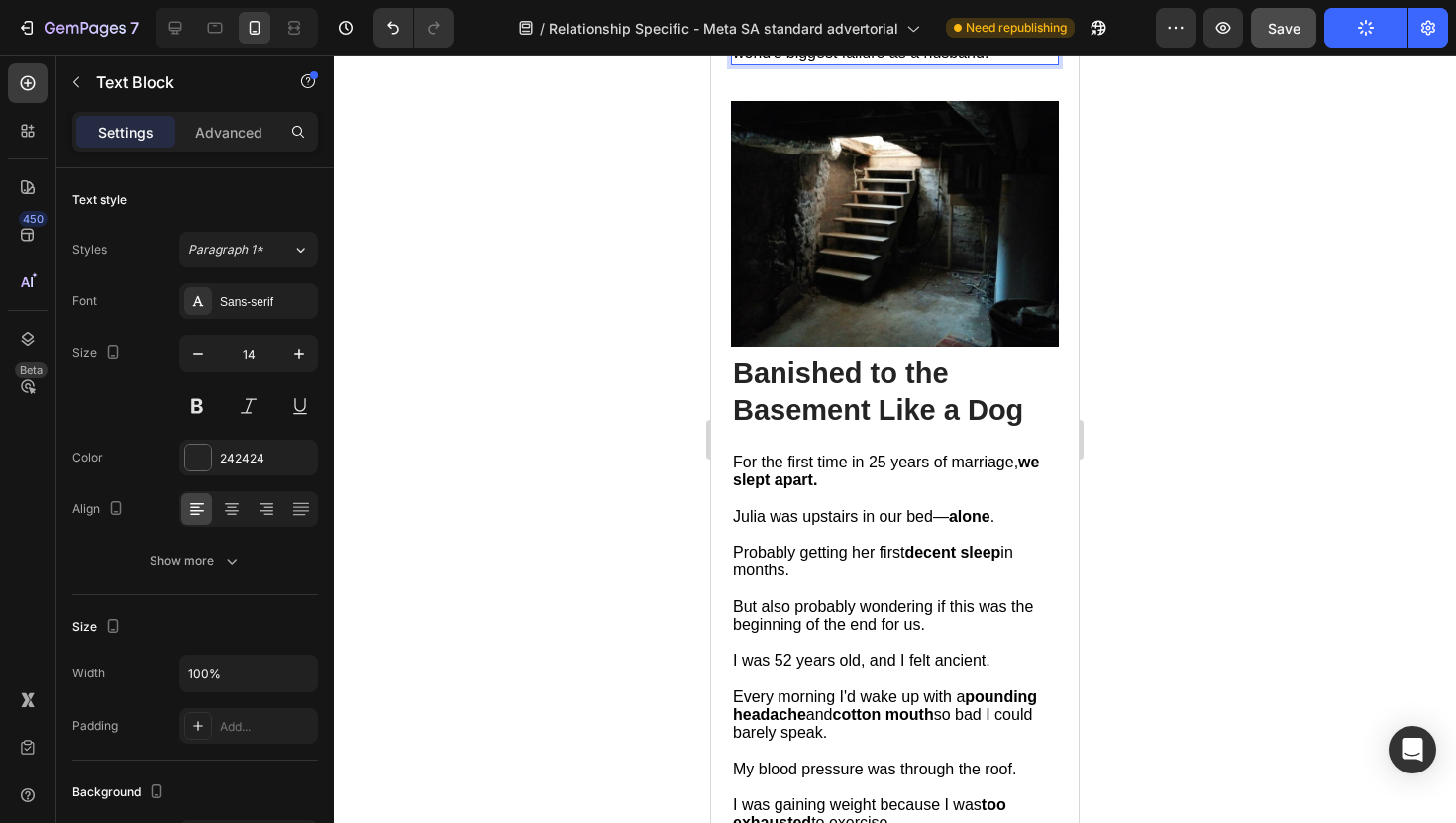 drag, startPoint x: 1004, startPoint y: 354, endPoint x: 699, endPoint y: 263, distance: 318.28603 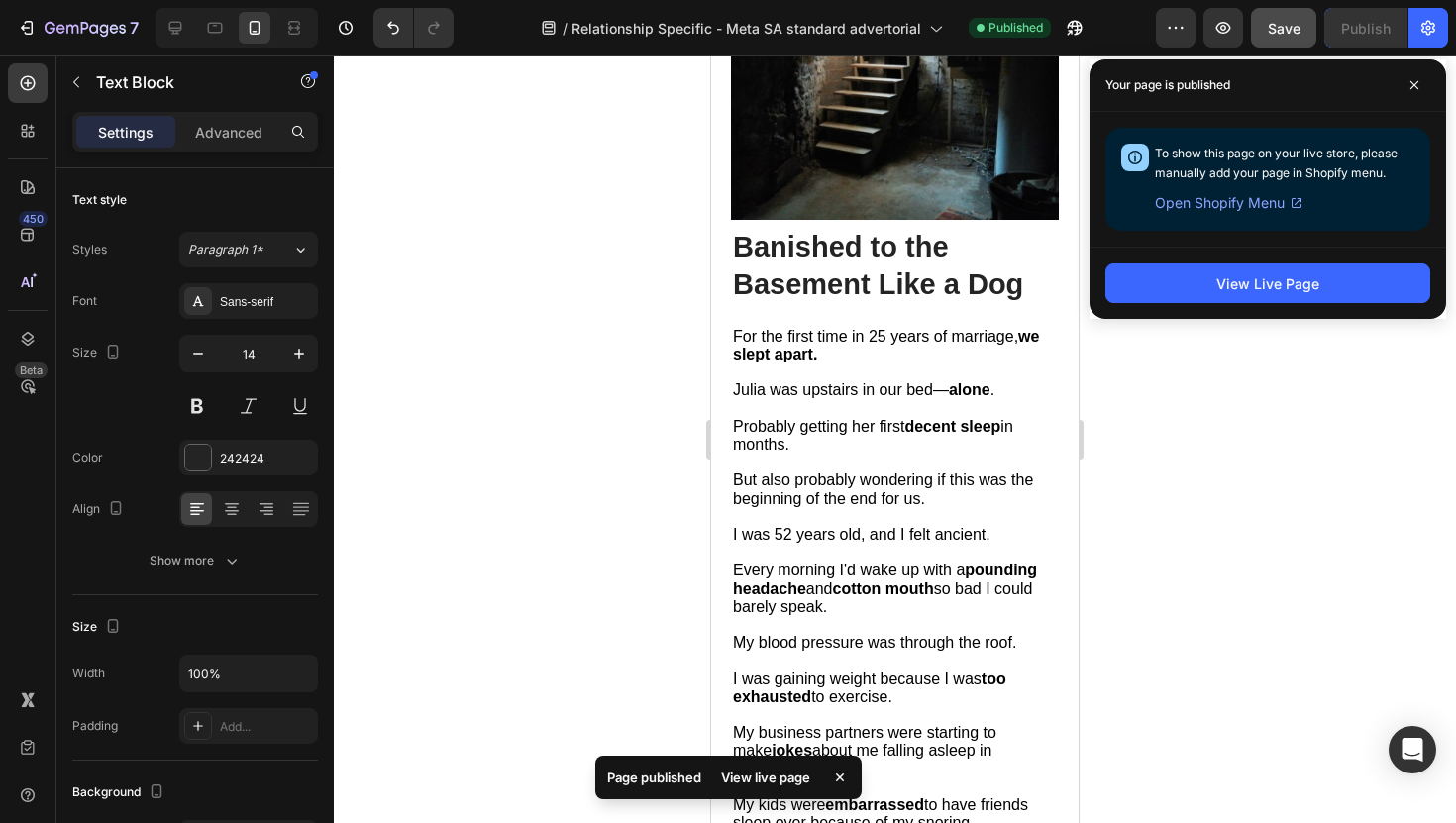 click on "Save" at bounding box center (1284, 28) 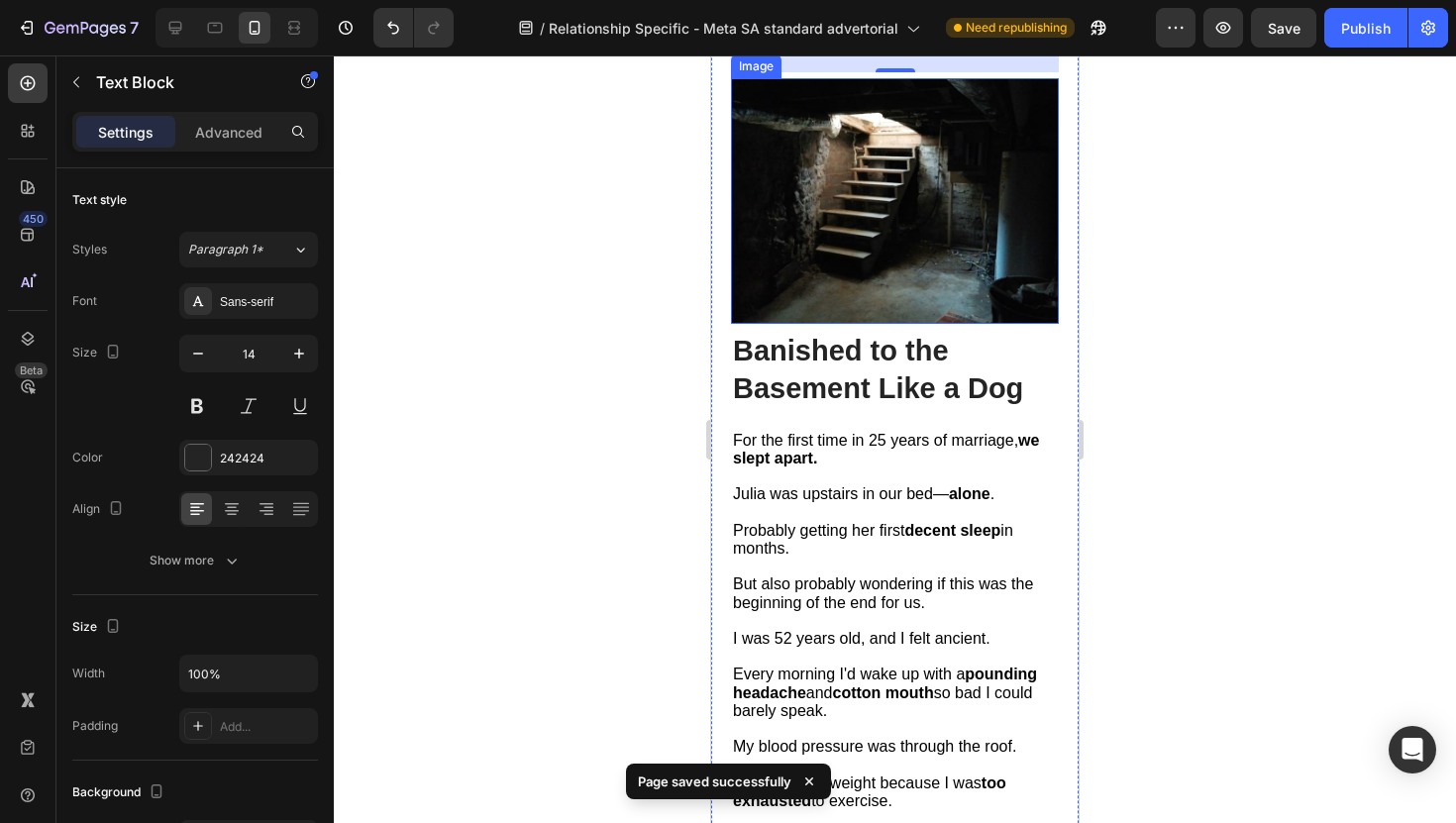 scroll, scrollTop: 3680, scrollLeft: 0, axis: vertical 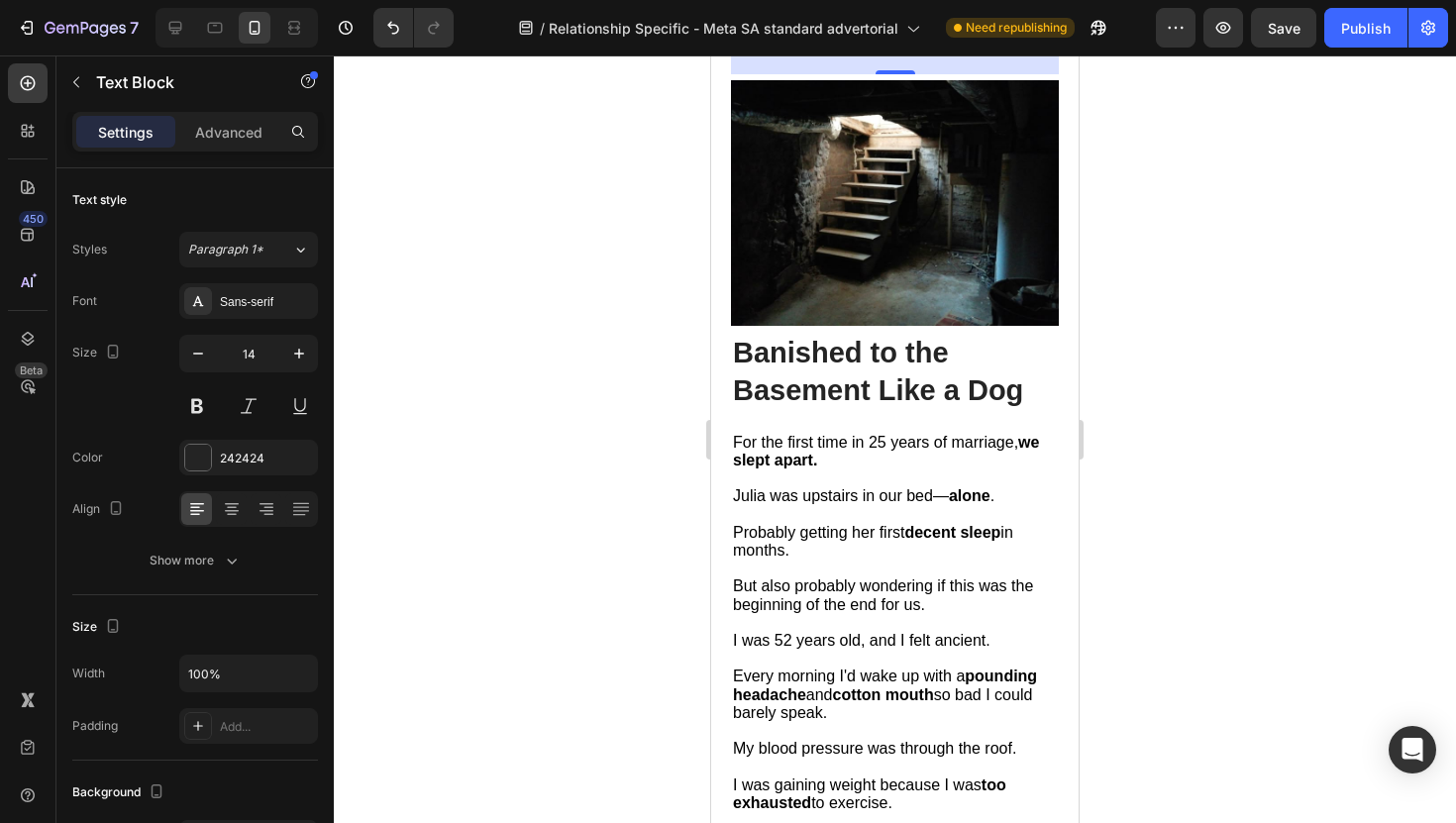 click on "CPAP machine from the NHS:  This was supposed to be the miracle cure. Eight months on a waiting list, £1,109 later, I was feeling like a patient in my own home." at bounding box center [884, -174] 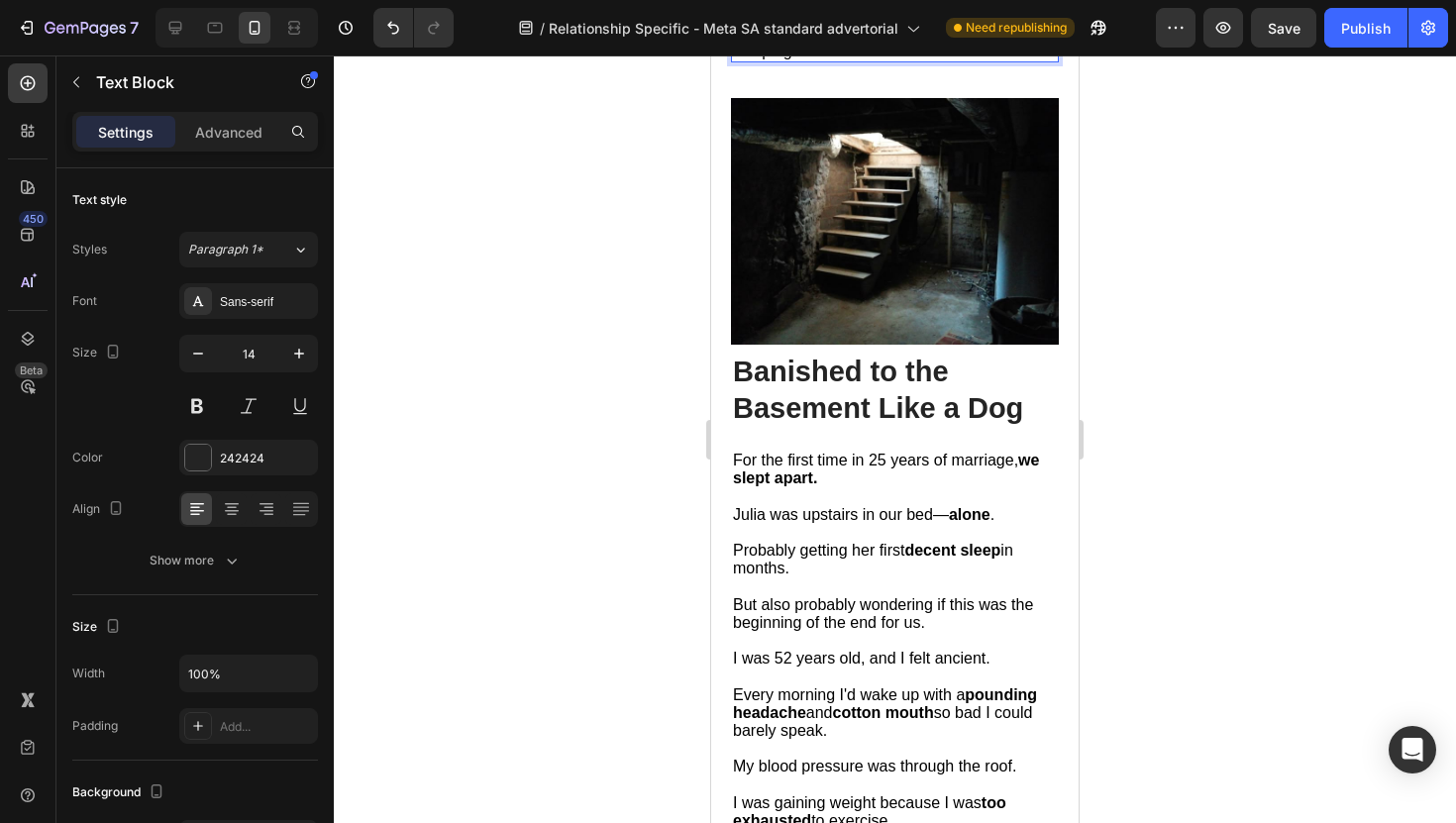 click on "Eight months on a waiting list, £1,109 later, I was feeling like a patient in my own home." at bounding box center [887, -139] 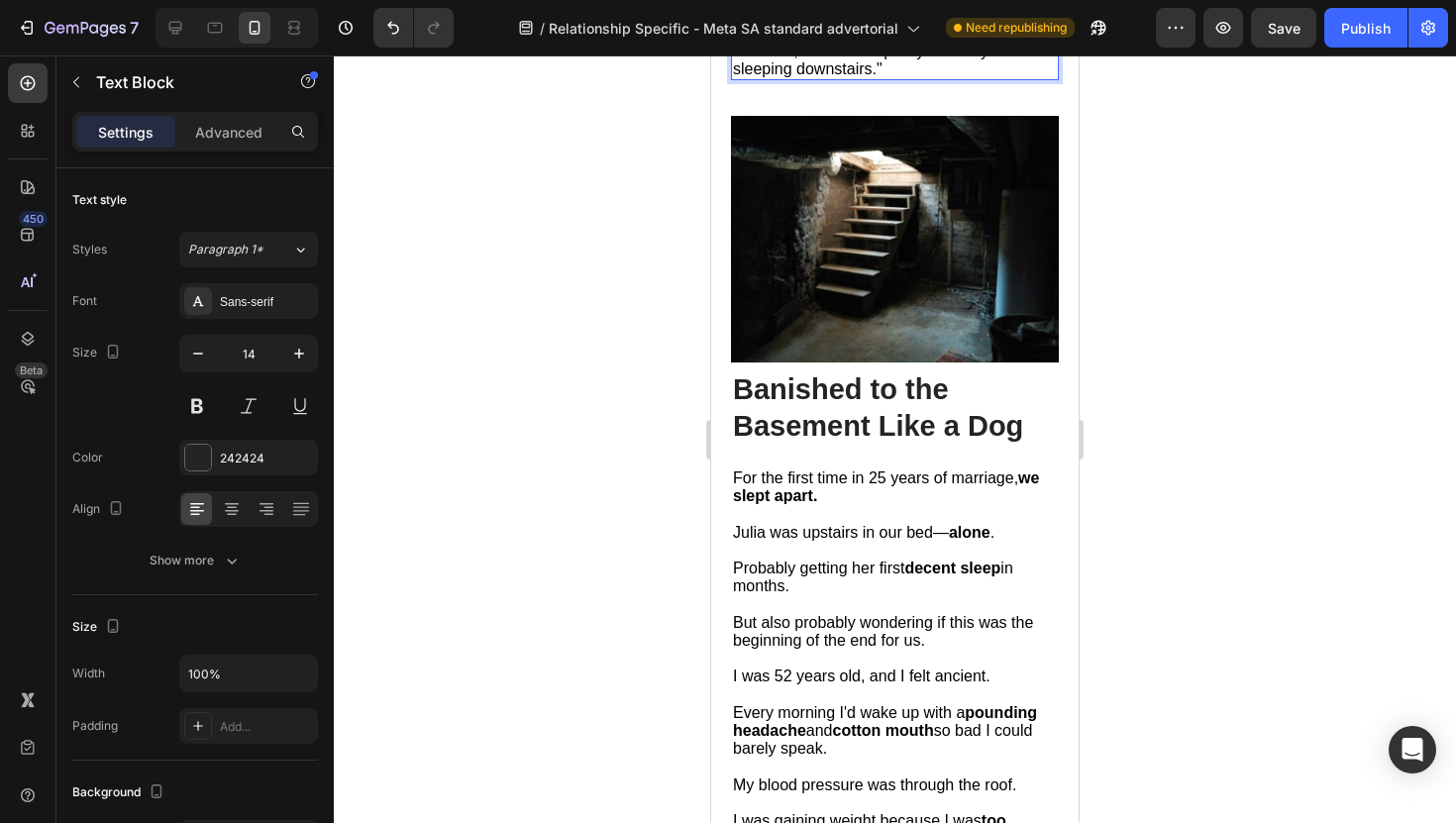 click on "The mask gave me claustrophobia. The hose got tangled every night.  The noise from the machine kept Julia awake anyway." at bounding box center [891, -57] 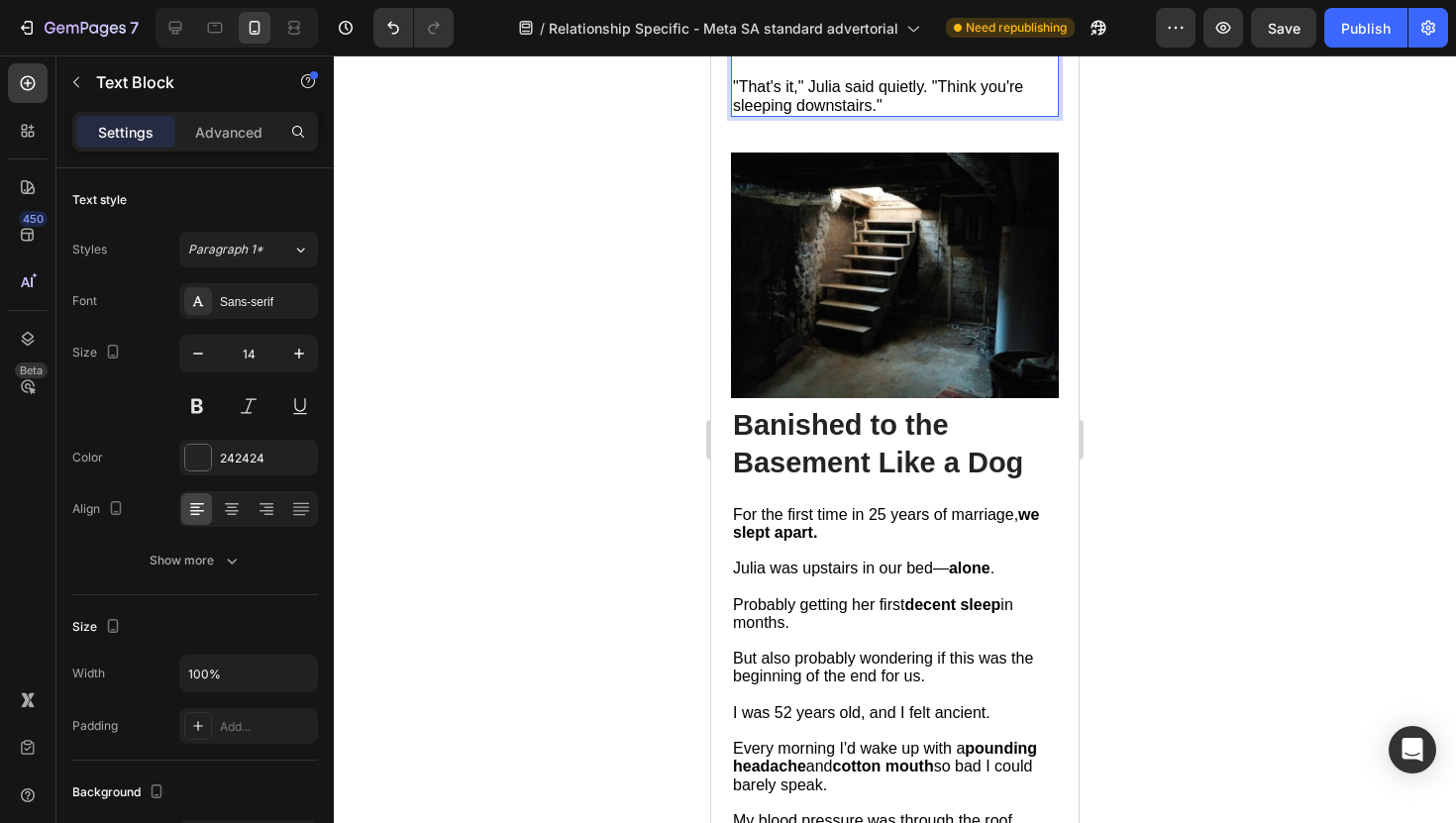 click on "The noise from the machine kept Julia awake anyway." at bounding box center (887, -22) 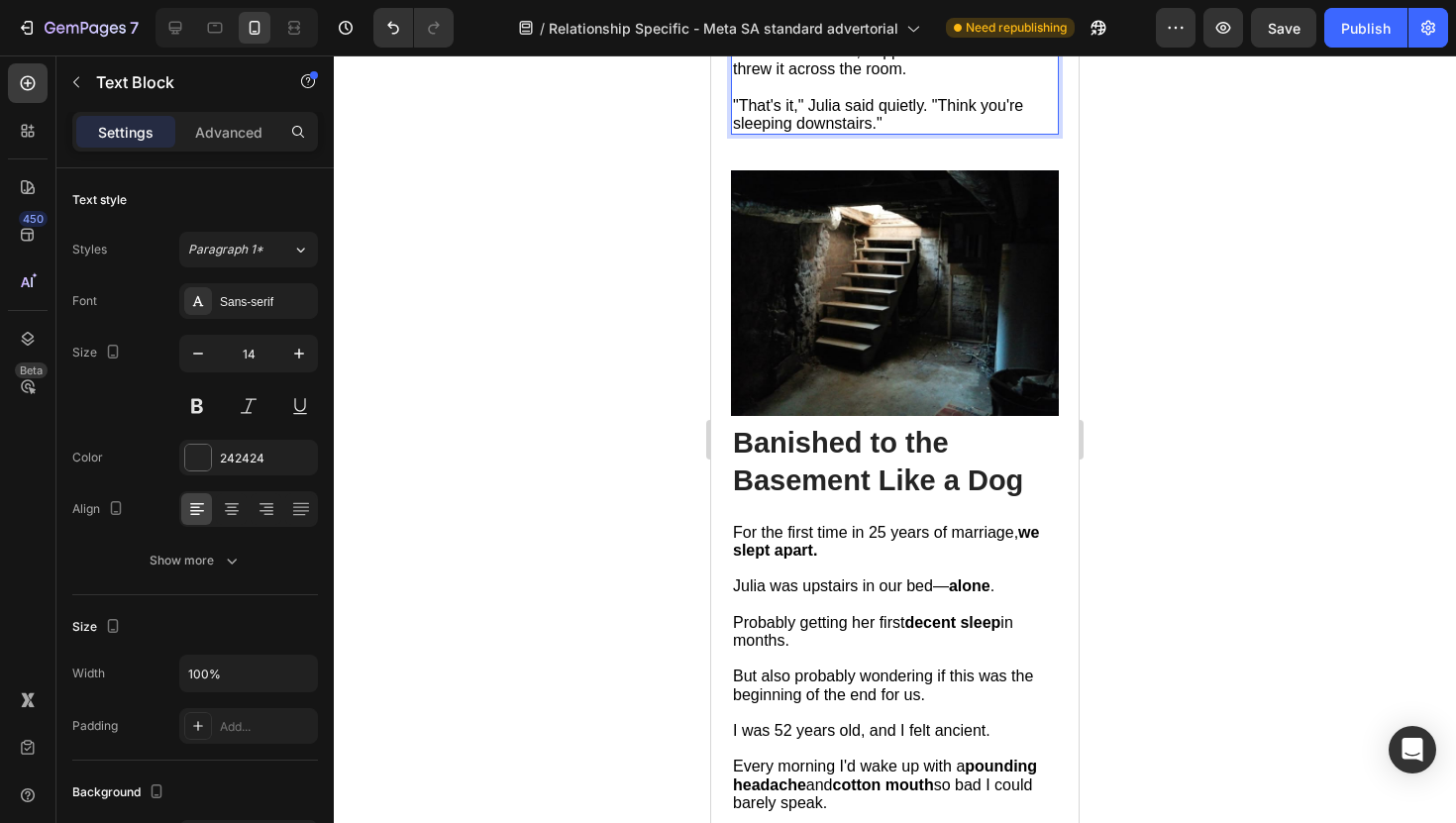 click on "Save" at bounding box center [1284, 28] 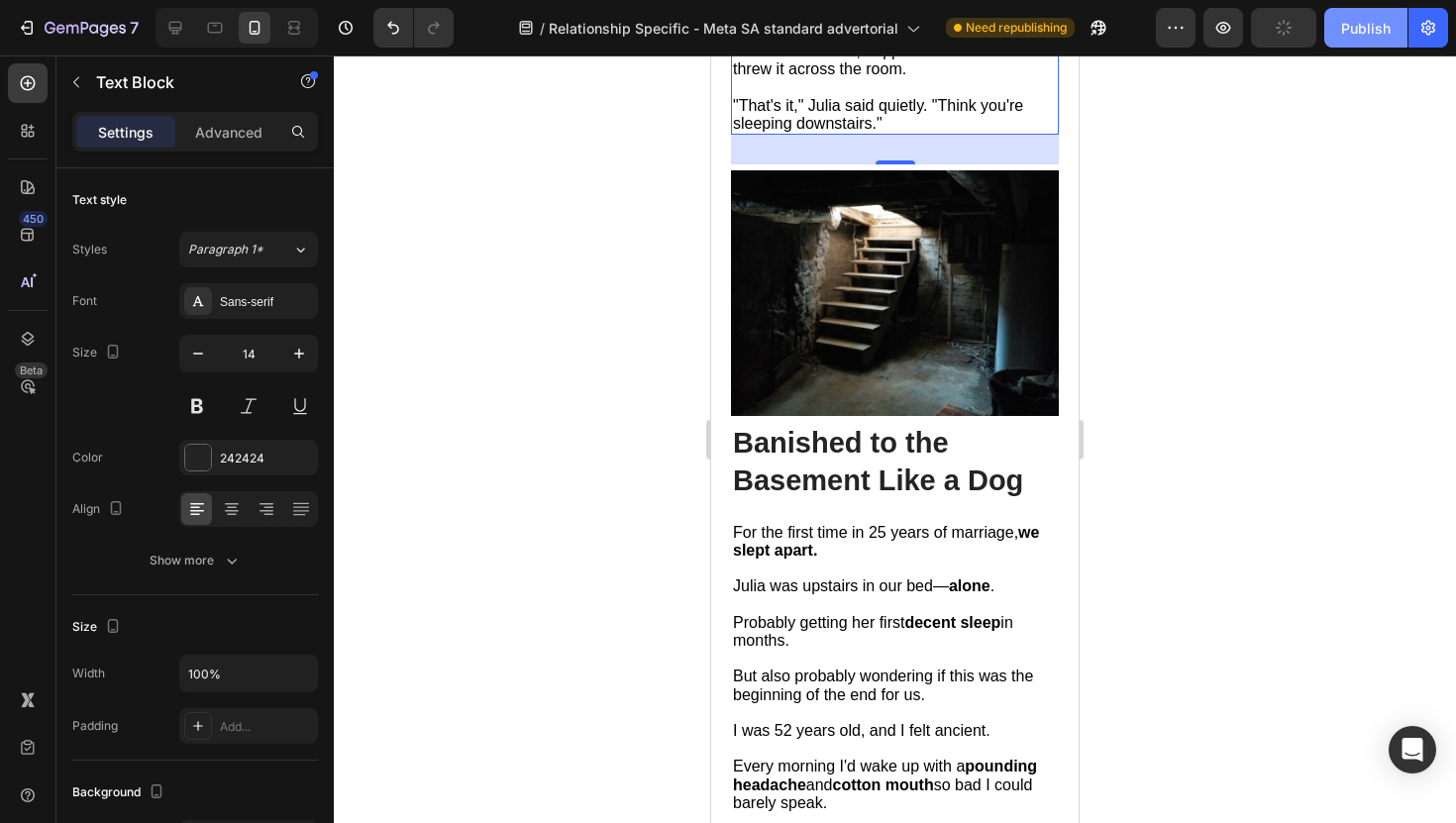 click on "Publish" at bounding box center [1366, 28] 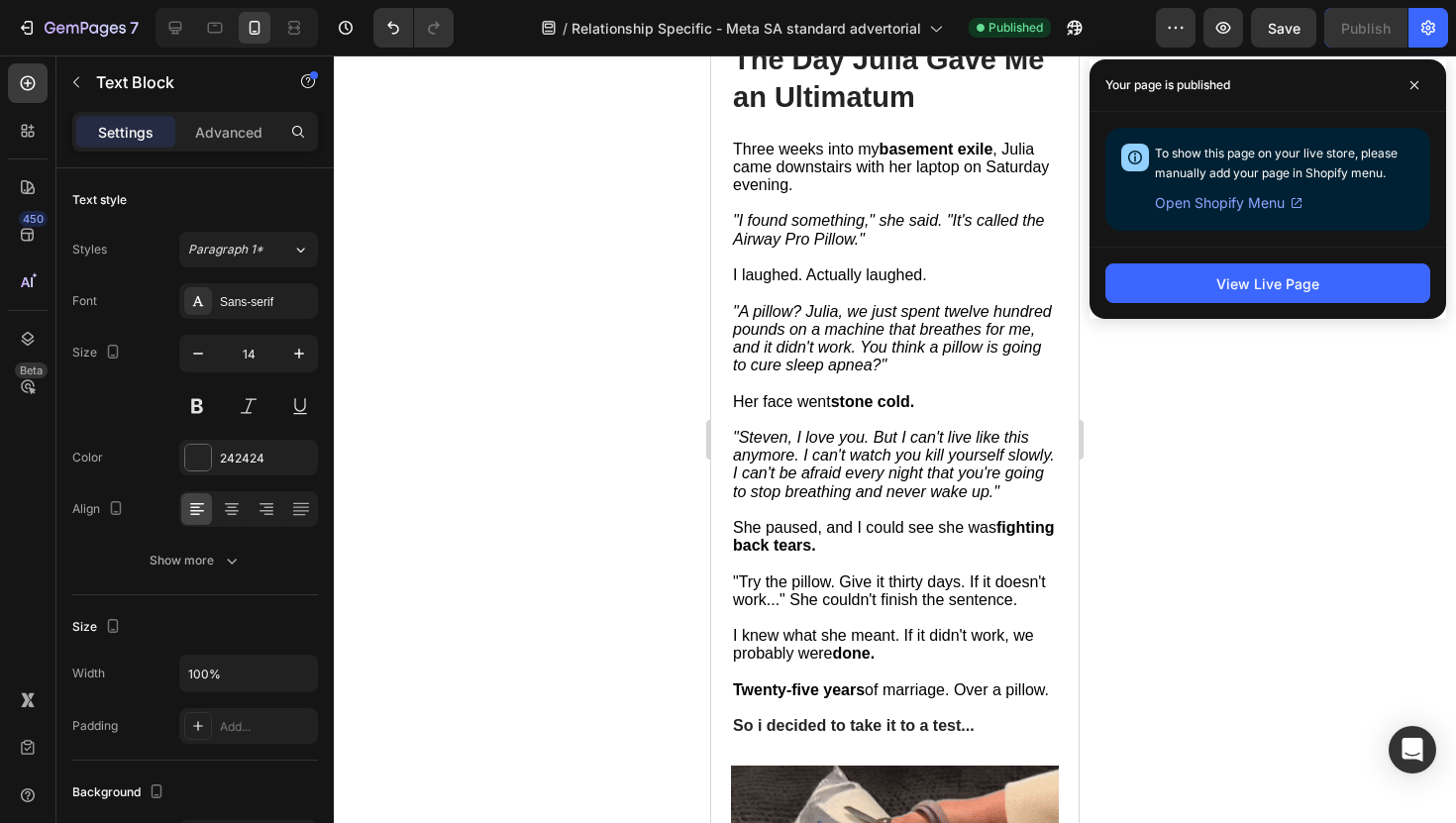 scroll, scrollTop: 4879, scrollLeft: 0, axis: vertical 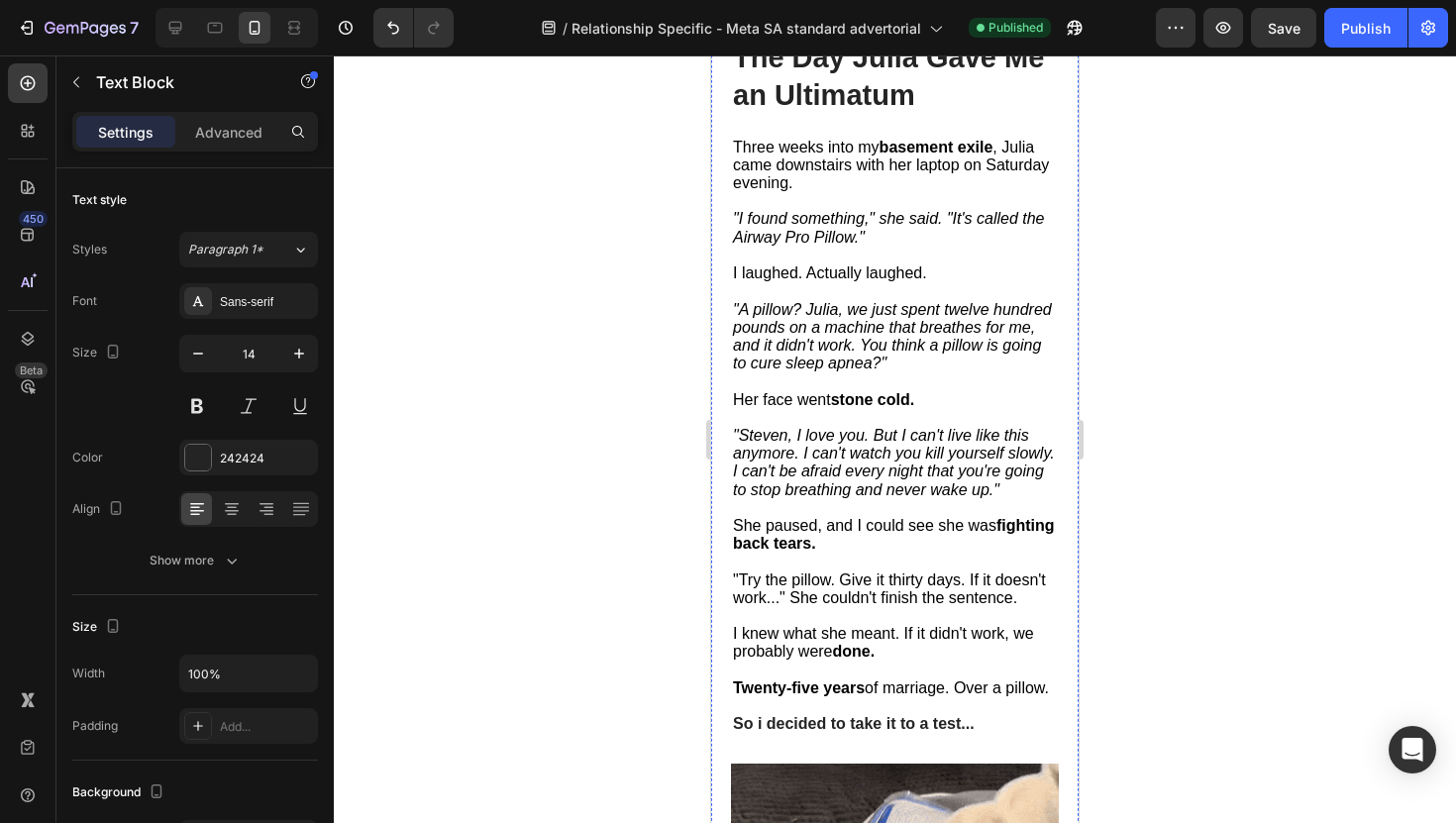click on "She didn't look at me with love anymore. She looked at me with pity. And  fear." at bounding box center [891, -81] 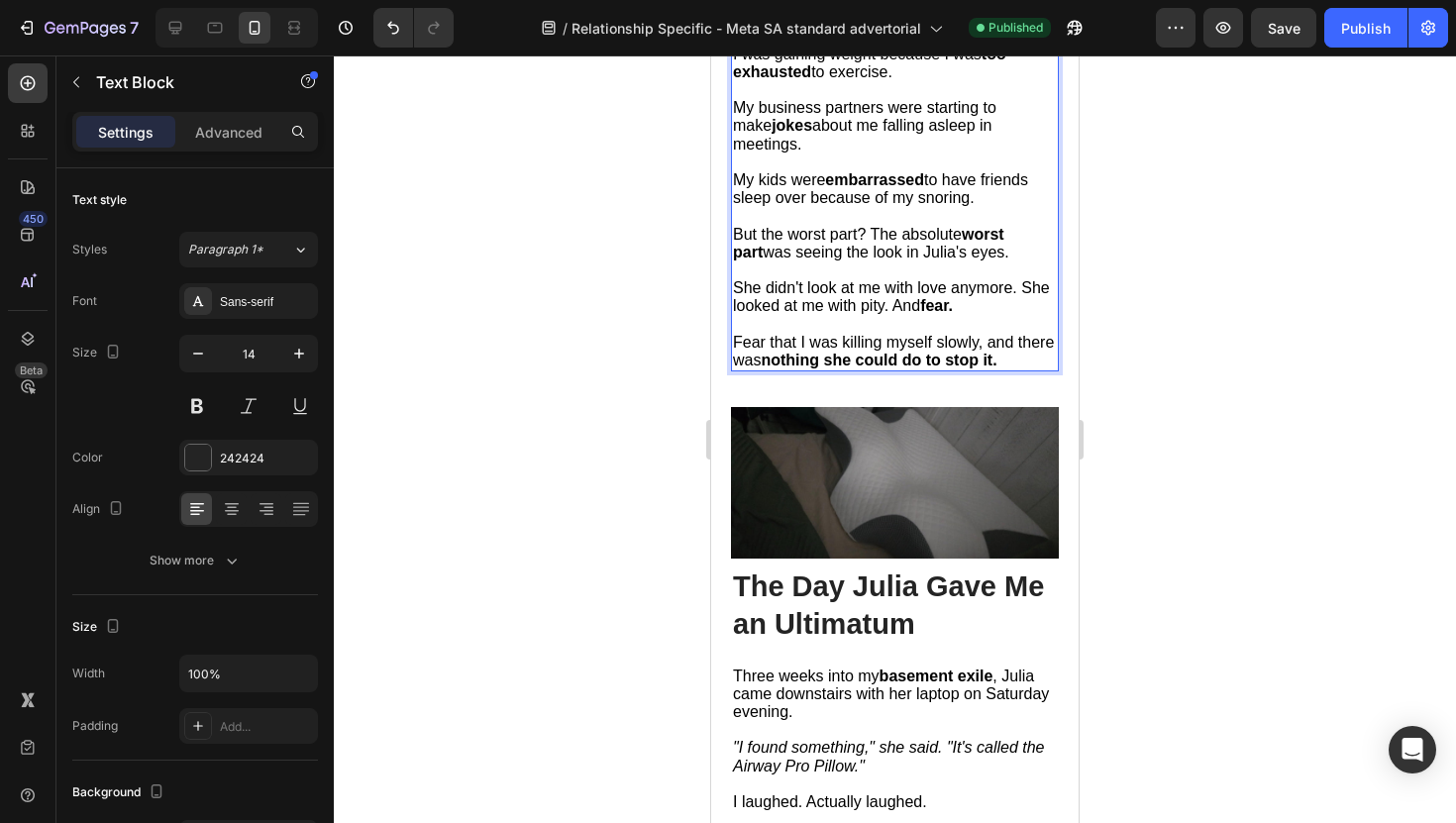 scroll, scrollTop: 4633, scrollLeft: 0, axis: vertical 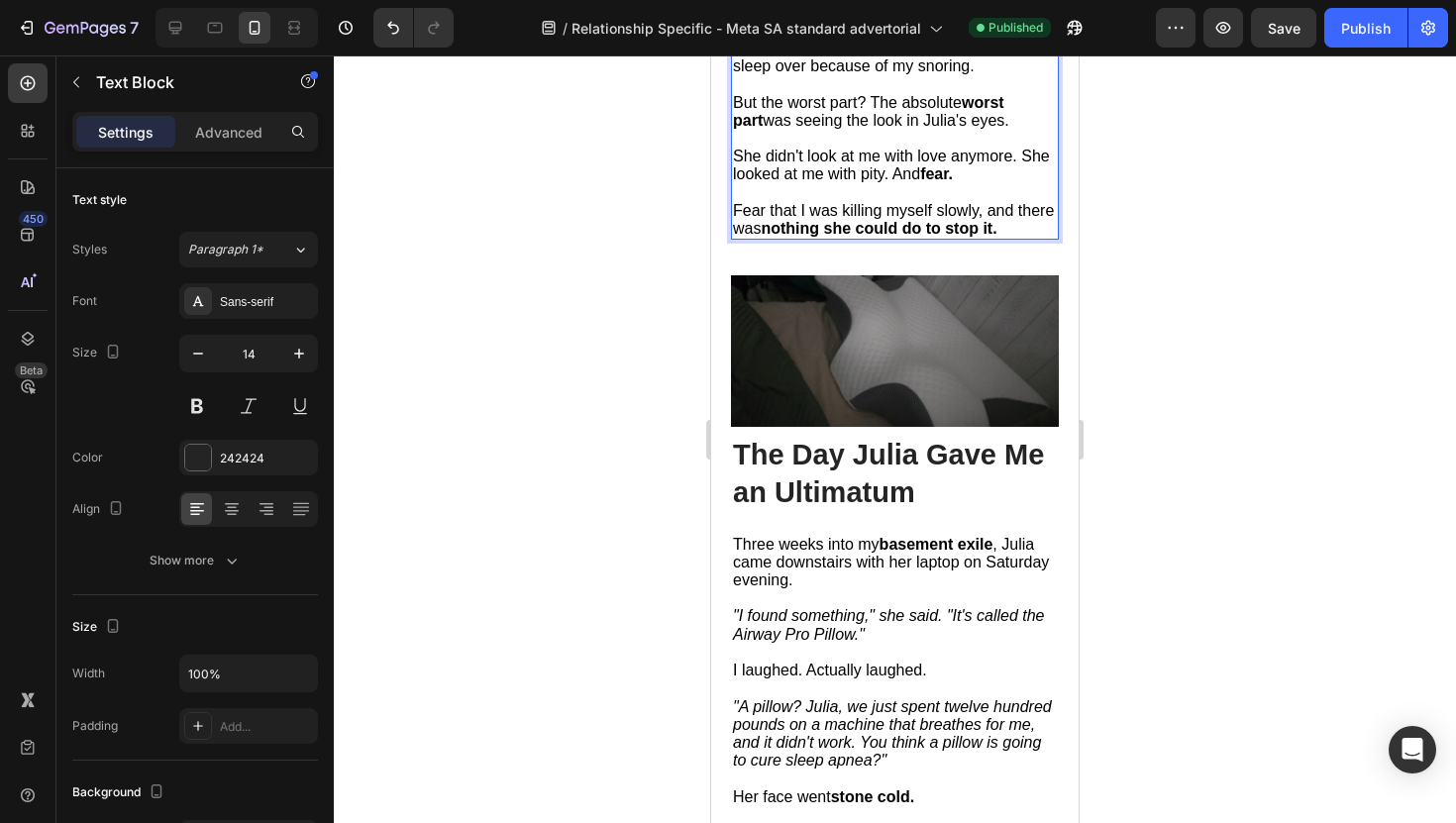 click on "She didn't look at me with love anymore. She looked at me with pity. And  fear." at bounding box center (891, 164) 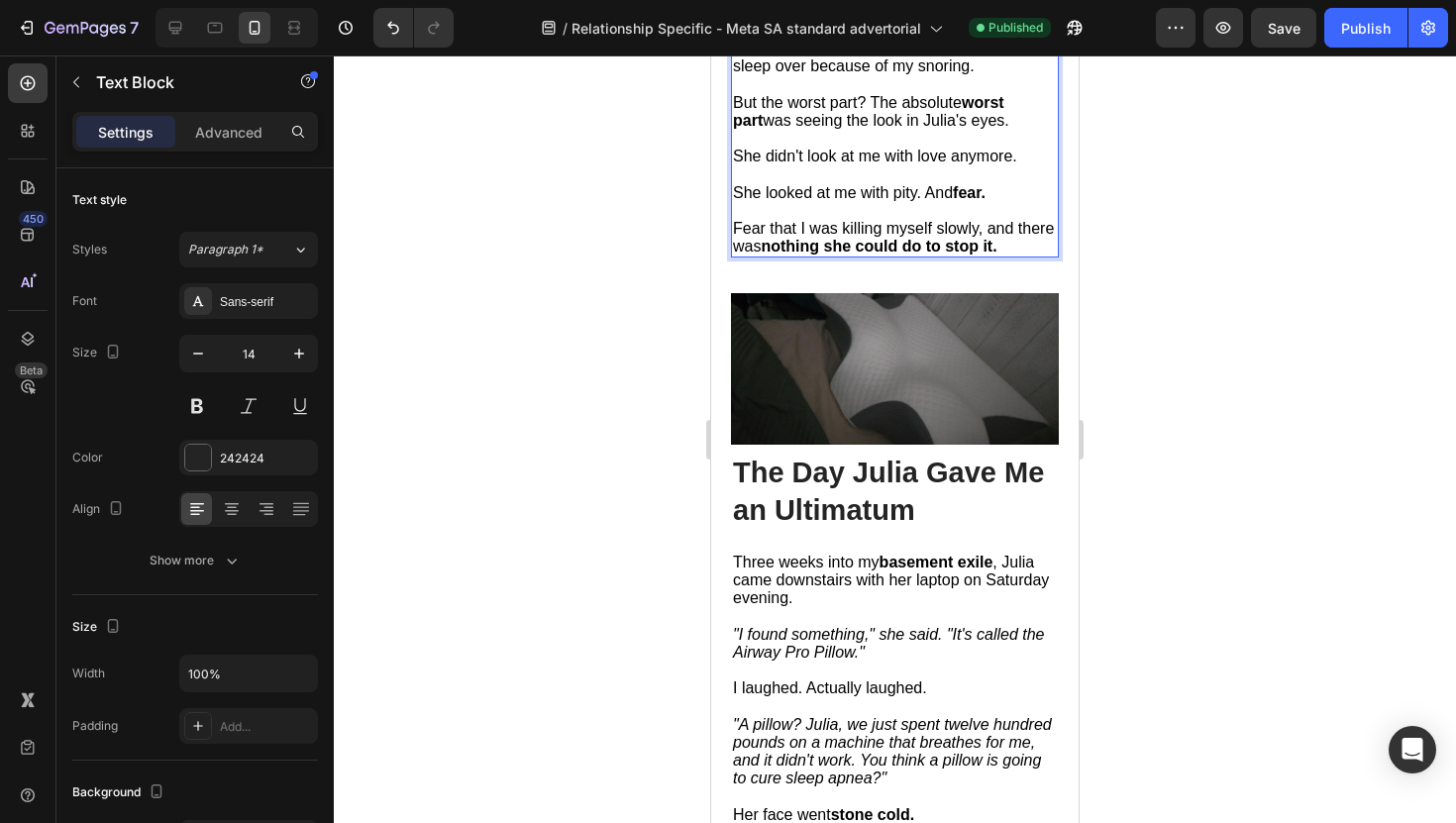 click on "7  Version history  /  Relationship Specific - Meta SA standard advertorial Published Preview  Save   Publish" 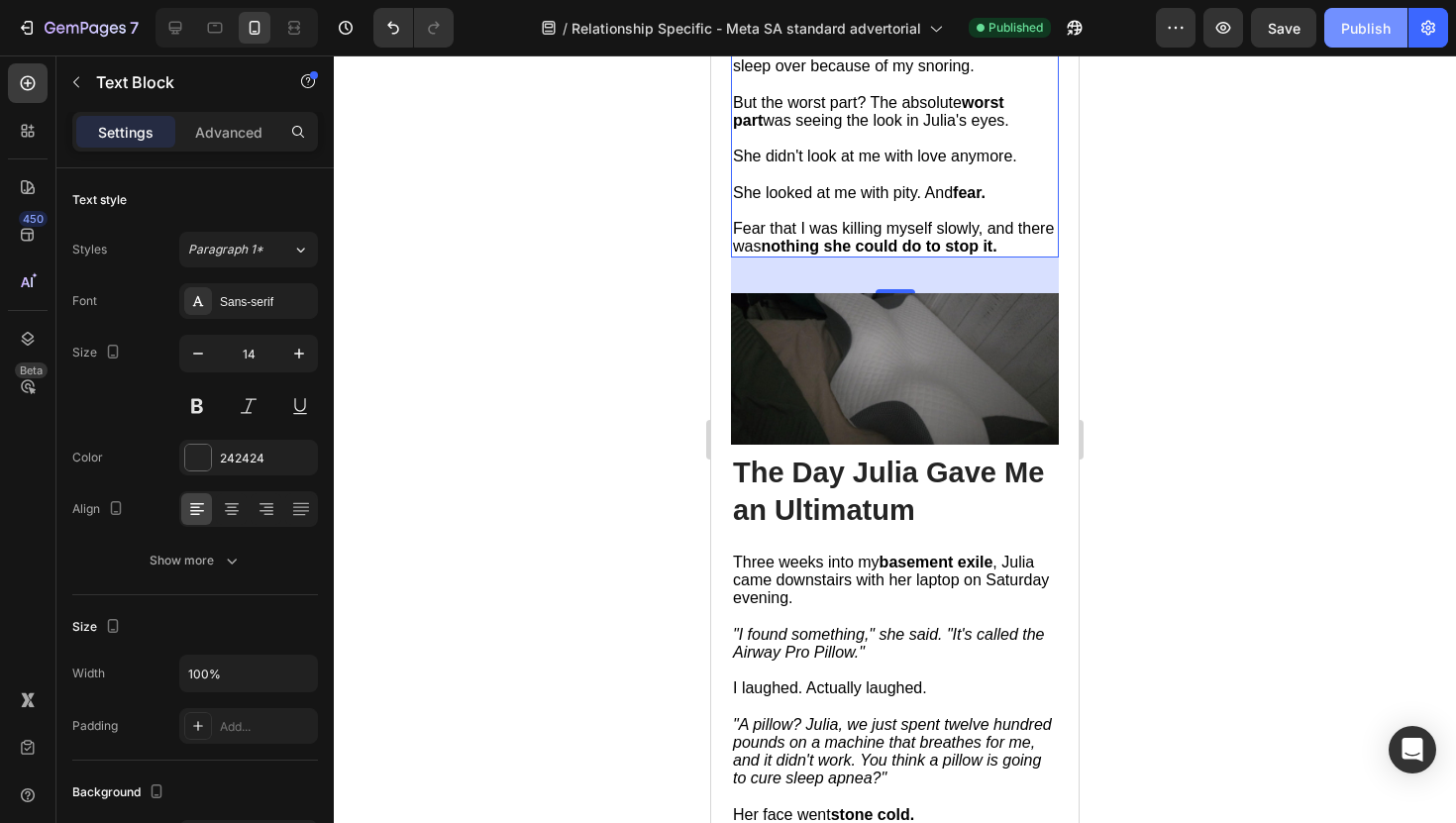 click on "Publish" at bounding box center [1366, 28] 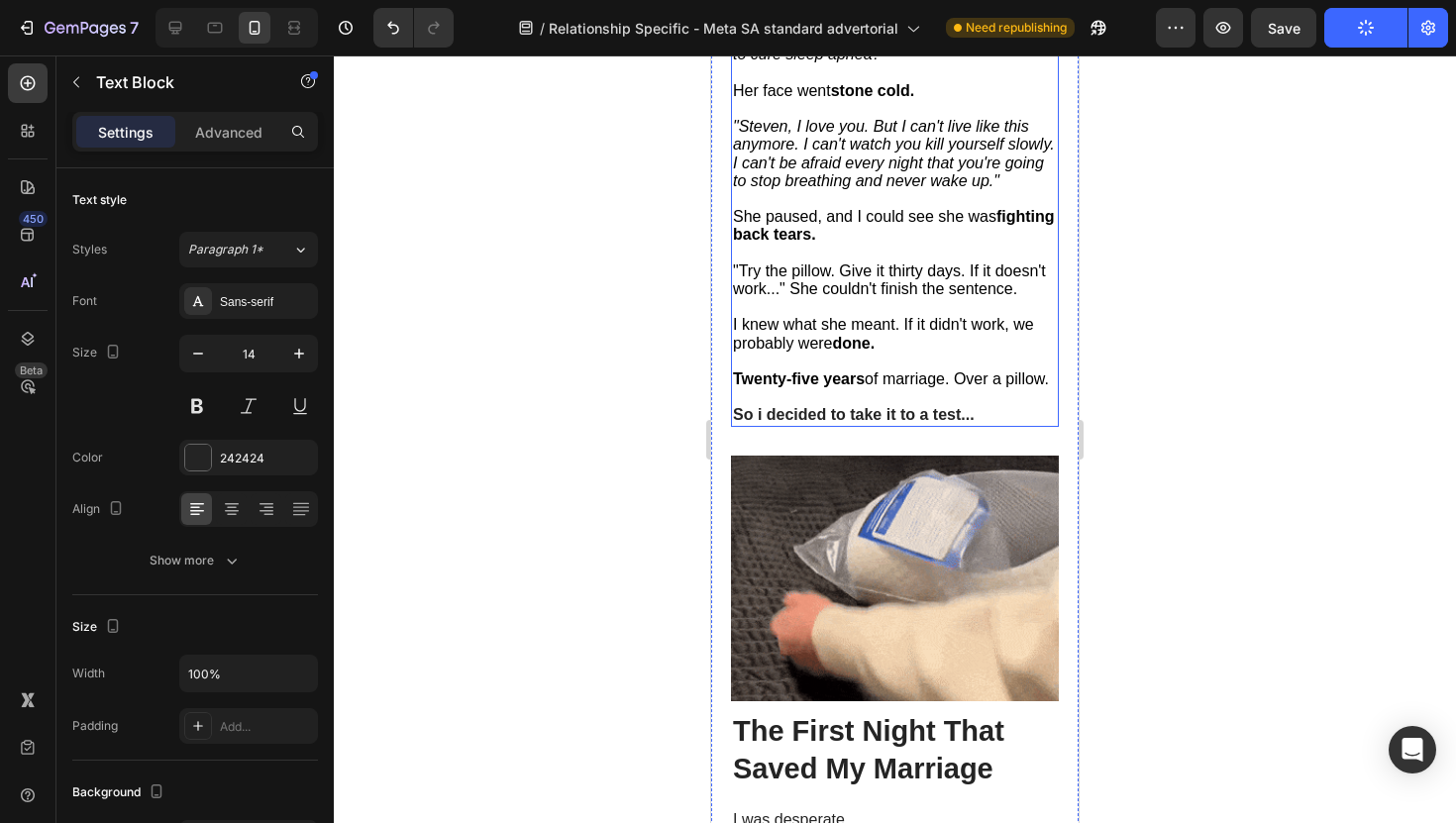 scroll, scrollTop: 5360, scrollLeft: 0, axis: vertical 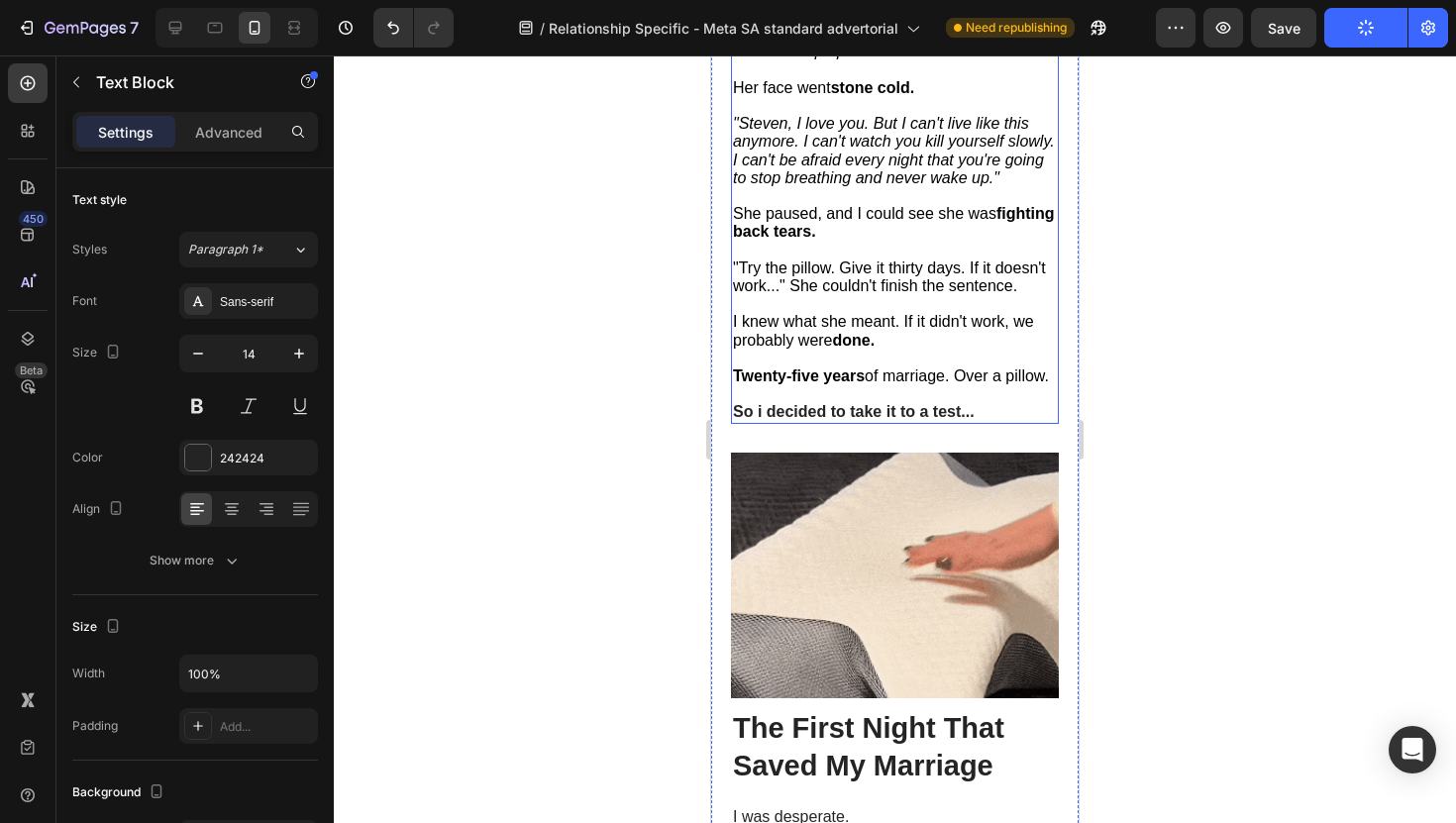 click on ""I found something," she said. "It's called the Airway Pro Pillow."" at bounding box center (888, -84) 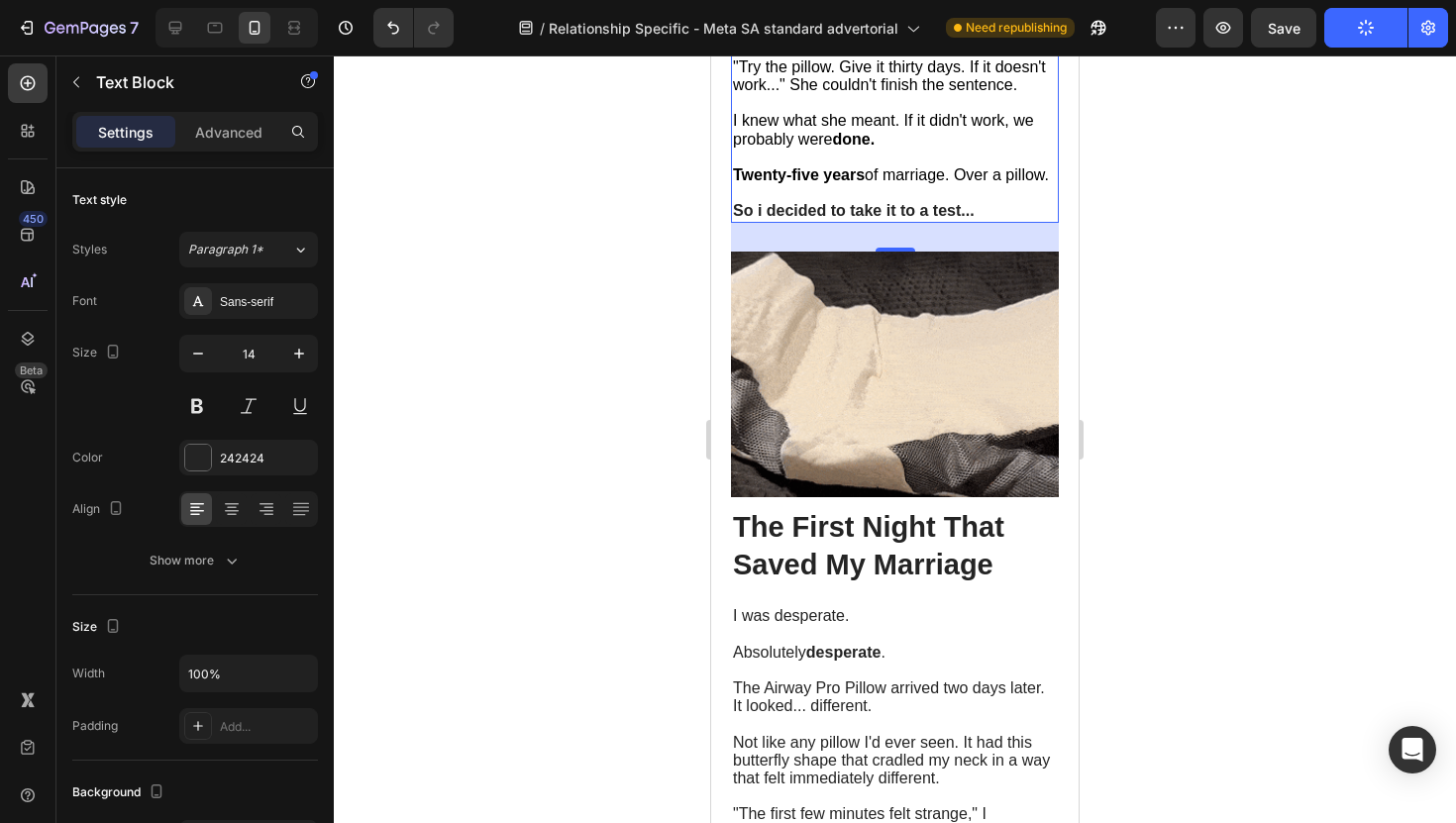 scroll, scrollTop: 5563, scrollLeft: 0, axis: vertical 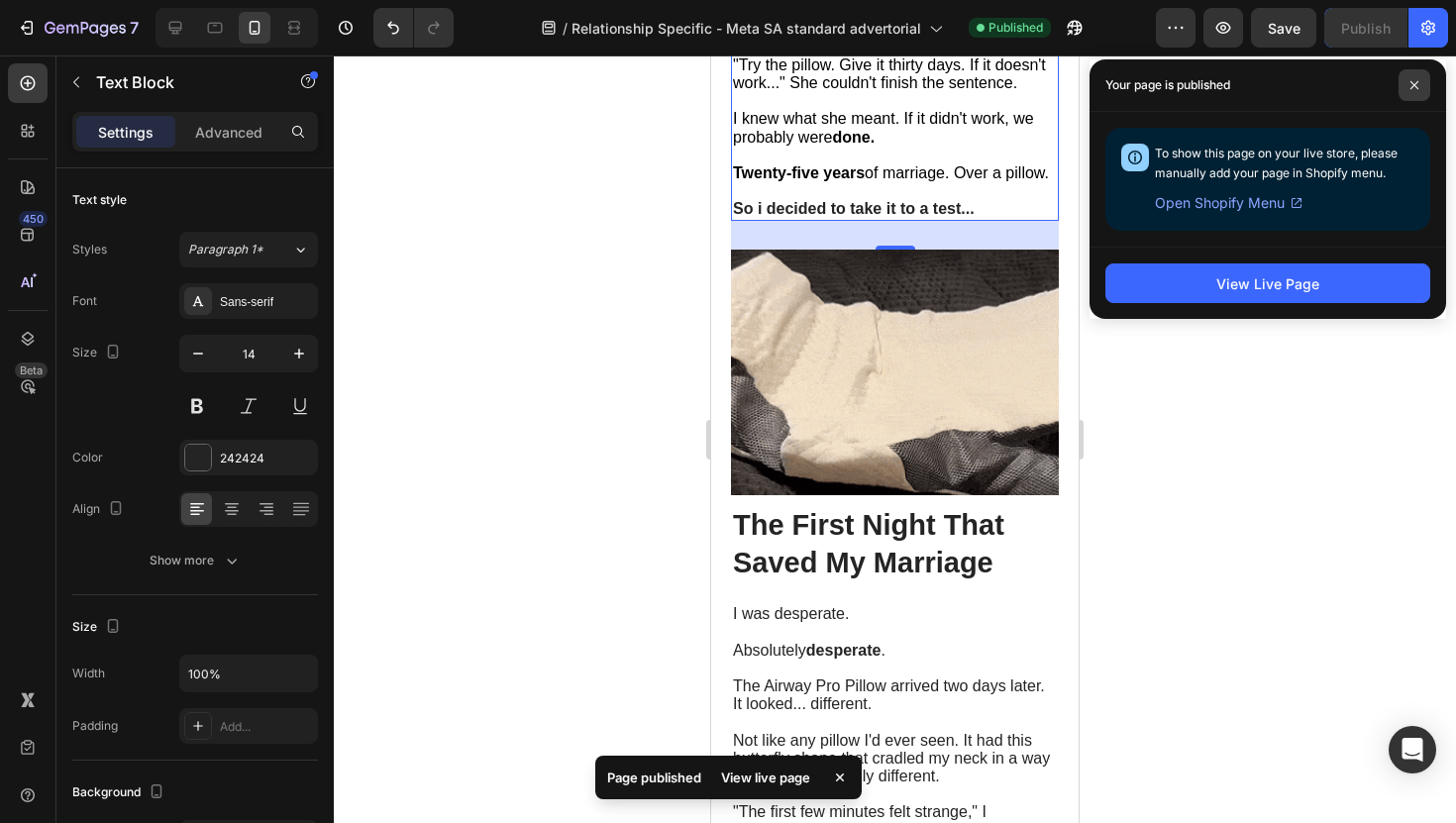 click at bounding box center [1414, 85] 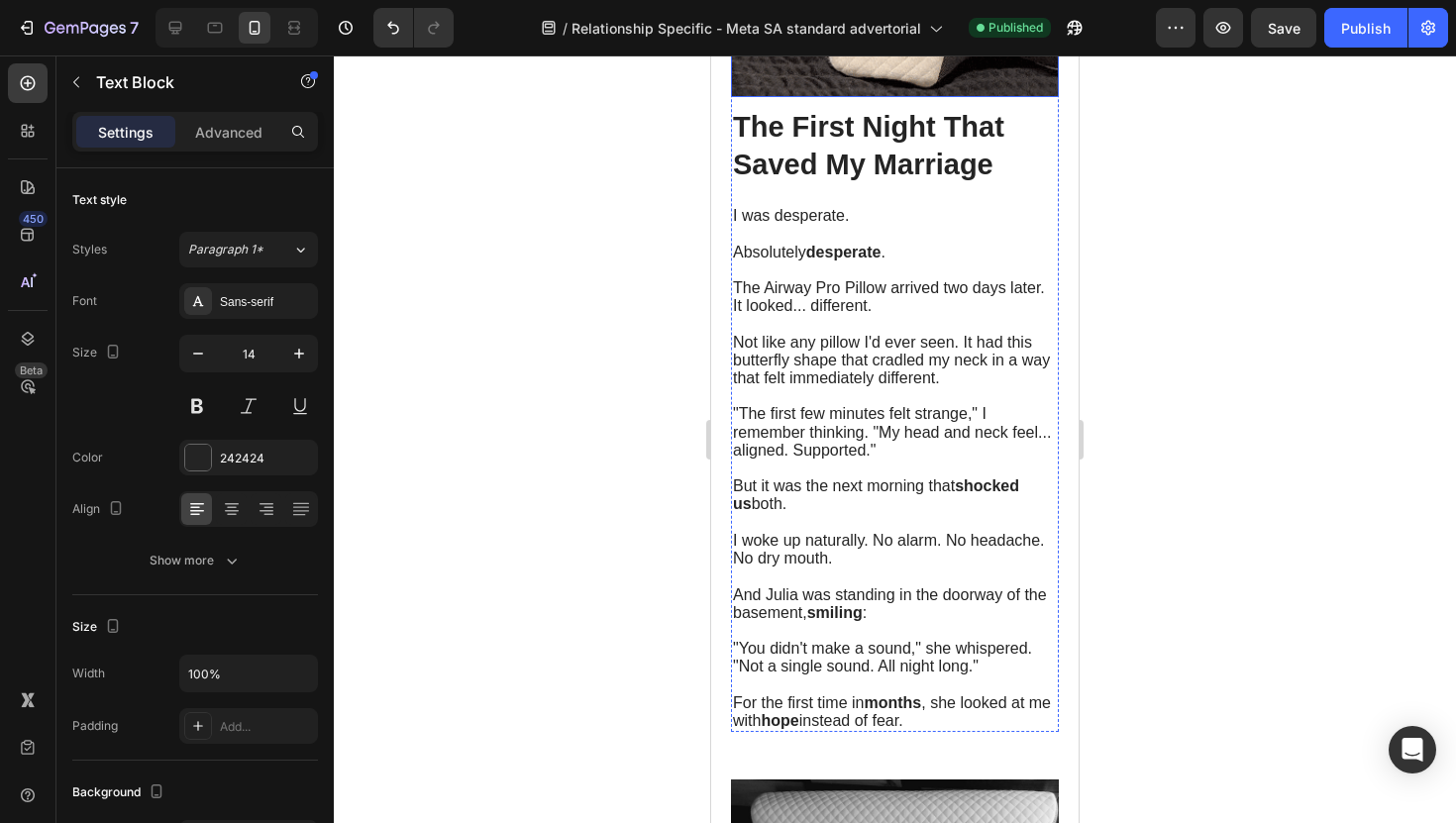 scroll, scrollTop: 5965, scrollLeft: 0, axis: vertical 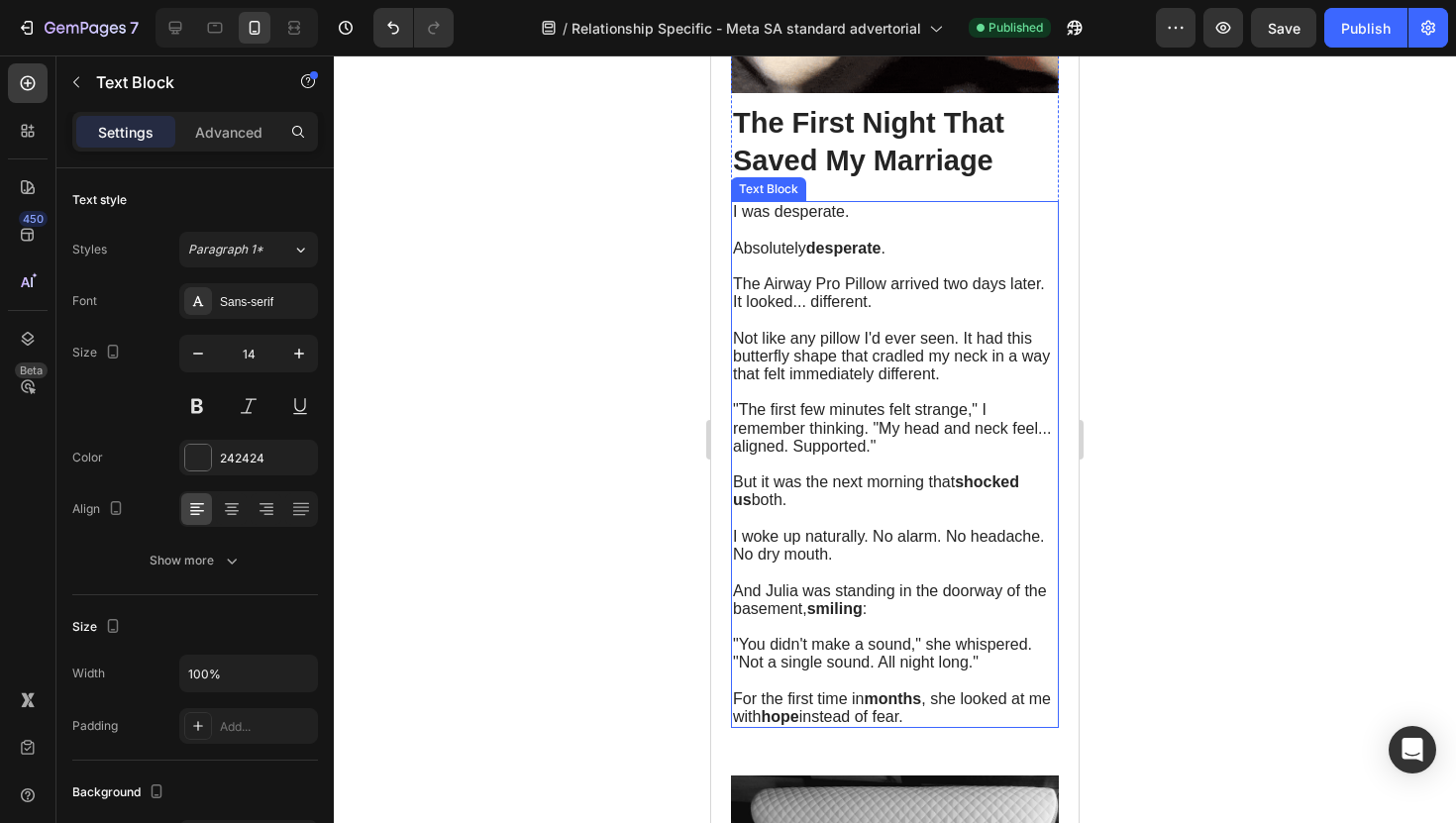 click on "Absolutely  desperate ." at bounding box center [809, 248] 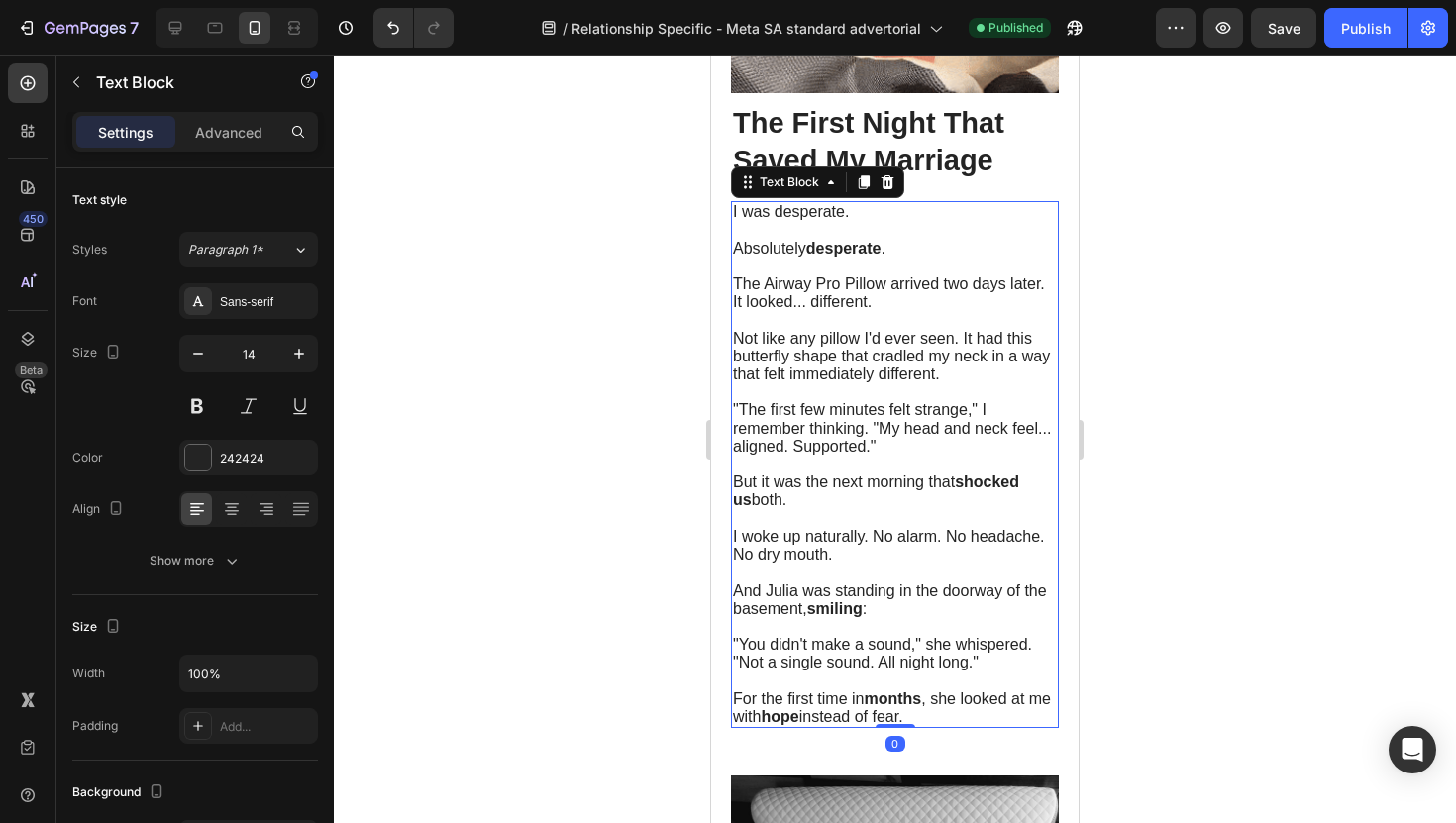 click on "Absolutely  desperate ." at bounding box center [809, 248] 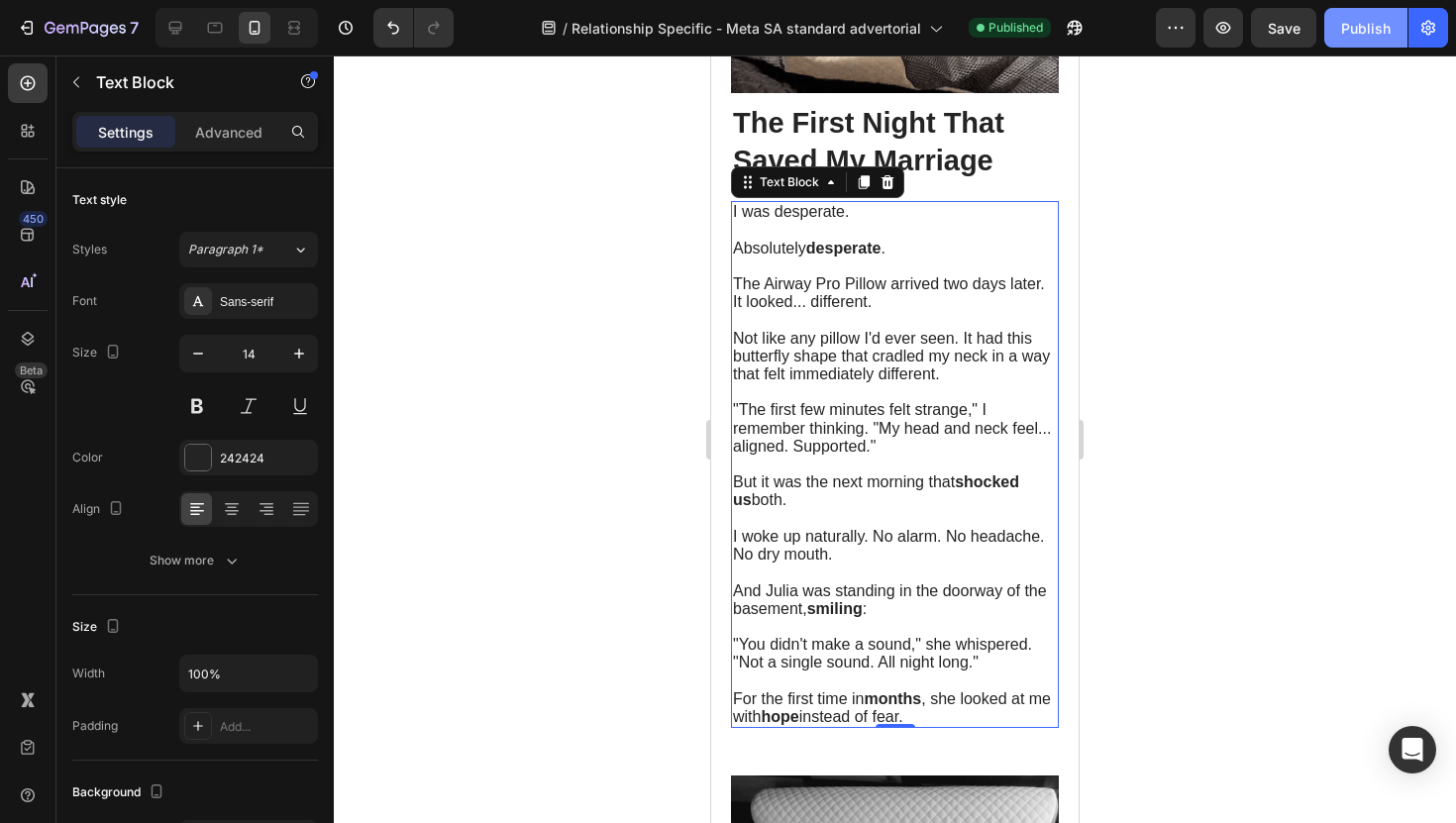 click on "Publish" at bounding box center [1366, 28] 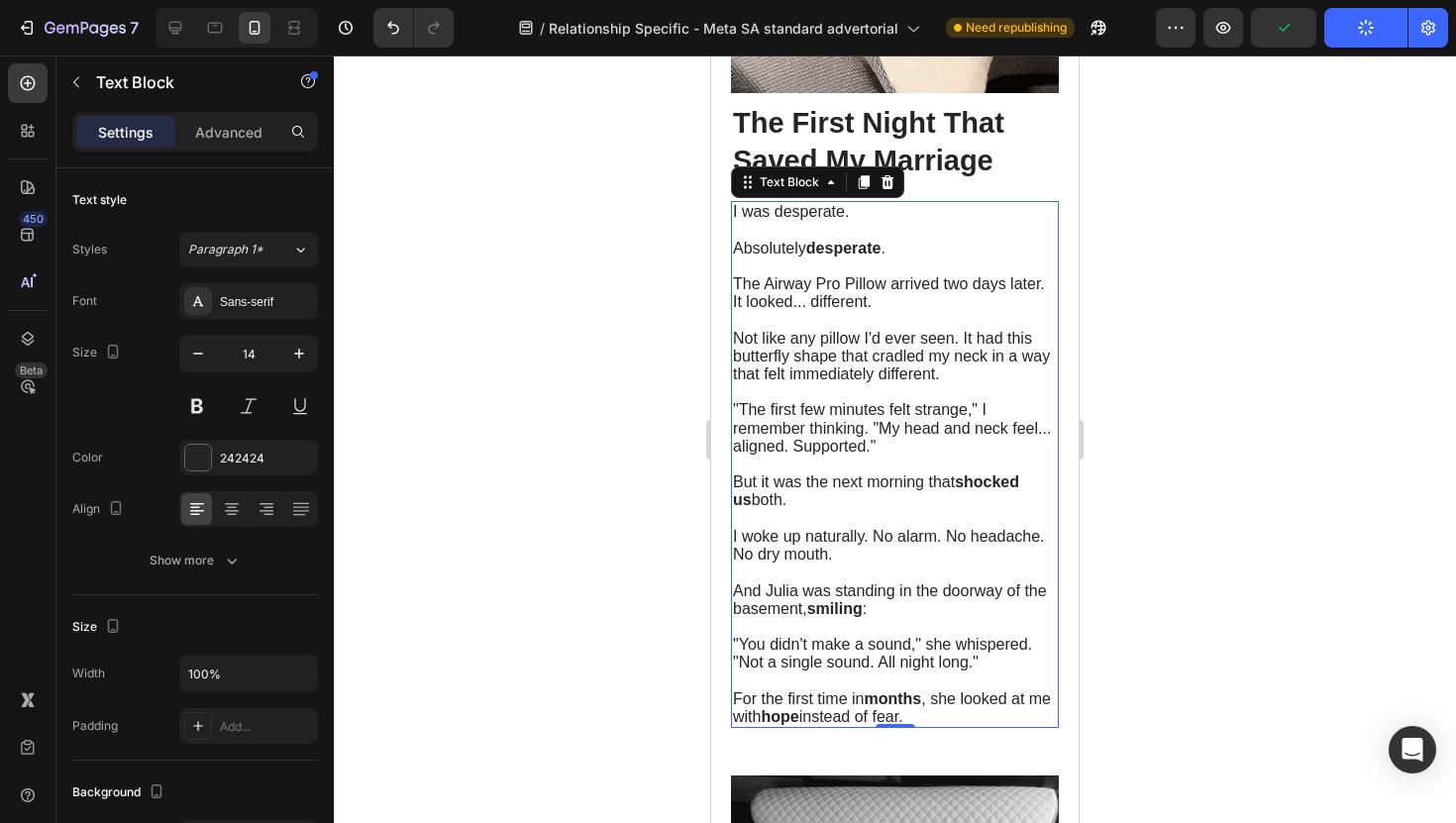 type 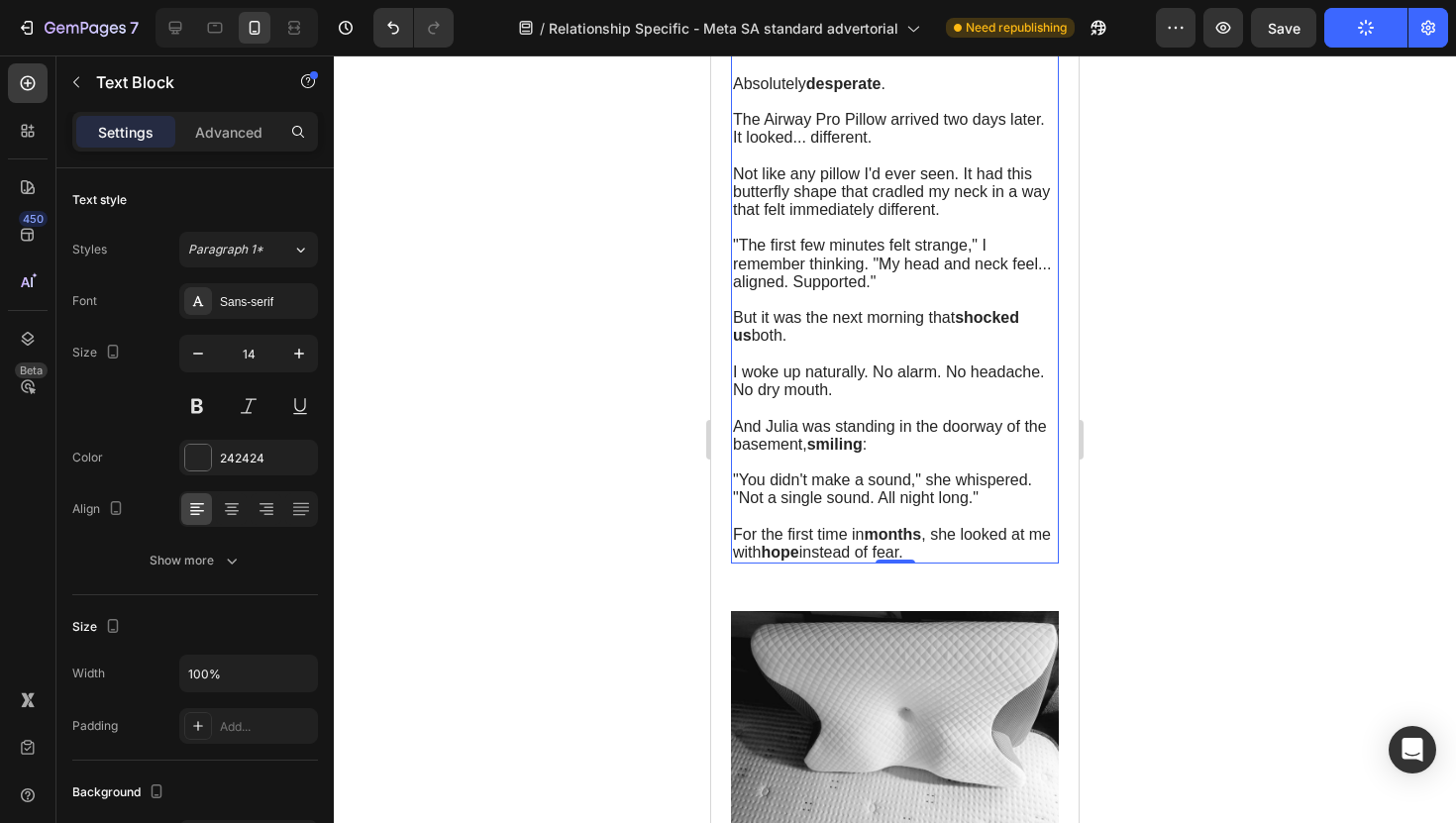 scroll, scrollTop: 6147, scrollLeft: 0, axis: vertical 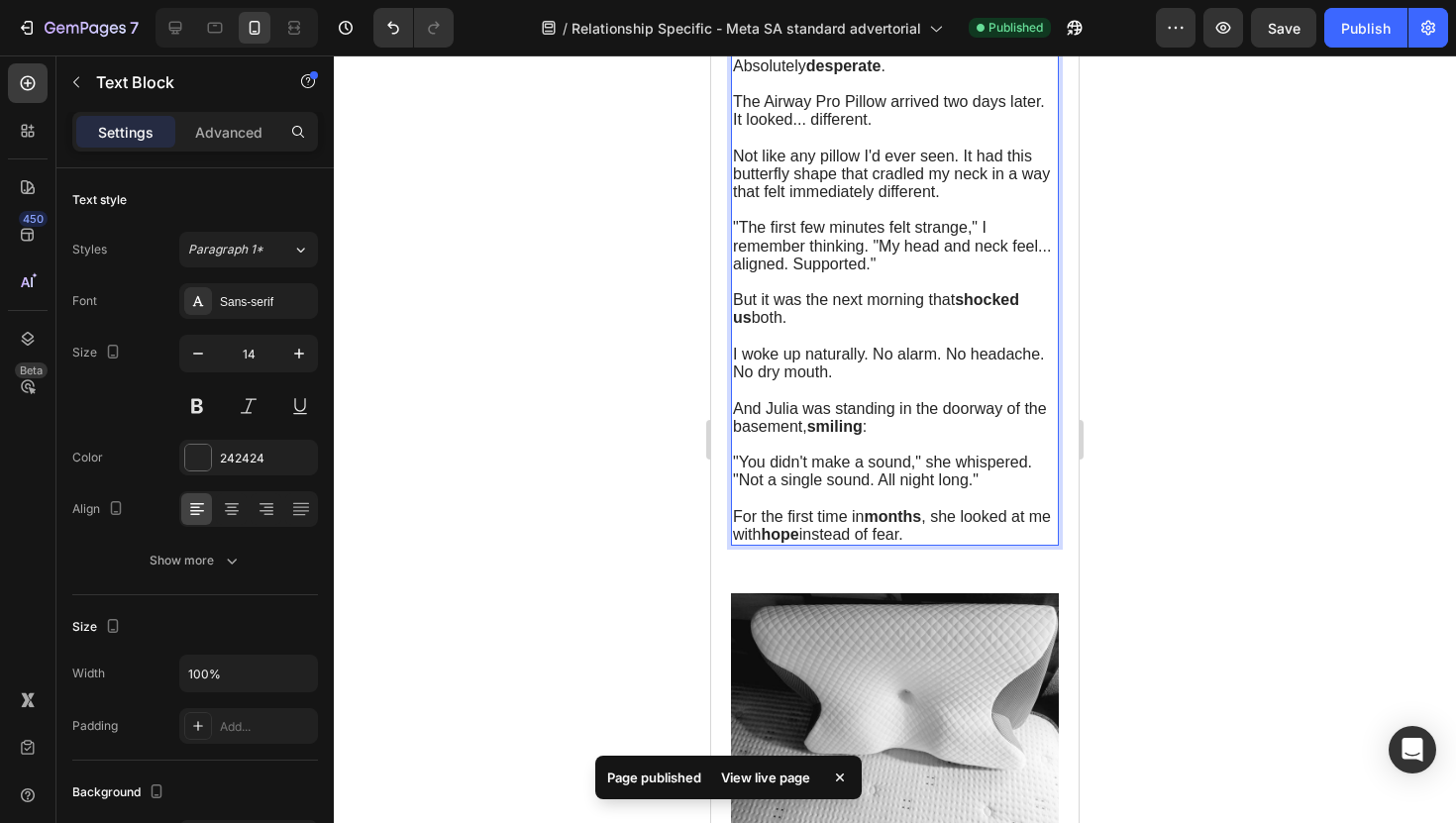 click on "The Airway Pro Pillow arrived two days later. It looked... different." at bounding box center (888, 110) 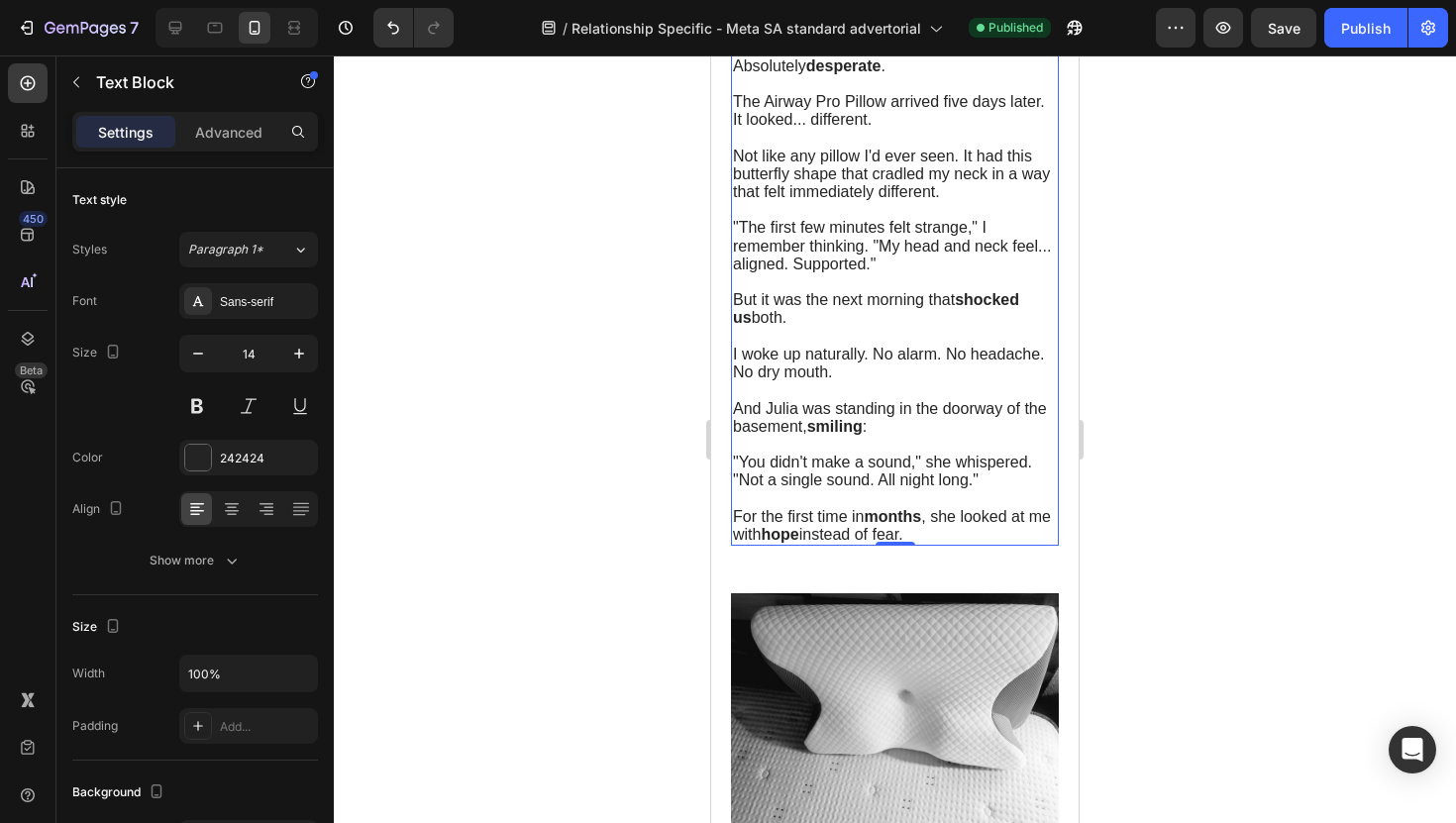 click on "7  Version history  /  Relationship Specific - Meta SA standard advertorial Published Preview  Save   Publish" 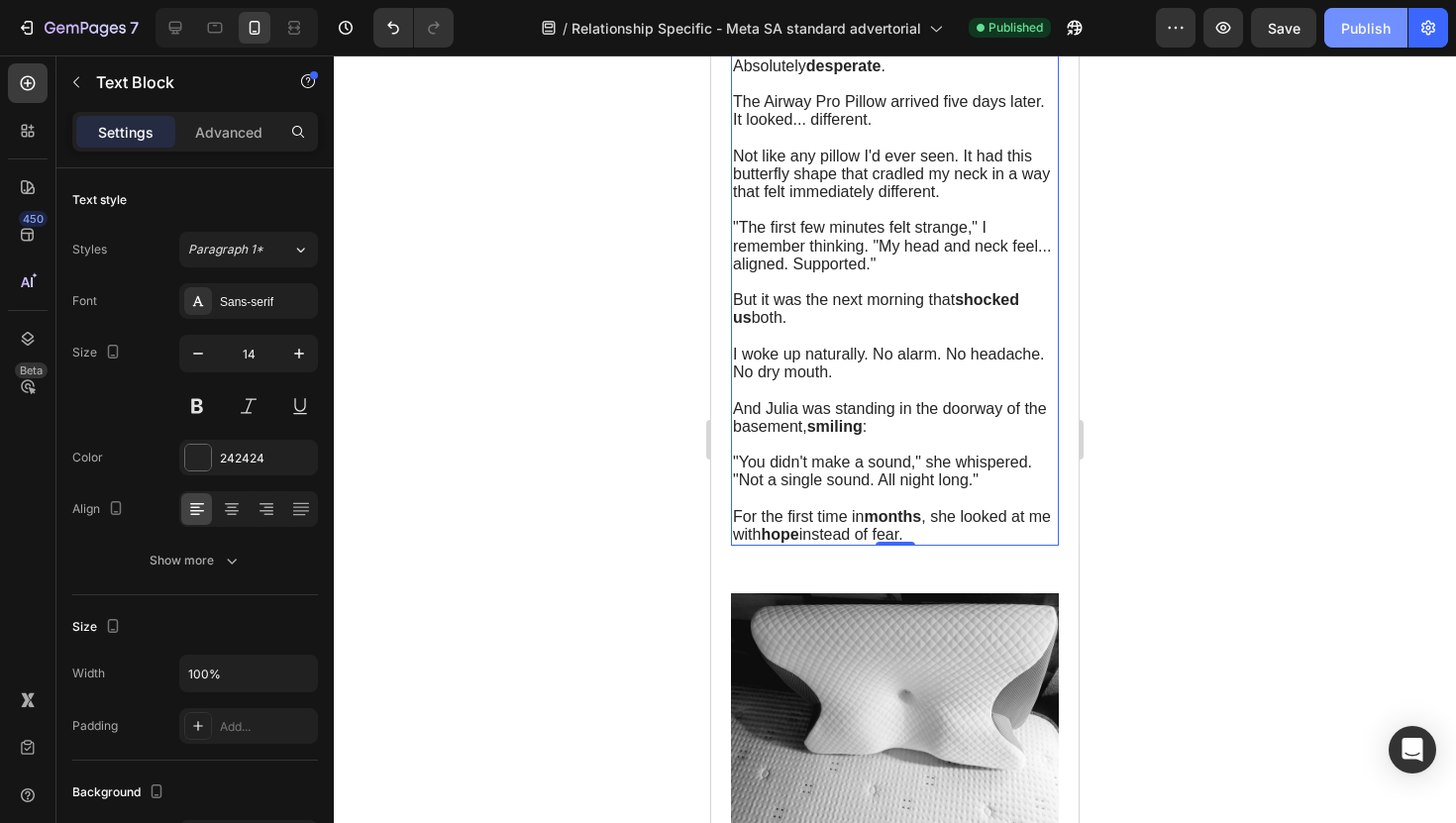 click on "Publish" at bounding box center (1366, 28) 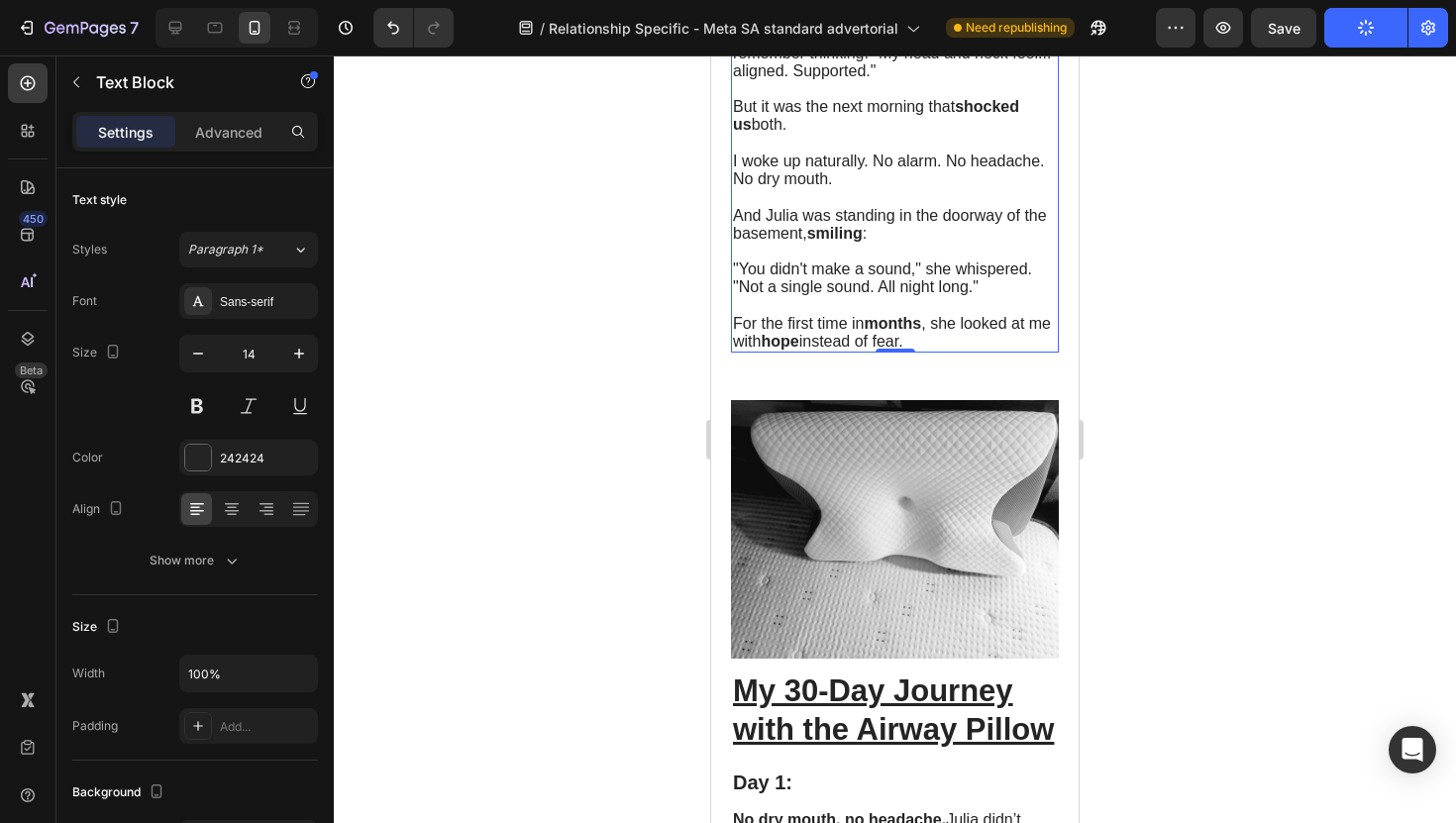 scroll, scrollTop: 6341, scrollLeft: 0, axis: vertical 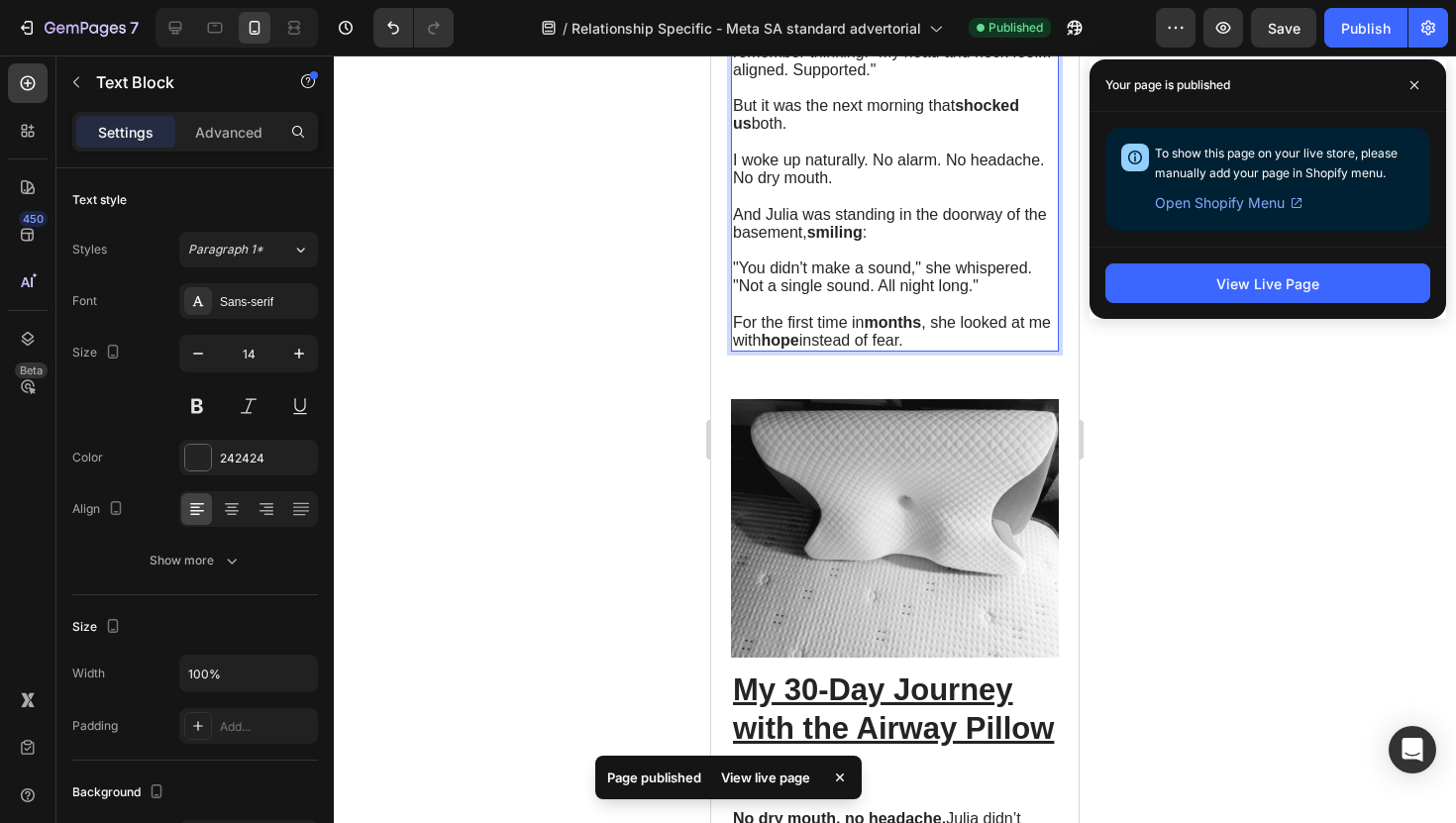 click on ""The first few minutes felt strange," I remember thinking. "My head and neck feel... aligned. Supported."" at bounding box center (891, 51) 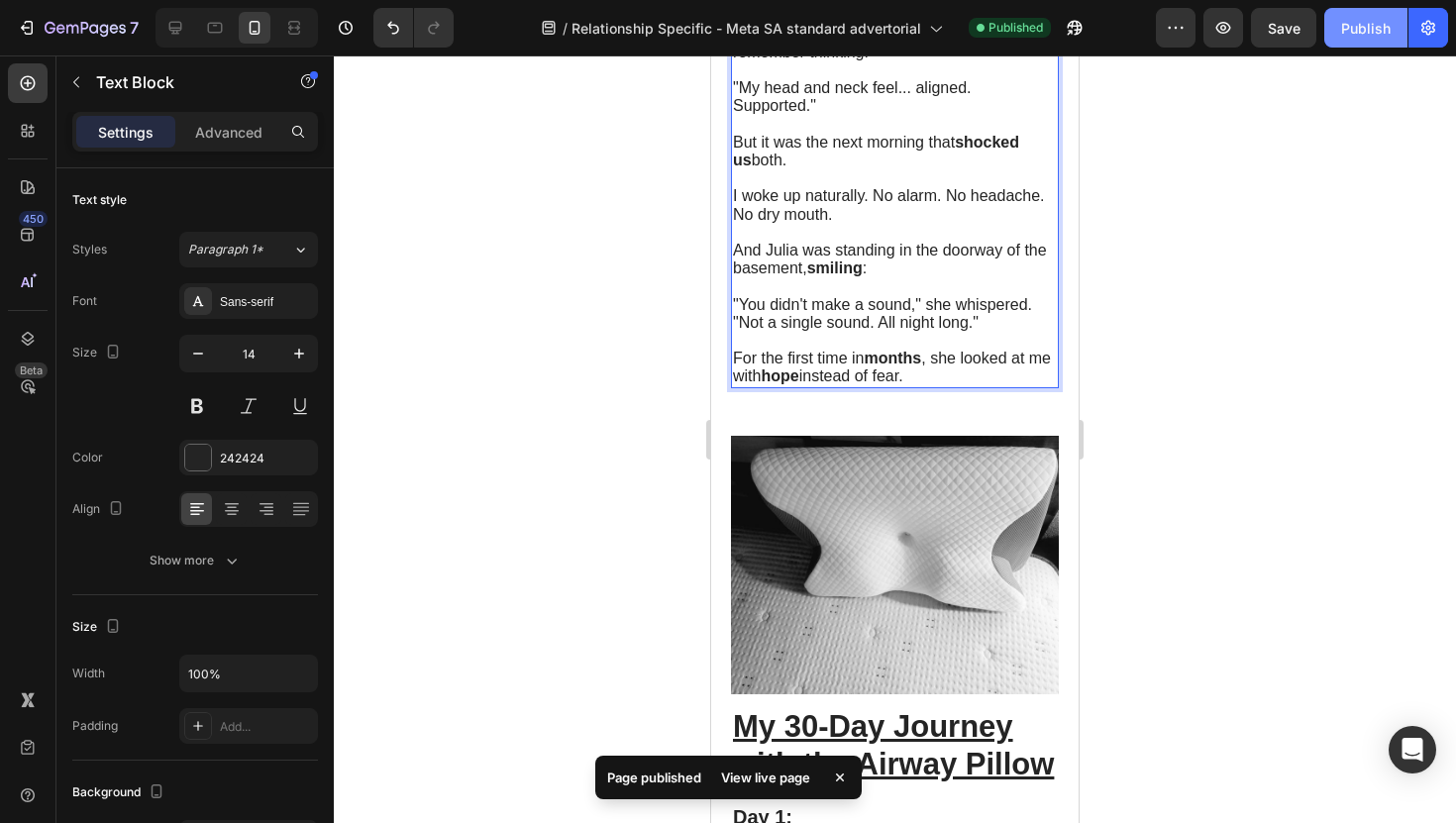 click on "Publish" at bounding box center [1366, 28] 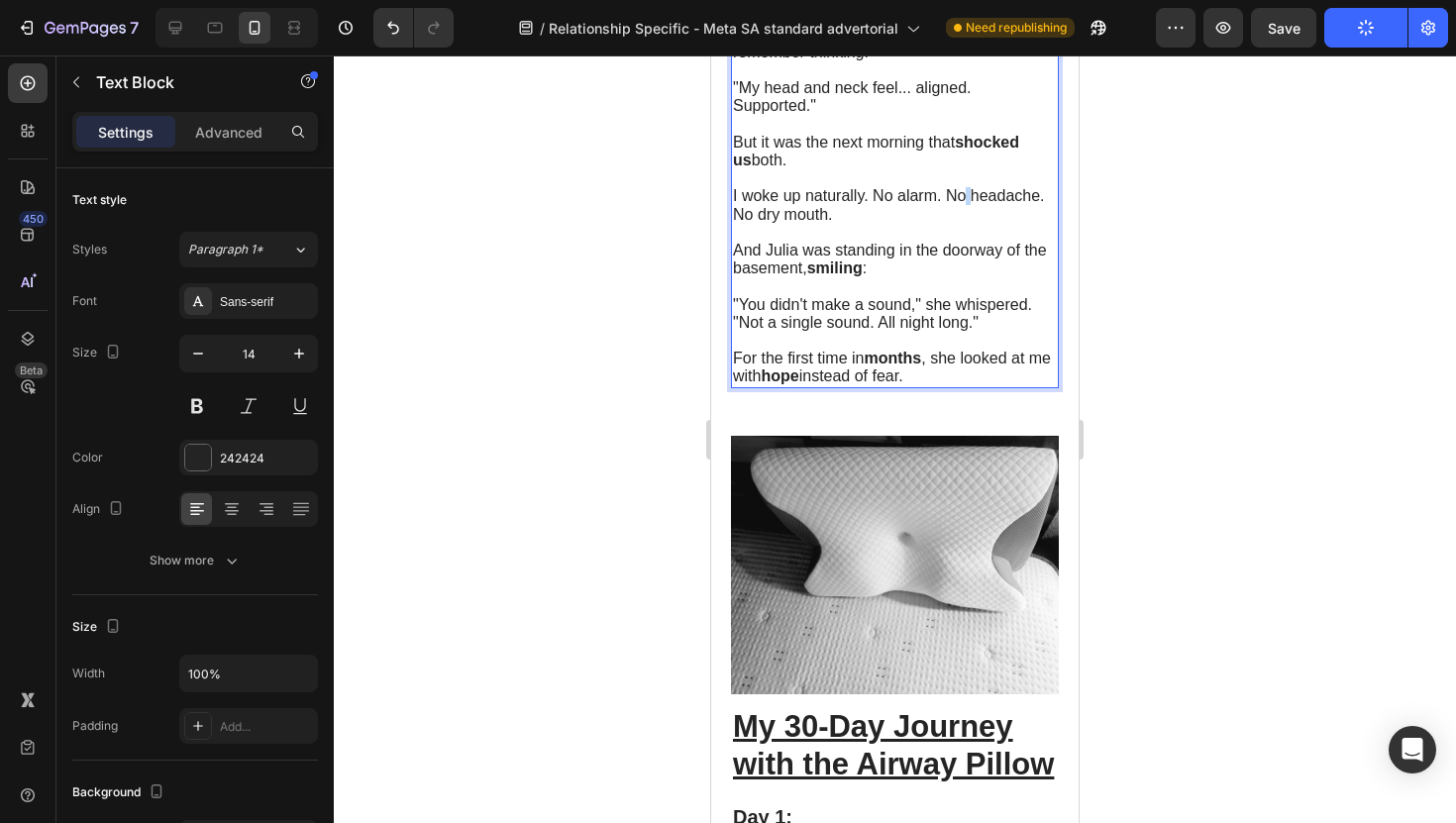 click on "I woke up naturally. No alarm. No headache. No dry mouth." at bounding box center (888, 204) 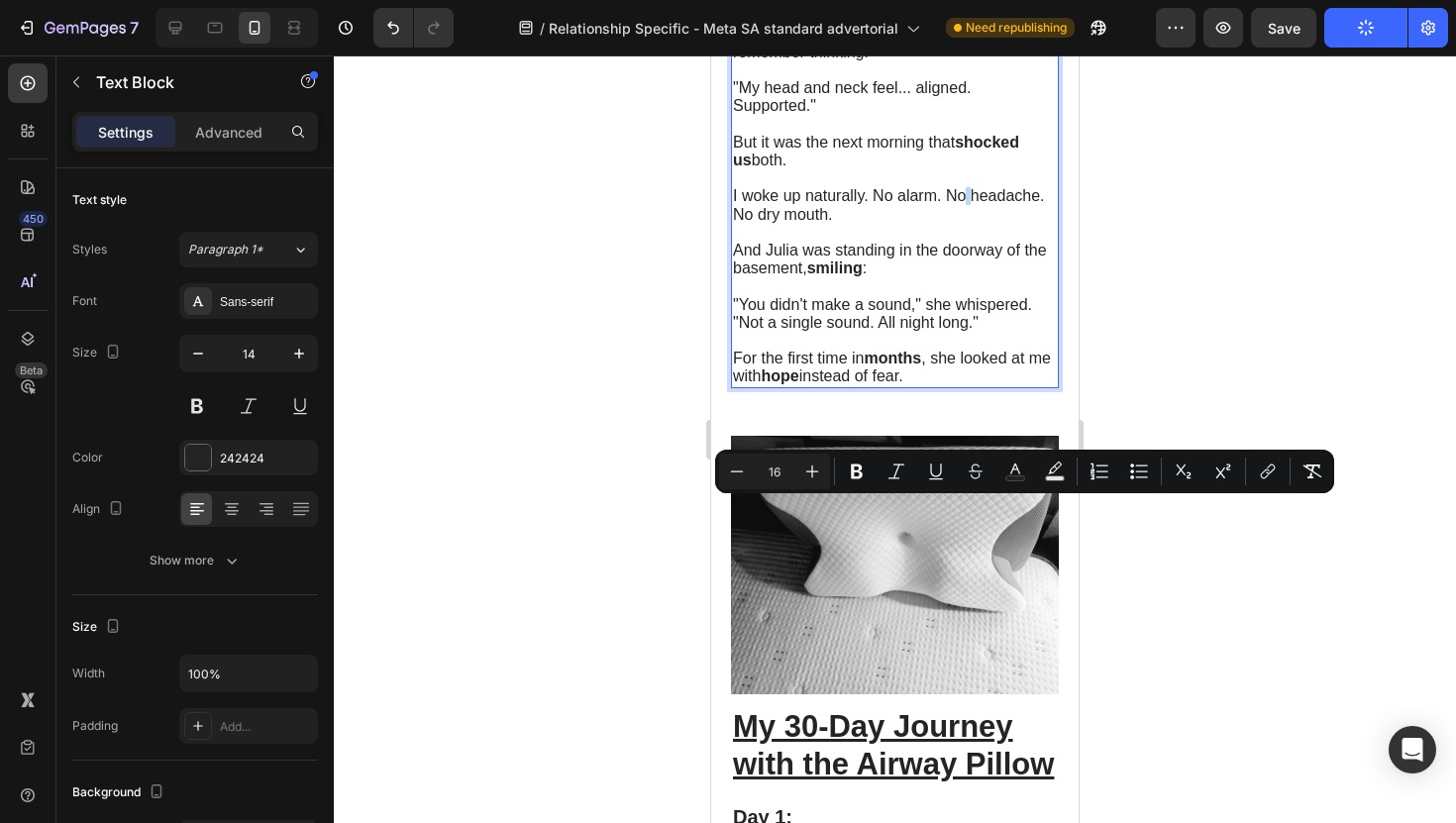 click on "I woke up naturally. No alarm. No headache. No dry mouth." at bounding box center (888, 204) 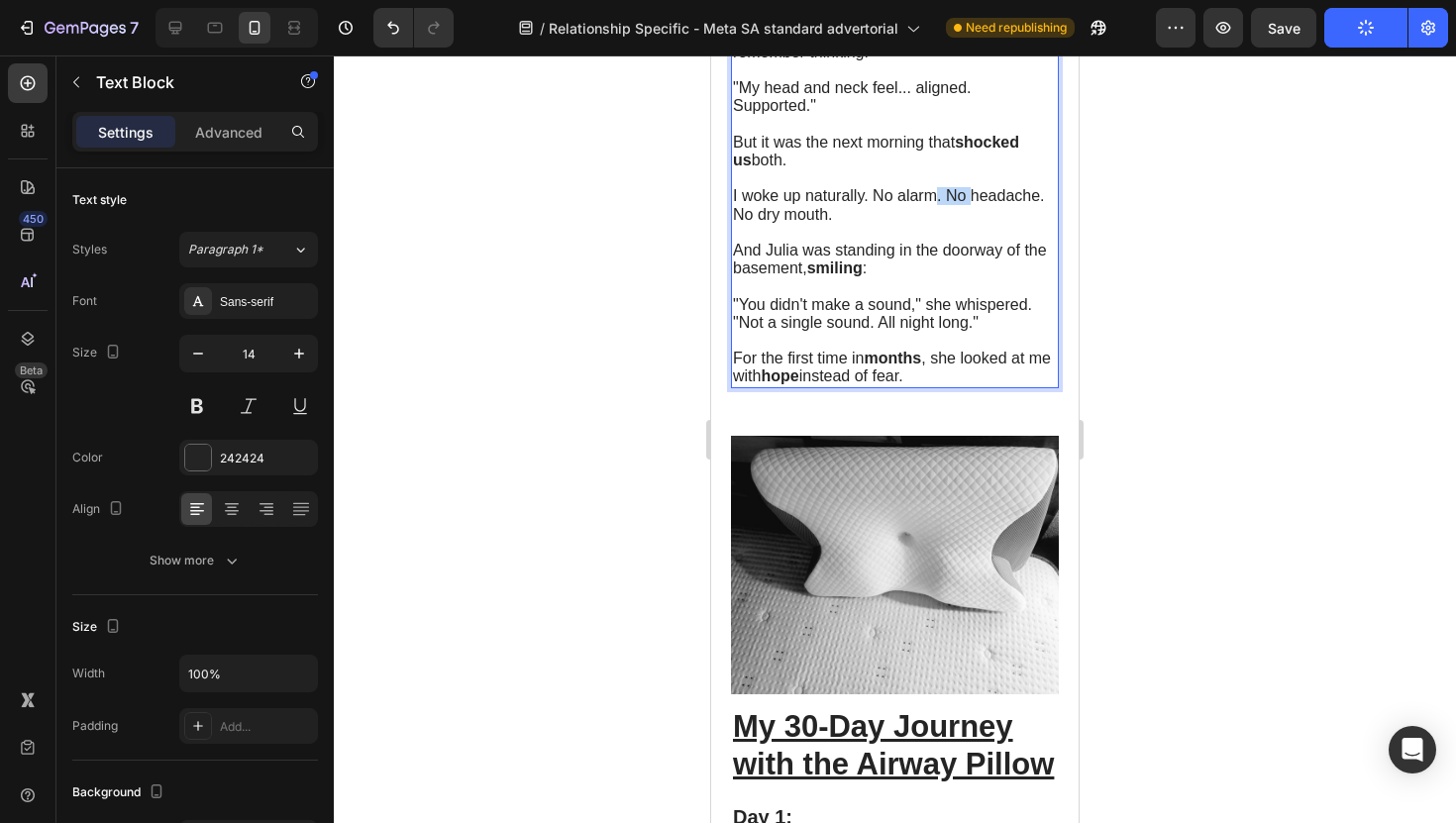drag, startPoint x: 966, startPoint y: 512, endPoint x: 939, endPoint y: 514, distance: 27.073973 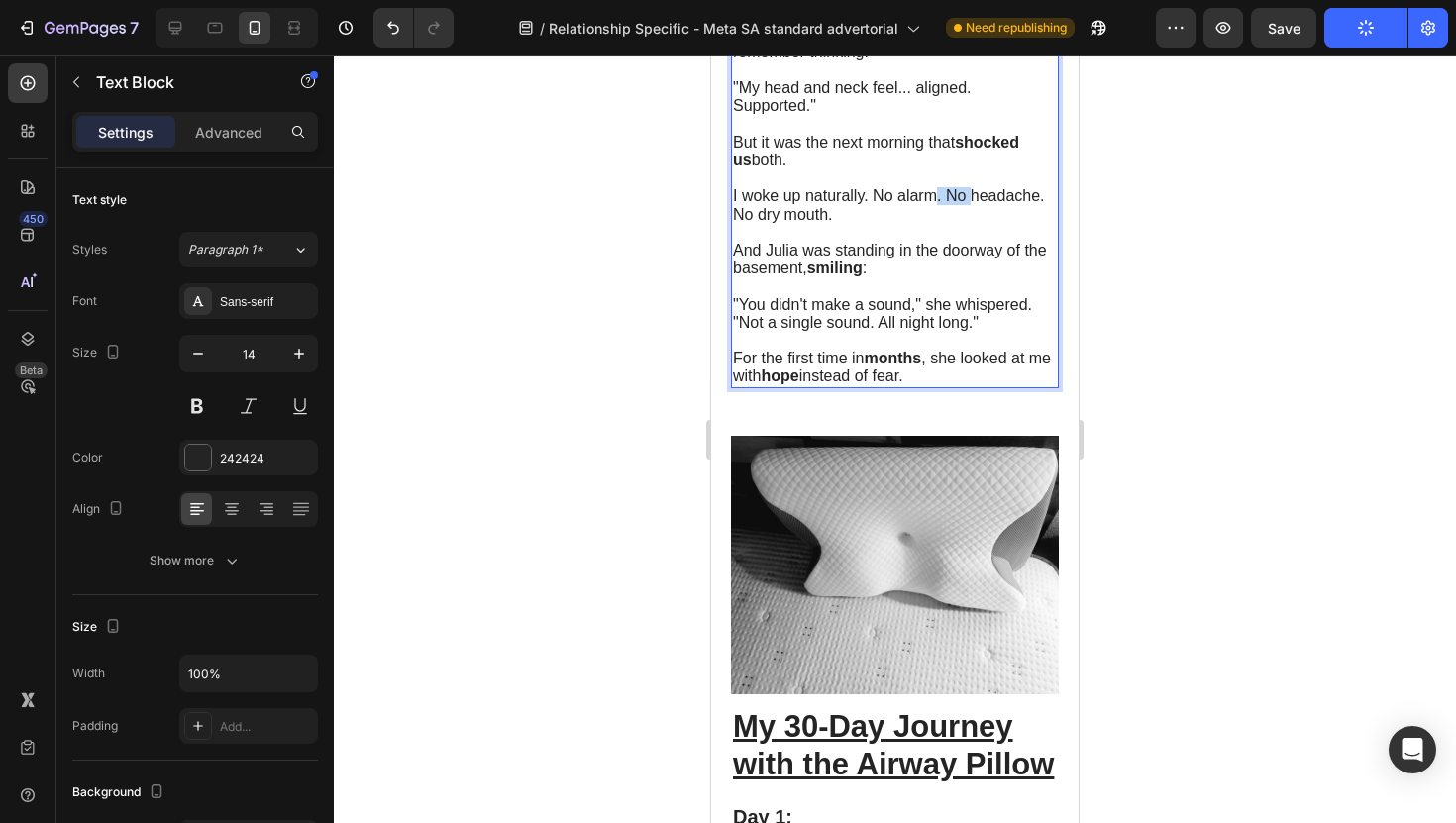 click on "I woke up naturally. No alarm. No headache. No dry mouth." at bounding box center (888, 204) 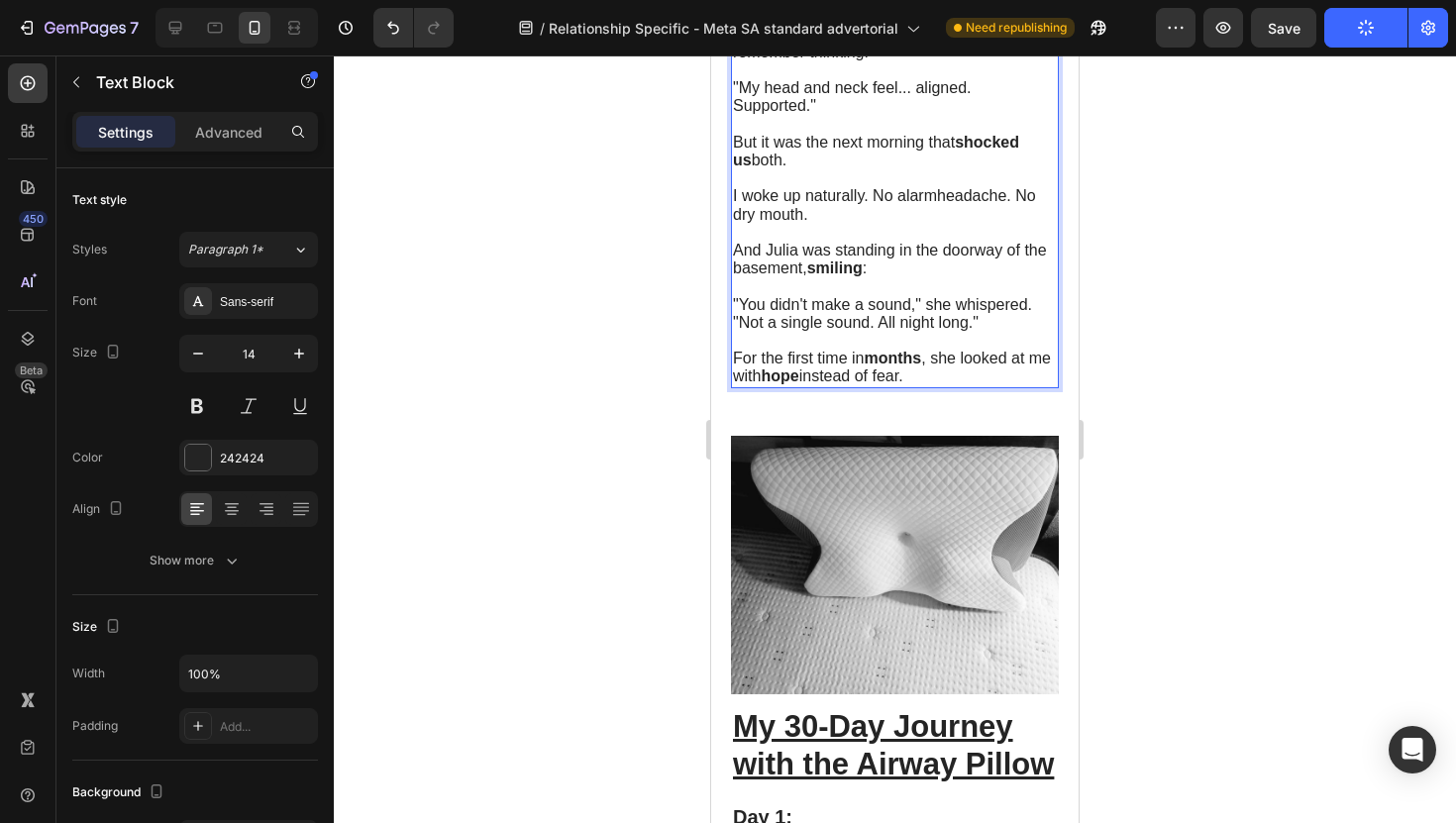 click on "I woke up naturally. No alarmheadache. No dry mouth." at bounding box center [884, 204] 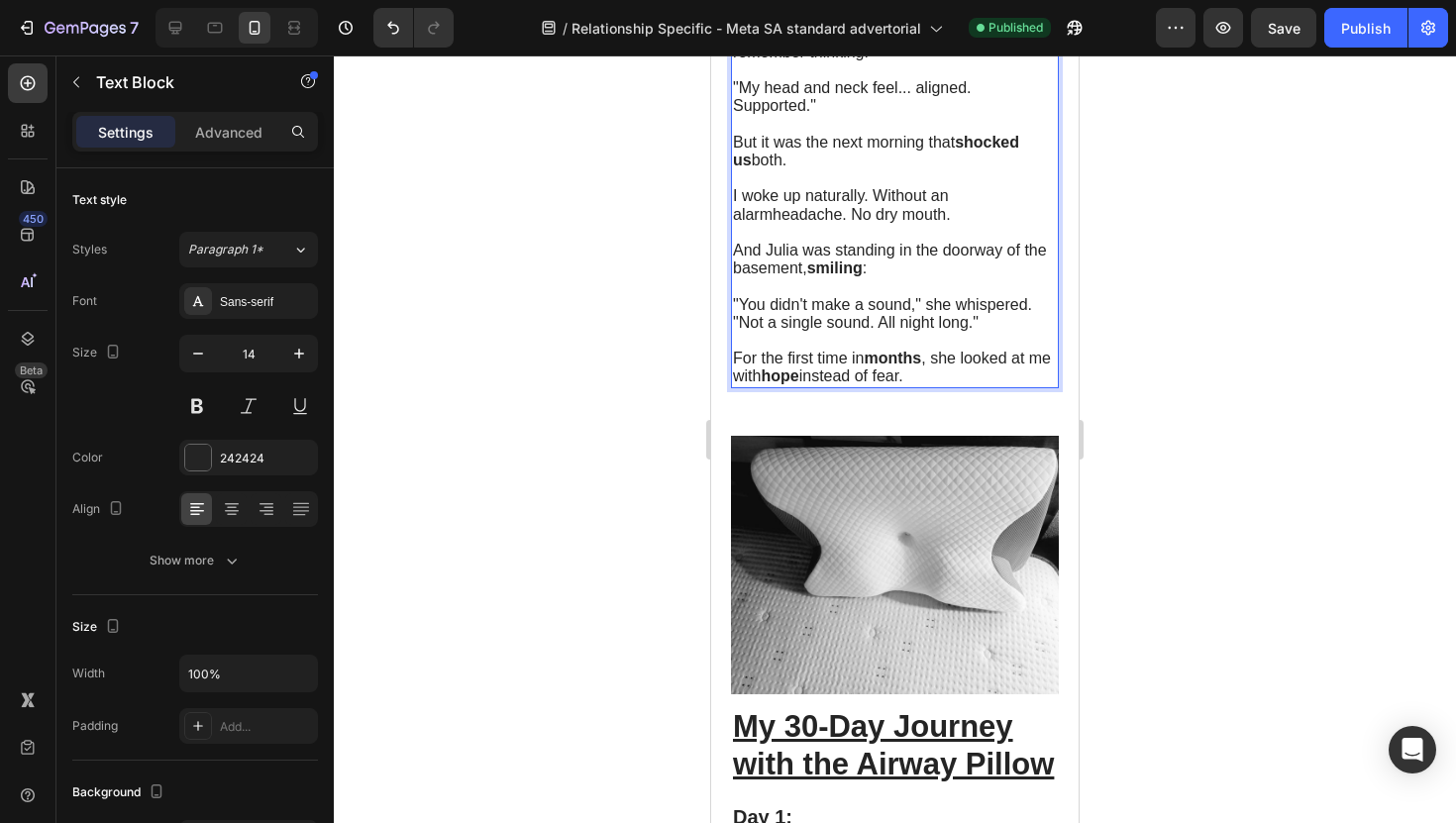 click on "I woke up naturally. Without an alarmheadache. No dry mouth." at bounding box center [842, 204] 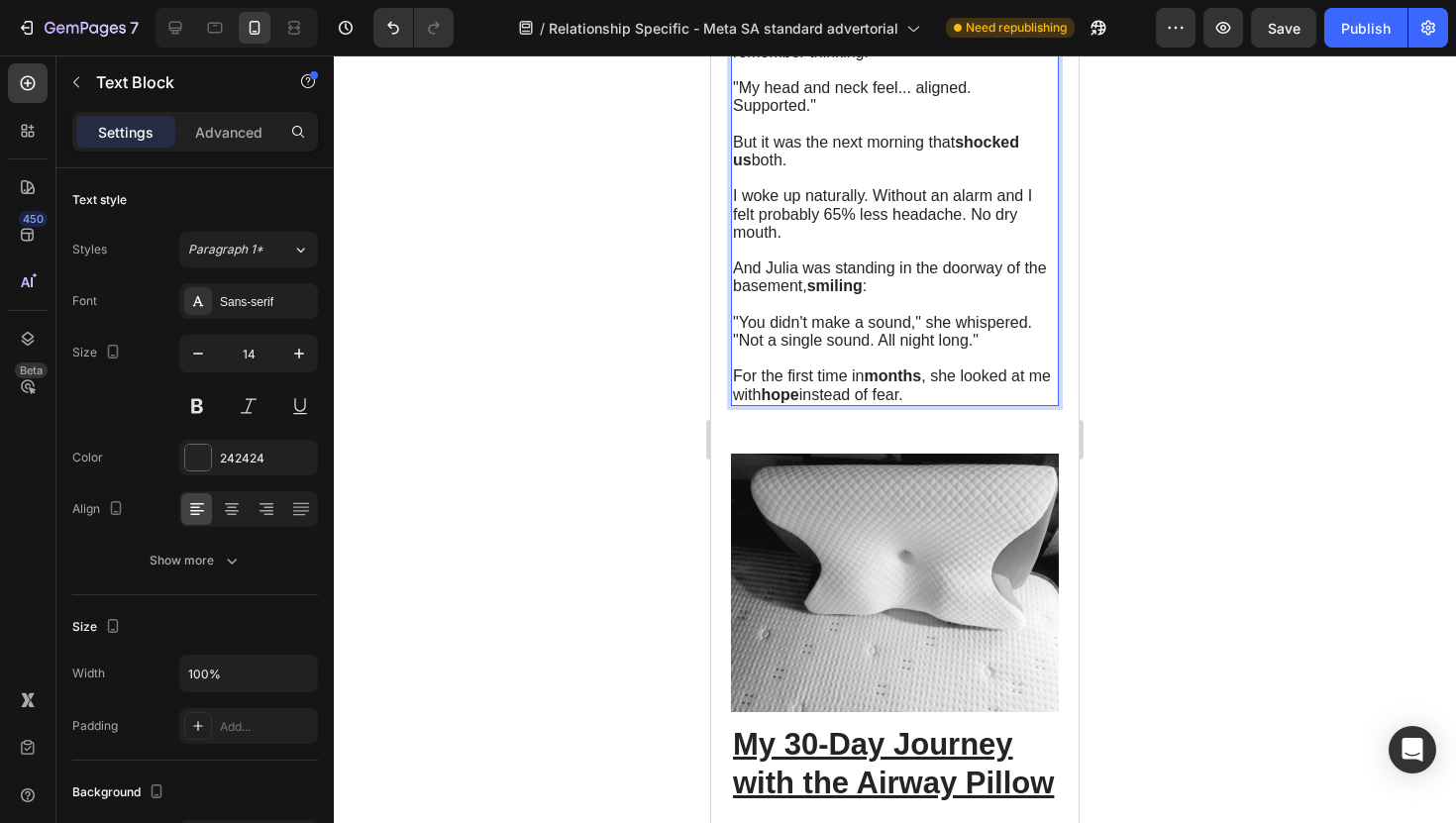 click on "I woke up naturally. Without an alarm and I felt probably 65% less headache. No dry mouth." at bounding box center (883, 213) 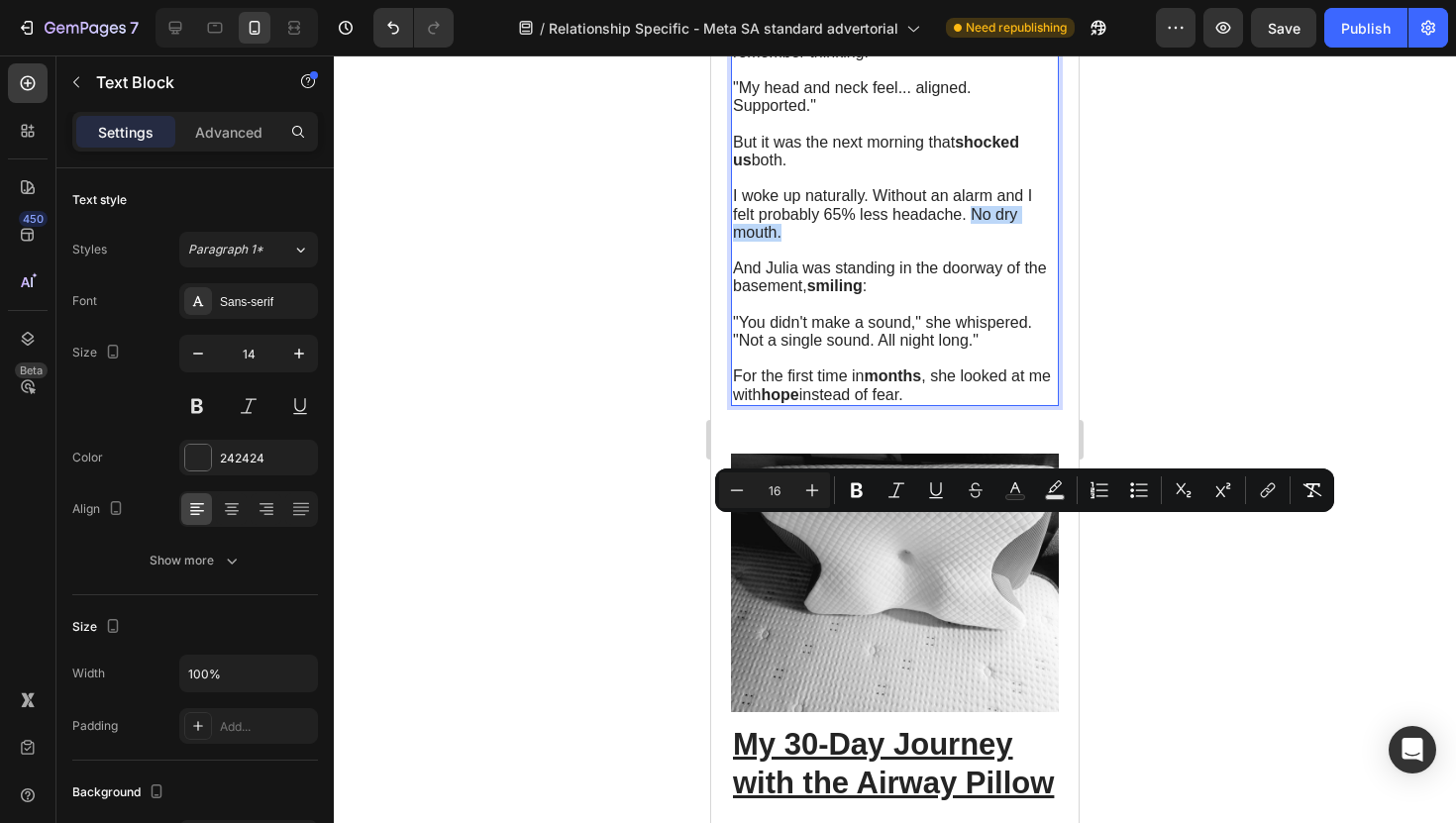 drag, startPoint x: 973, startPoint y: 530, endPoint x: 1007, endPoint y: 555, distance: 42.201896 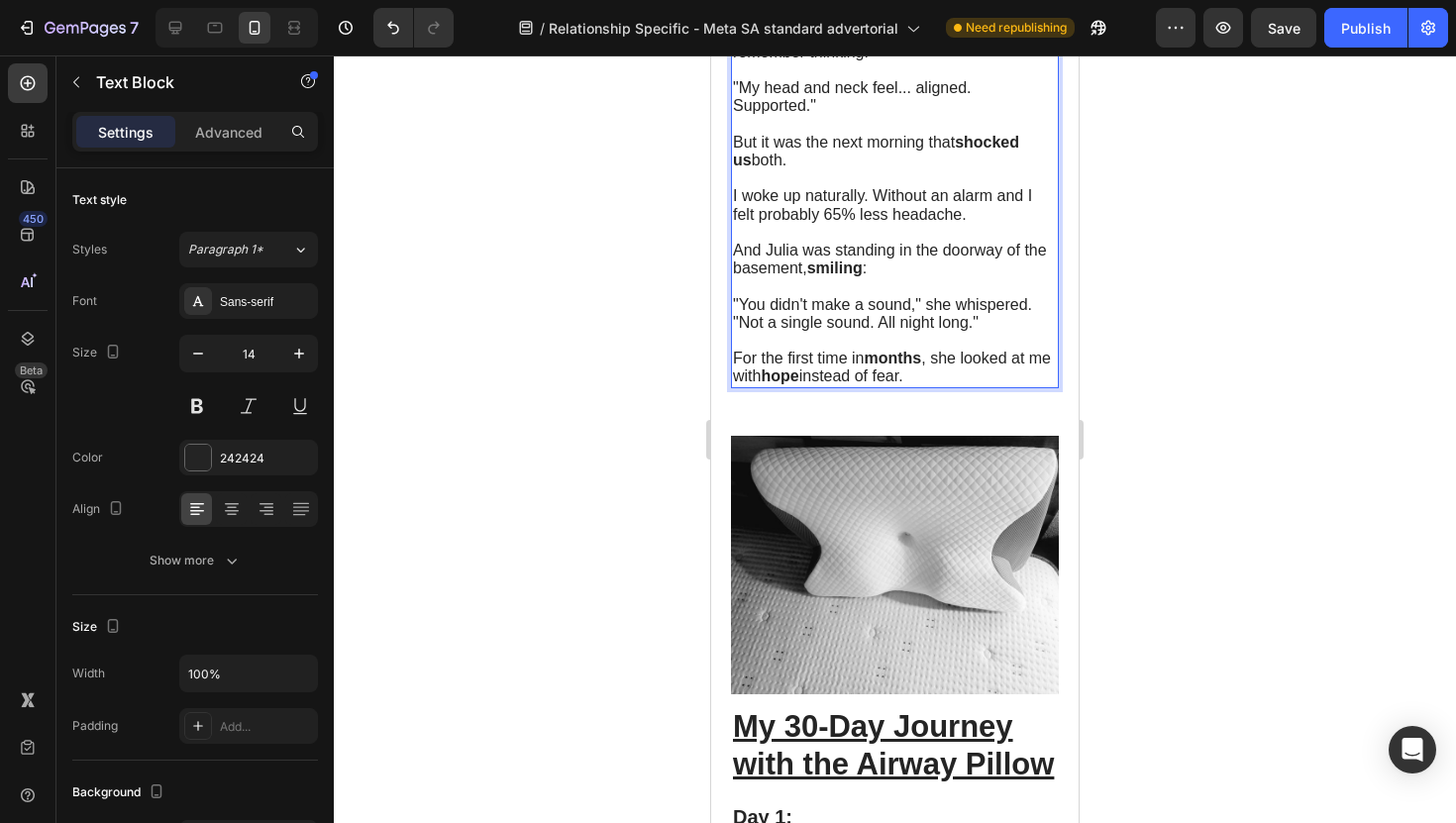 click on "I woke up naturally. Without an alarm and I felt probably 65% less headache." at bounding box center (883, 204) 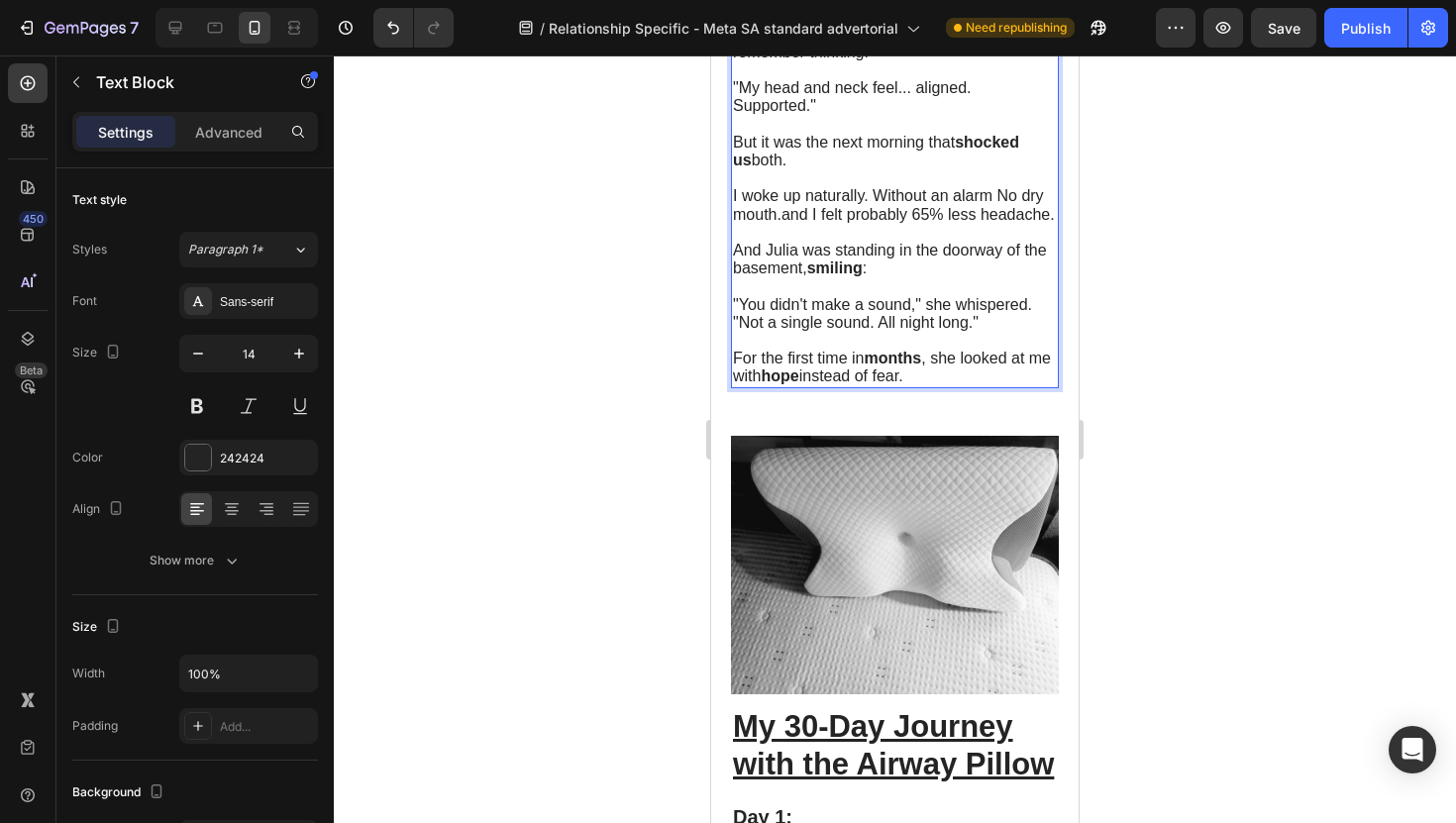 click on "I woke up naturally. Without an alarm No dry mouth.and I felt probably 65% less headache." at bounding box center [893, 204] 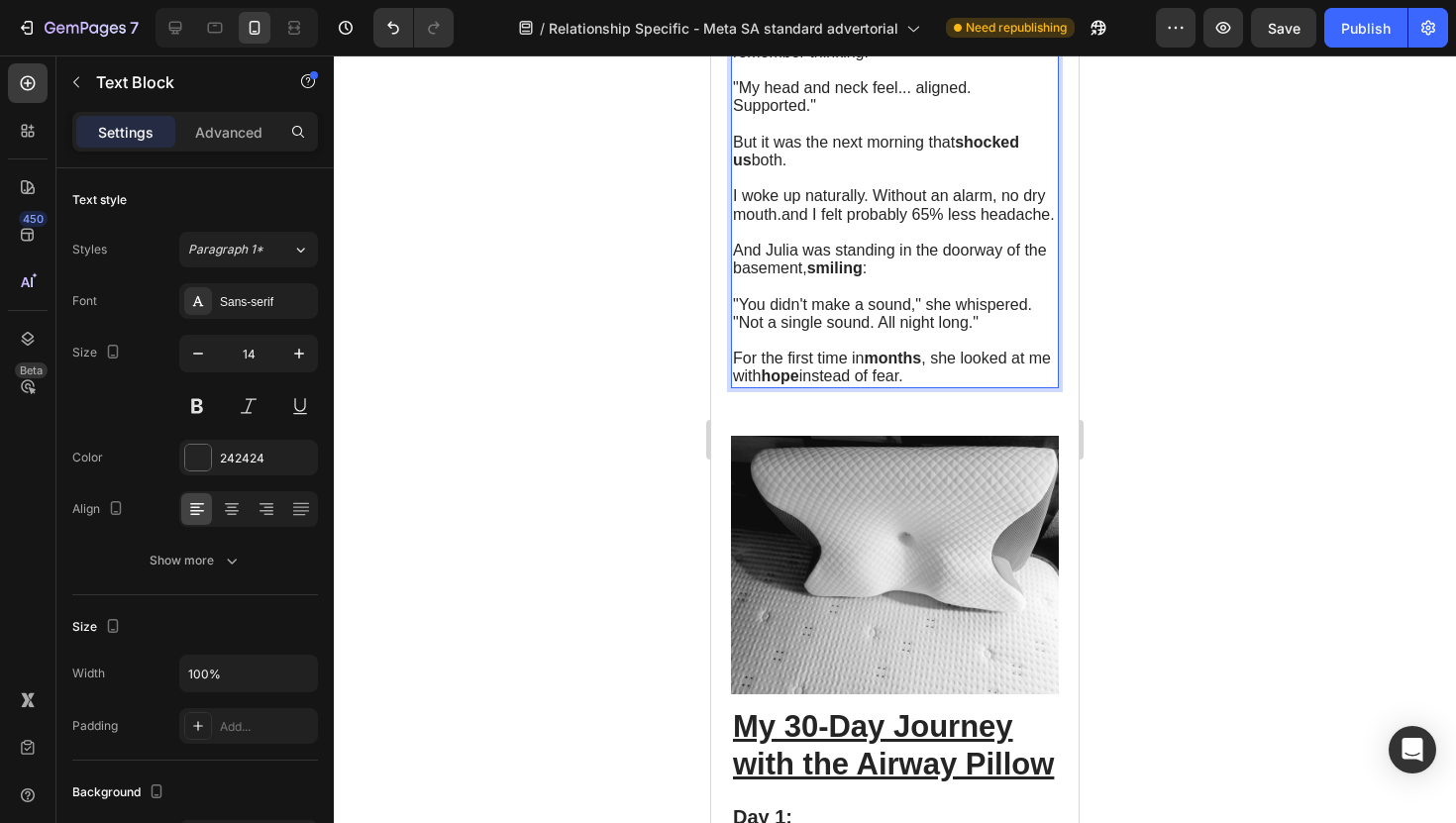 click on "I woke up naturally. Without an alarm, no dry mouth.and I felt probably 65% less headache." at bounding box center [893, 204] 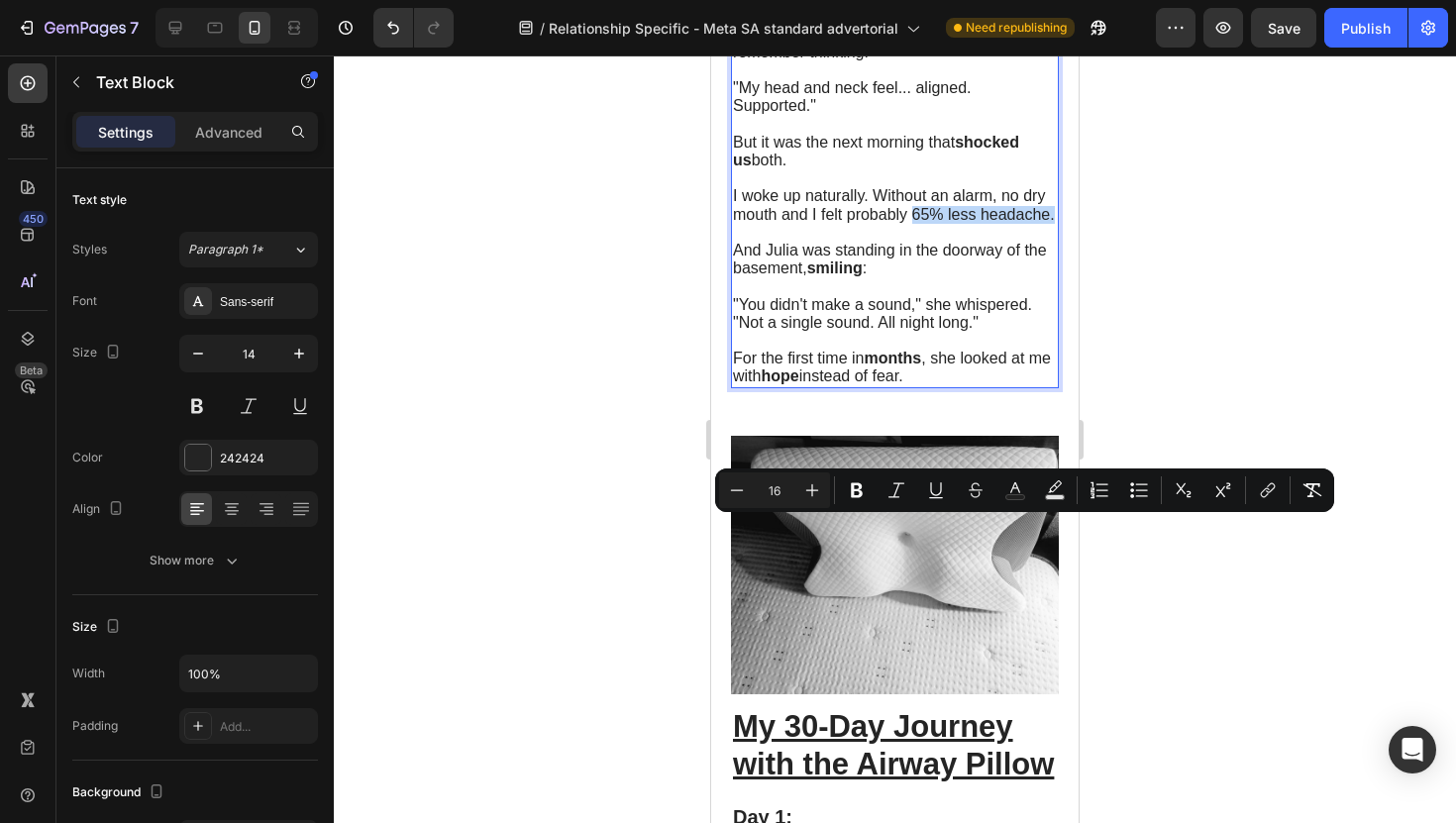 drag, startPoint x: 910, startPoint y: 532, endPoint x: 1057, endPoint y: 526, distance: 147.1224 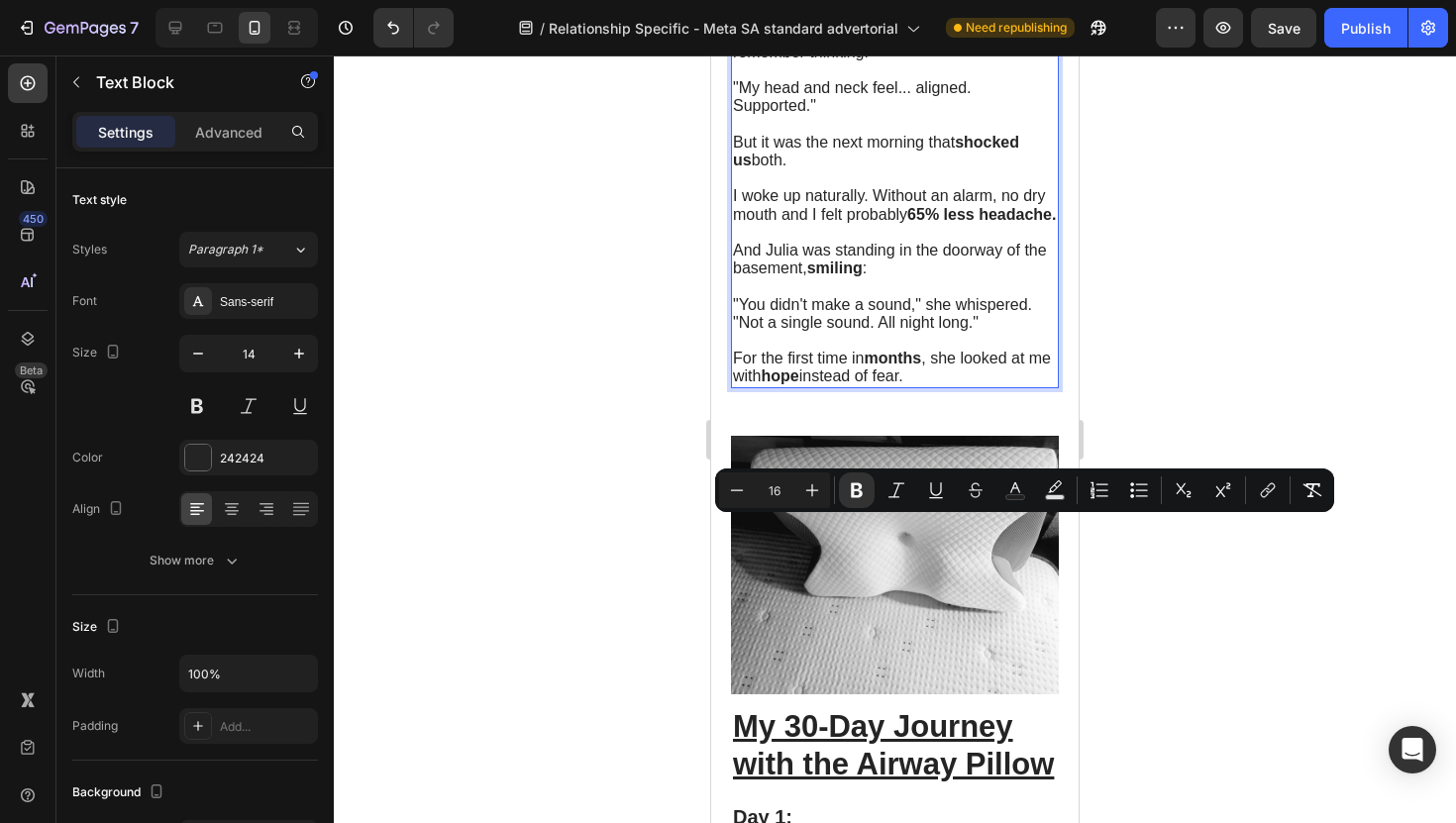 click on "65% less headache." at bounding box center (982, 214) 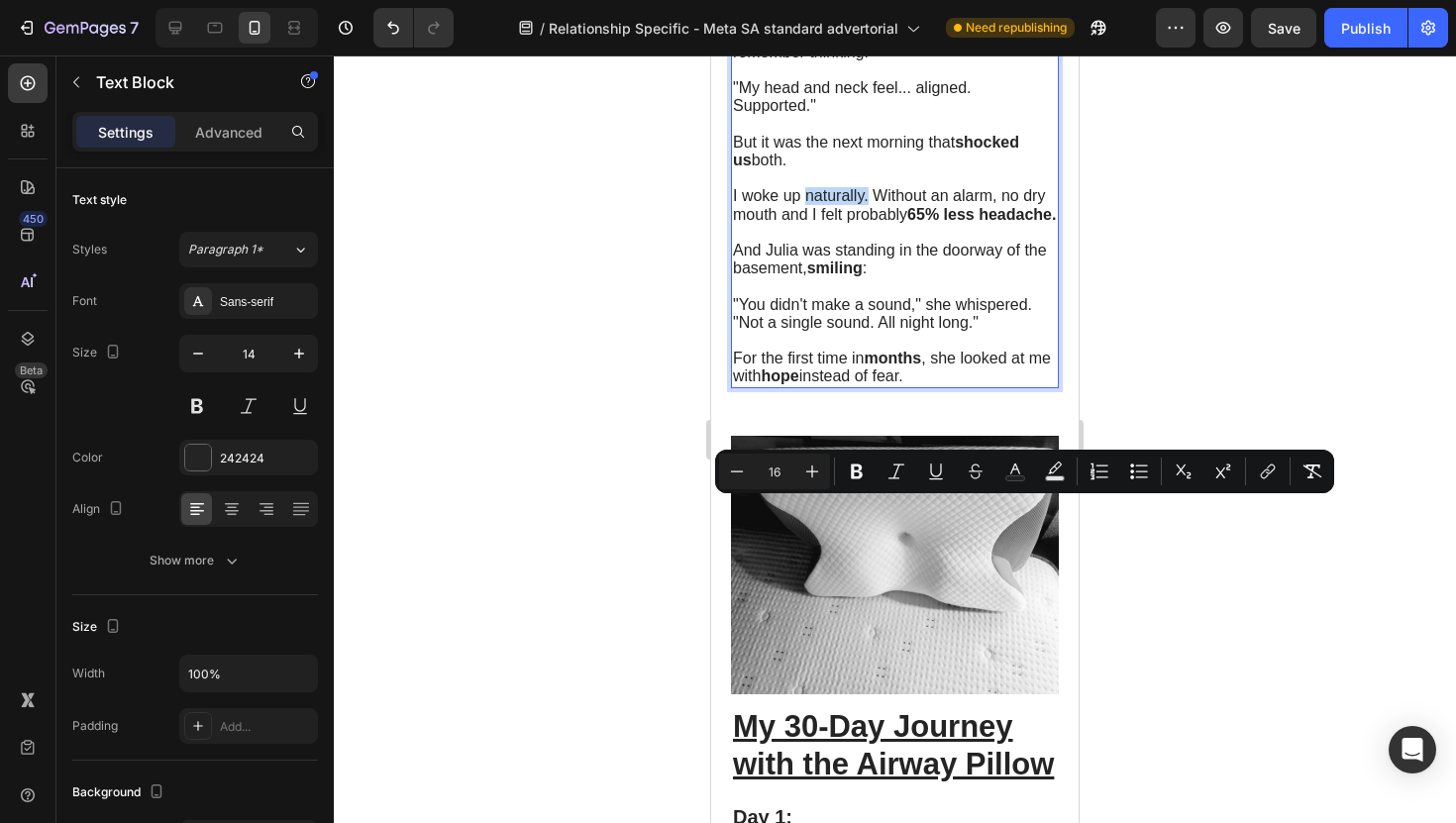 drag, startPoint x: 804, startPoint y: 513, endPoint x: 867, endPoint y: 514, distance: 63.007936 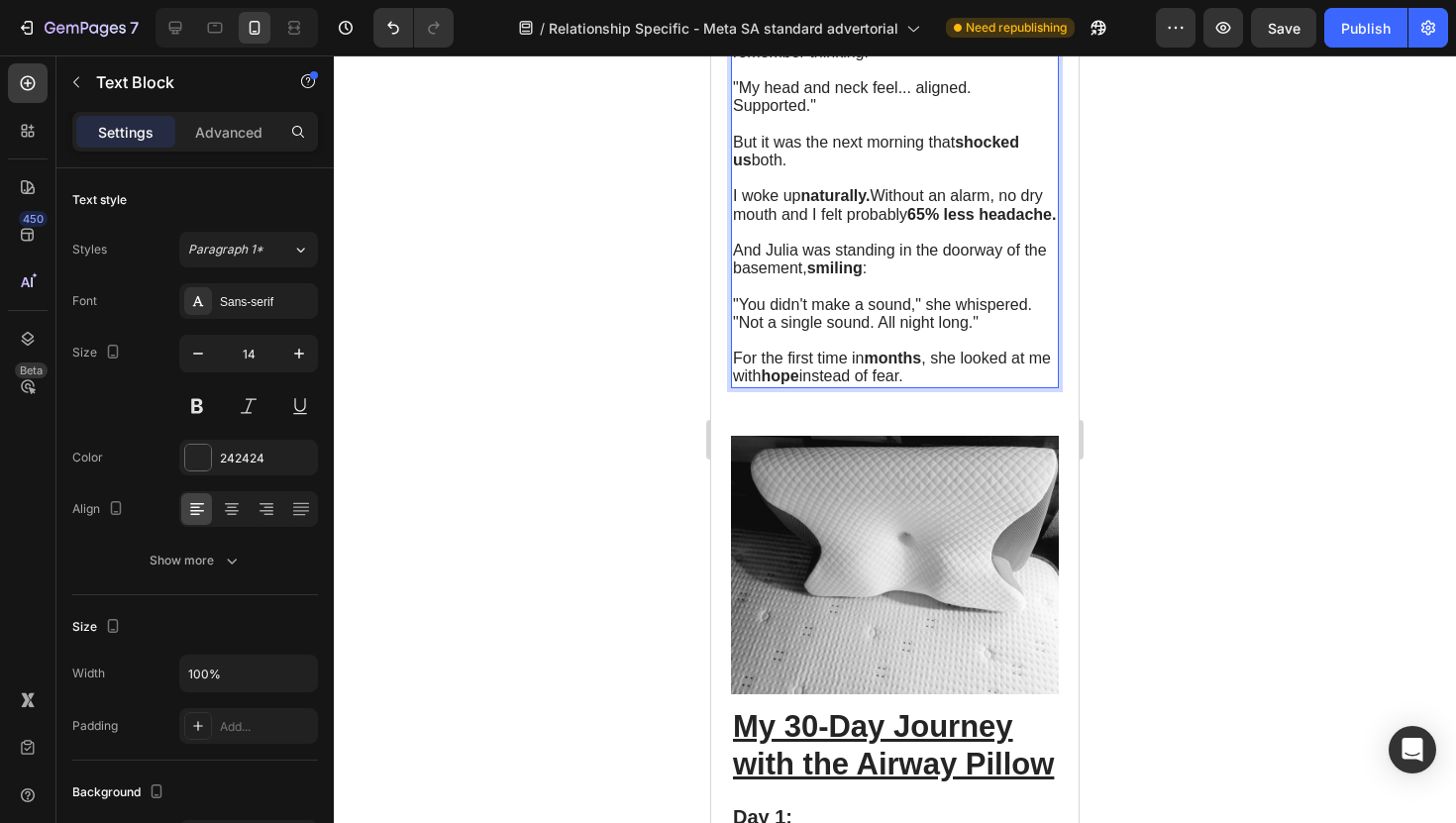 click on "And Julia was standing in the doorway of the basement,  smiling :" at bounding box center (894, 259) 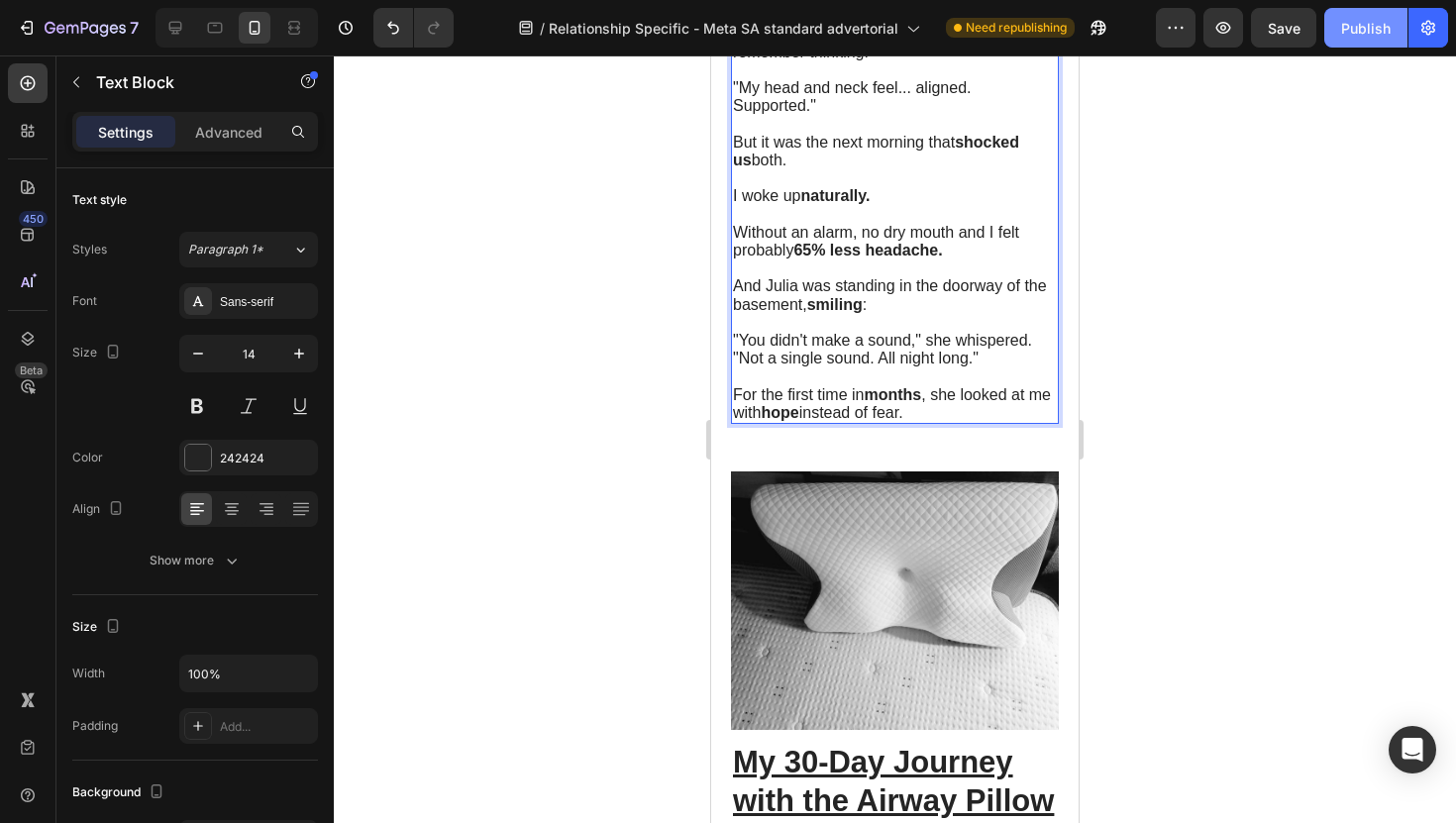 click on "Publish" at bounding box center [1366, 28] 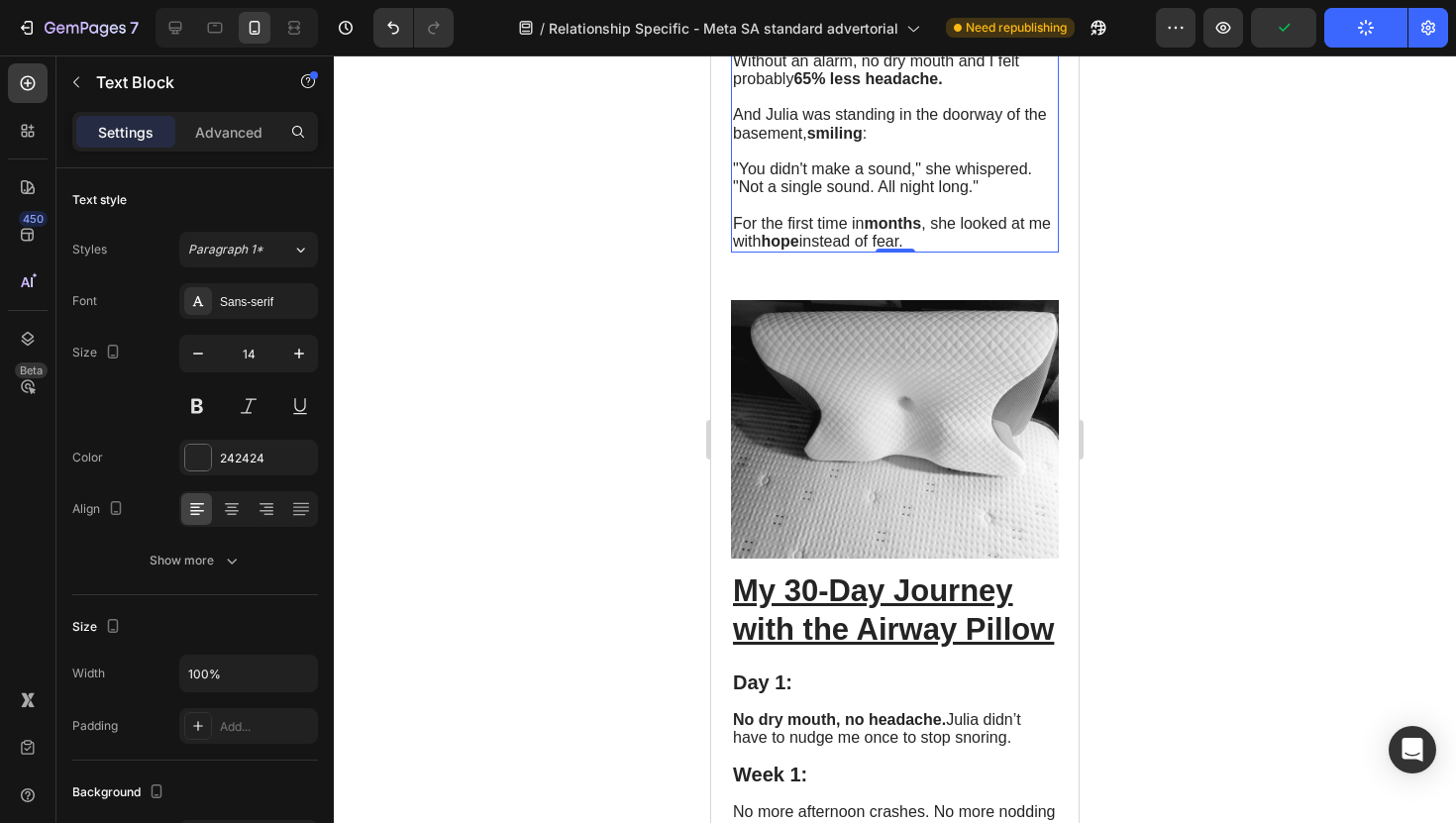 scroll, scrollTop: 6517, scrollLeft: 0, axis: vertical 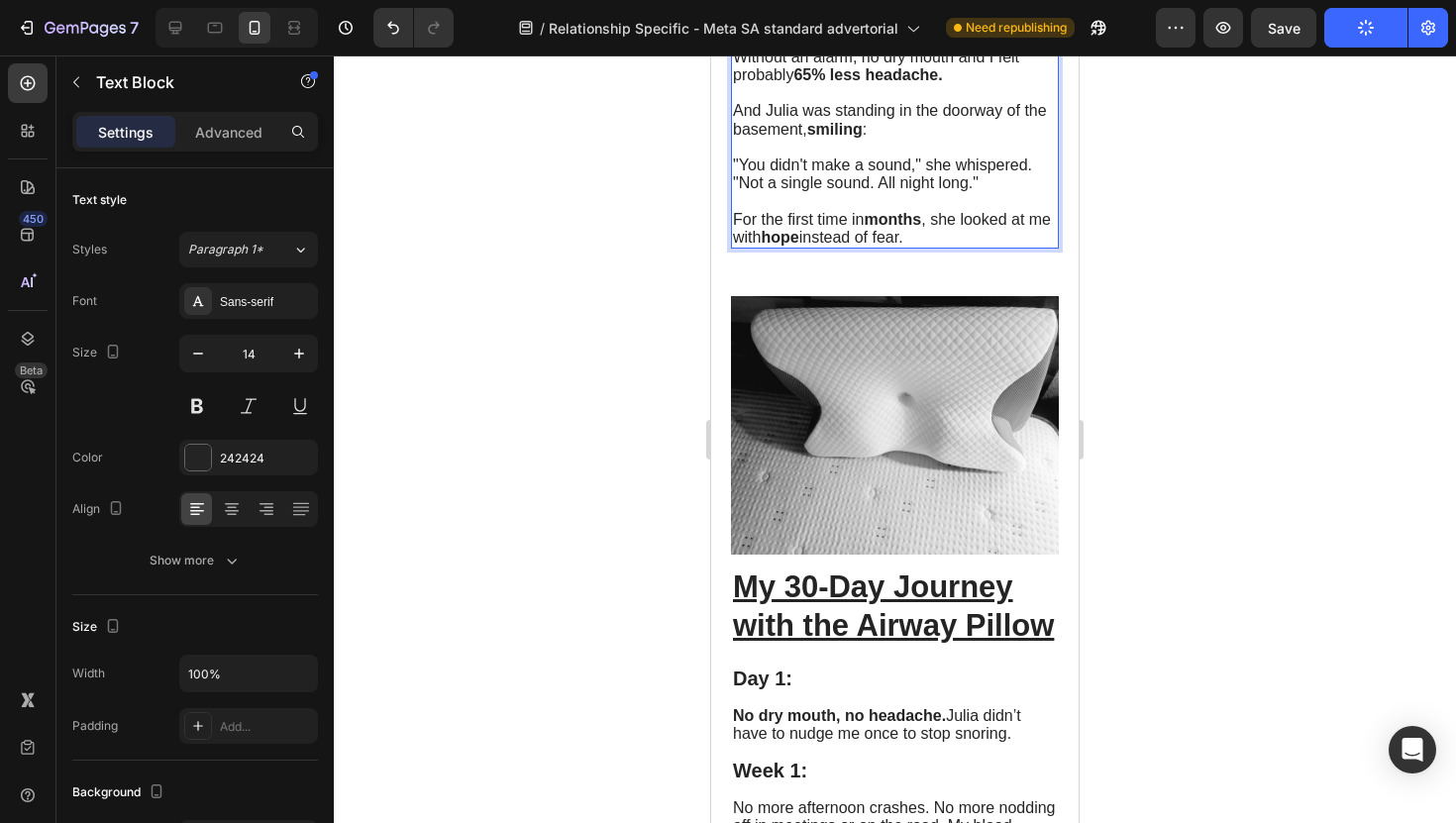 click on "For the first time in  months , she looked at me with  hope  instead of fear." at bounding box center (891, 228) 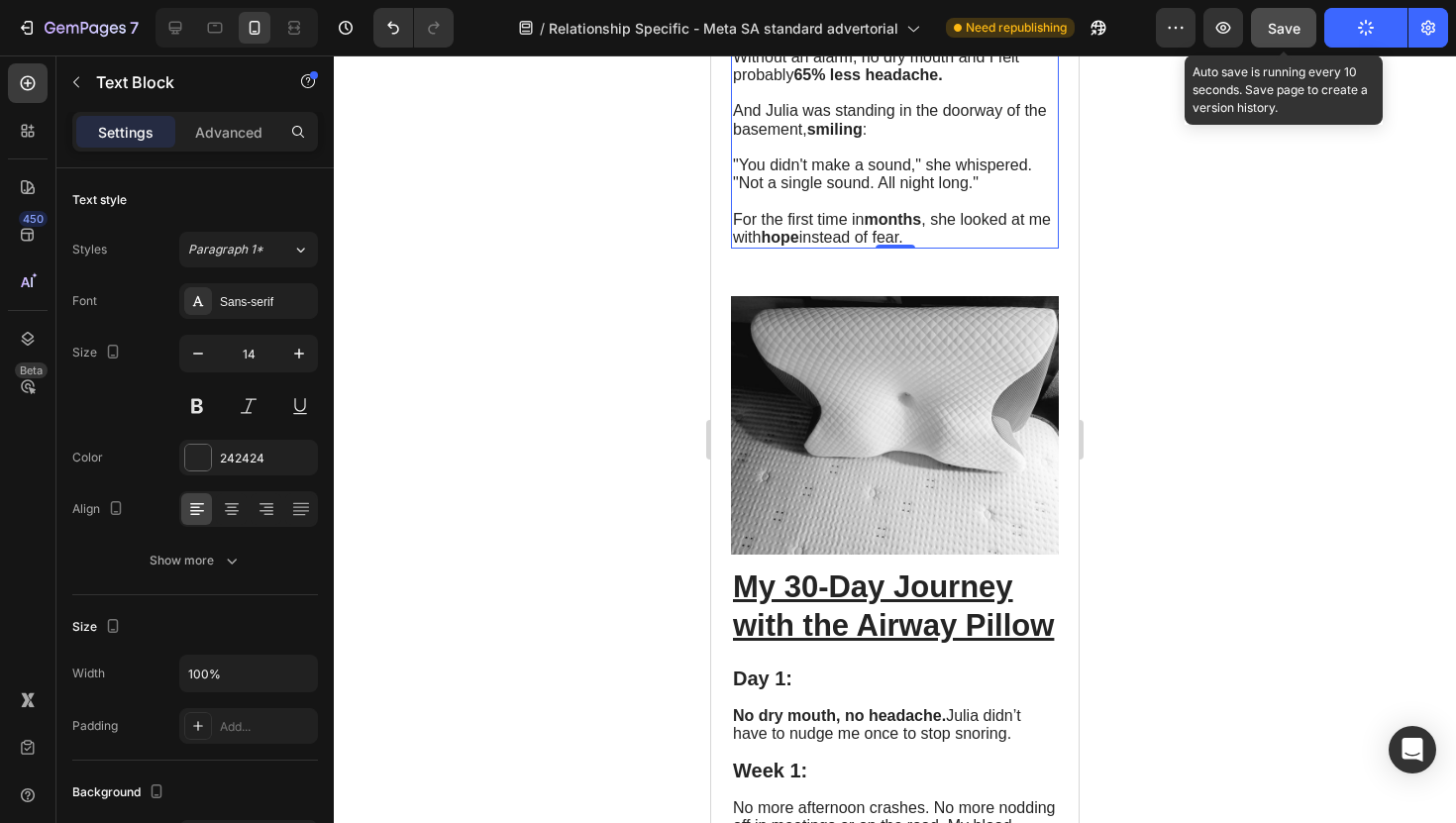 click on "Save" 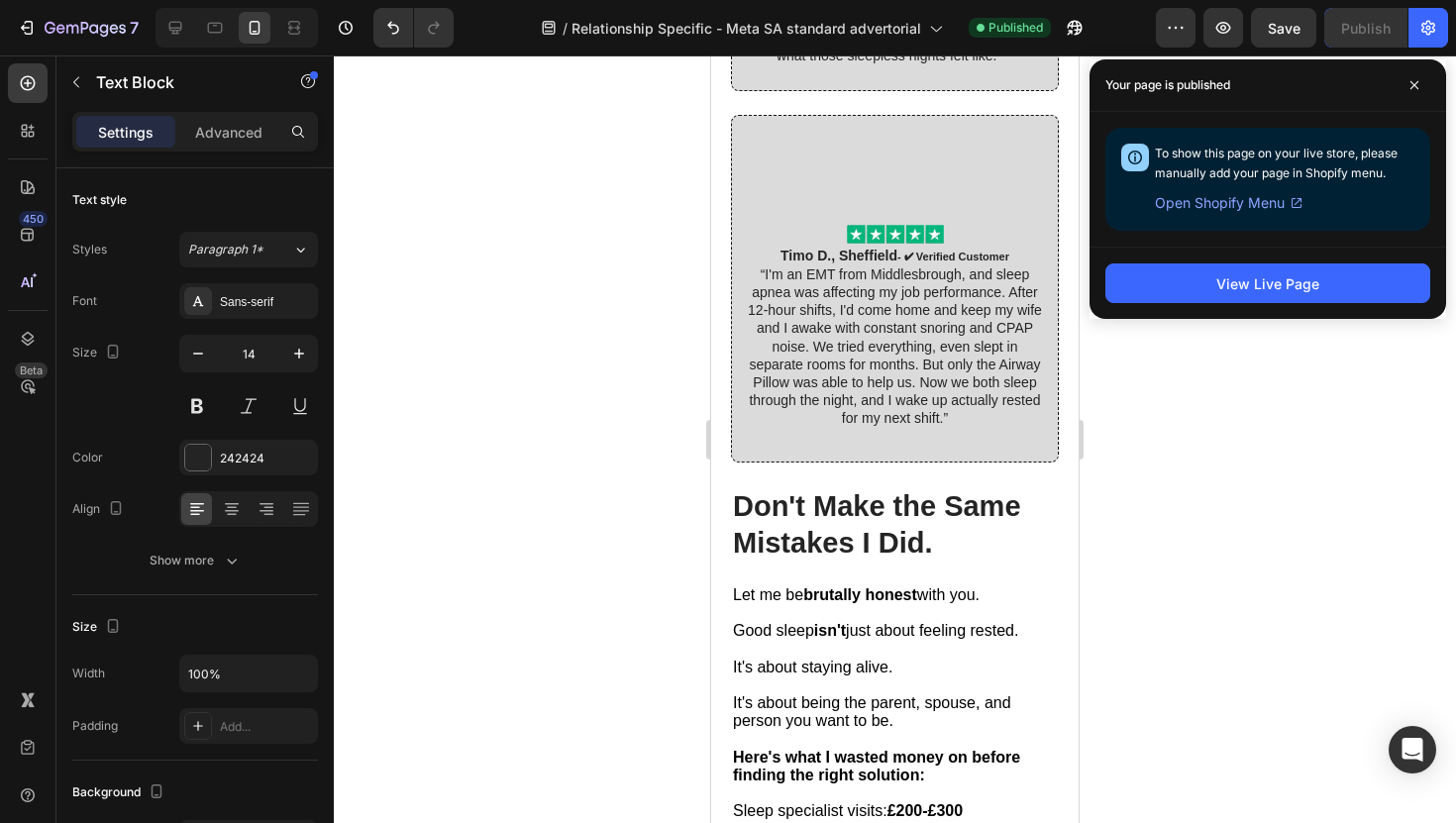 scroll, scrollTop: 10323, scrollLeft: 0, axis: vertical 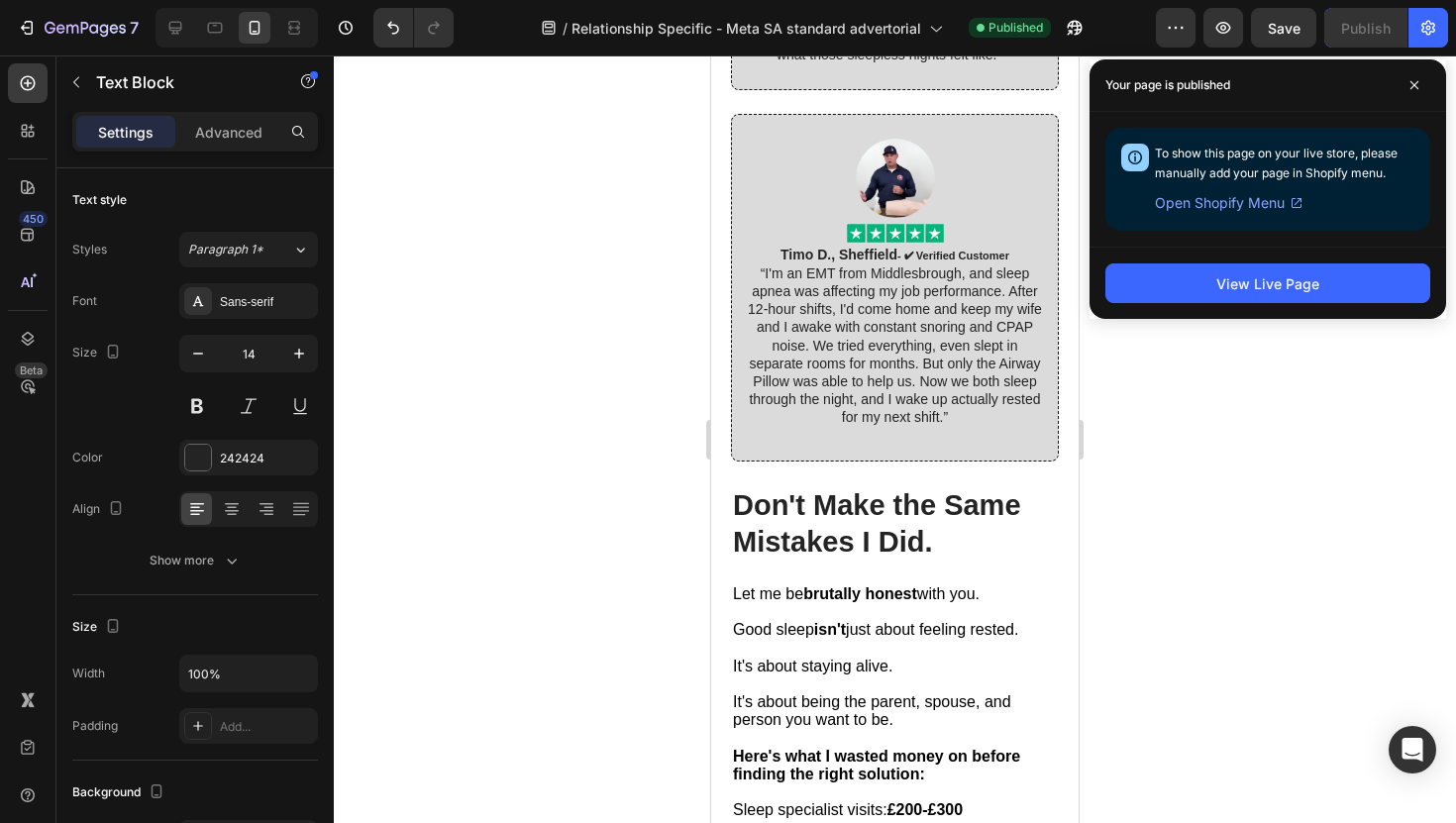 click on "Julia squeezed my hand when I woke up. That's when I knew we'd gotten our relationship back." at bounding box center (894, -303) 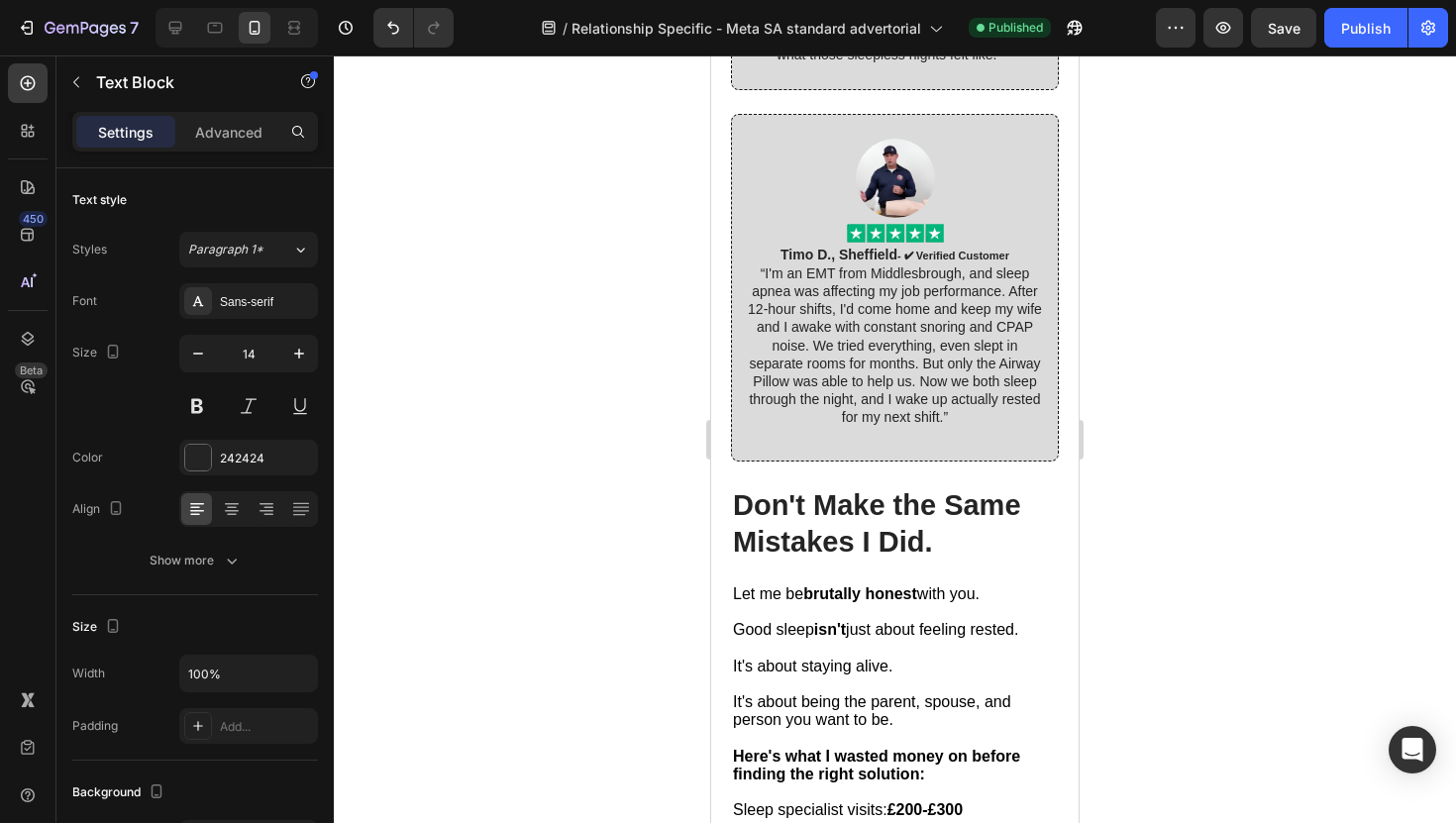 click on "Julia squeezed my hand when I woke up. That's when I knew we'd gotten our relationship back." at bounding box center (894, -303) 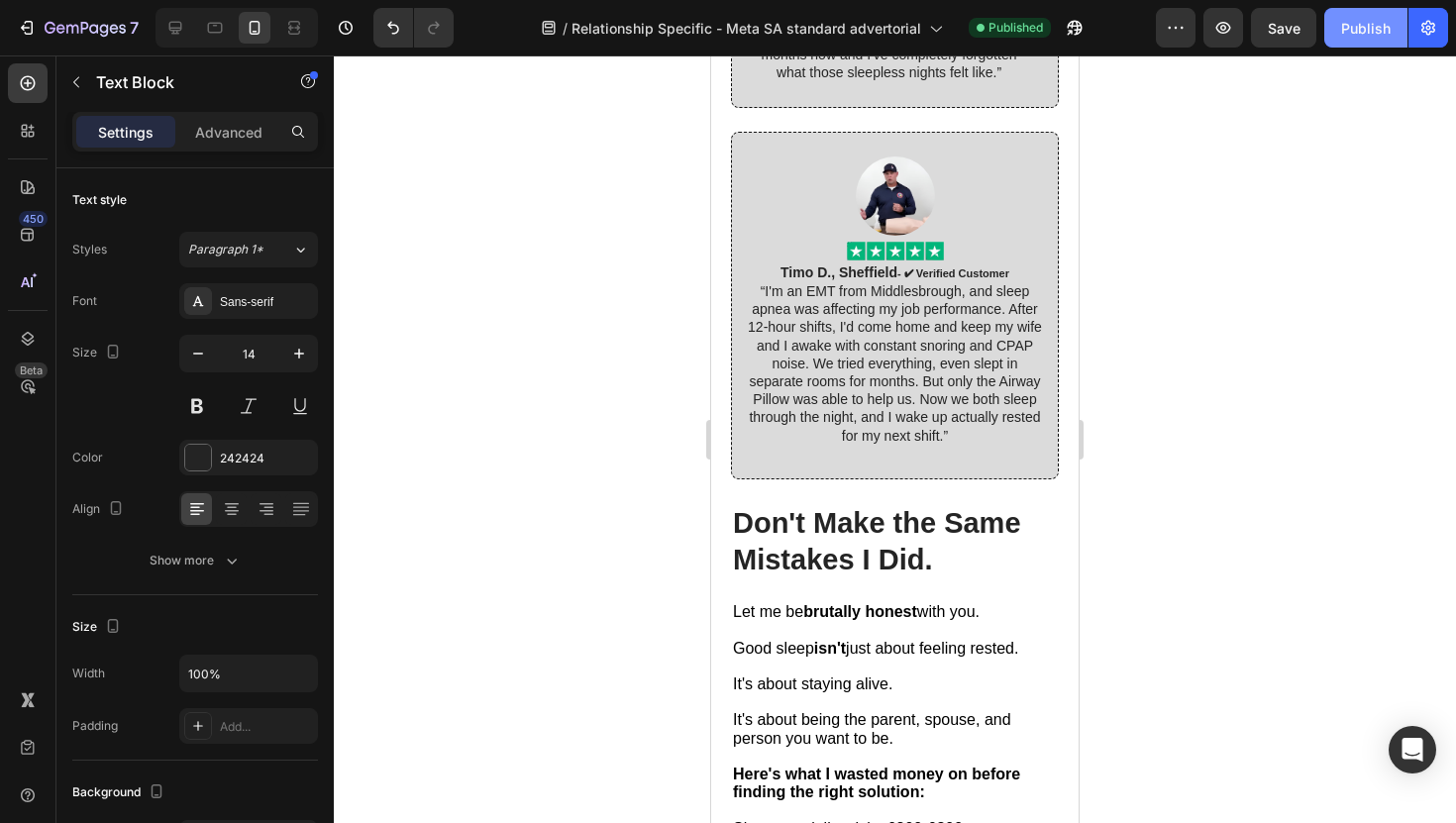 click on "Publish" at bounding box center [1366, 28] 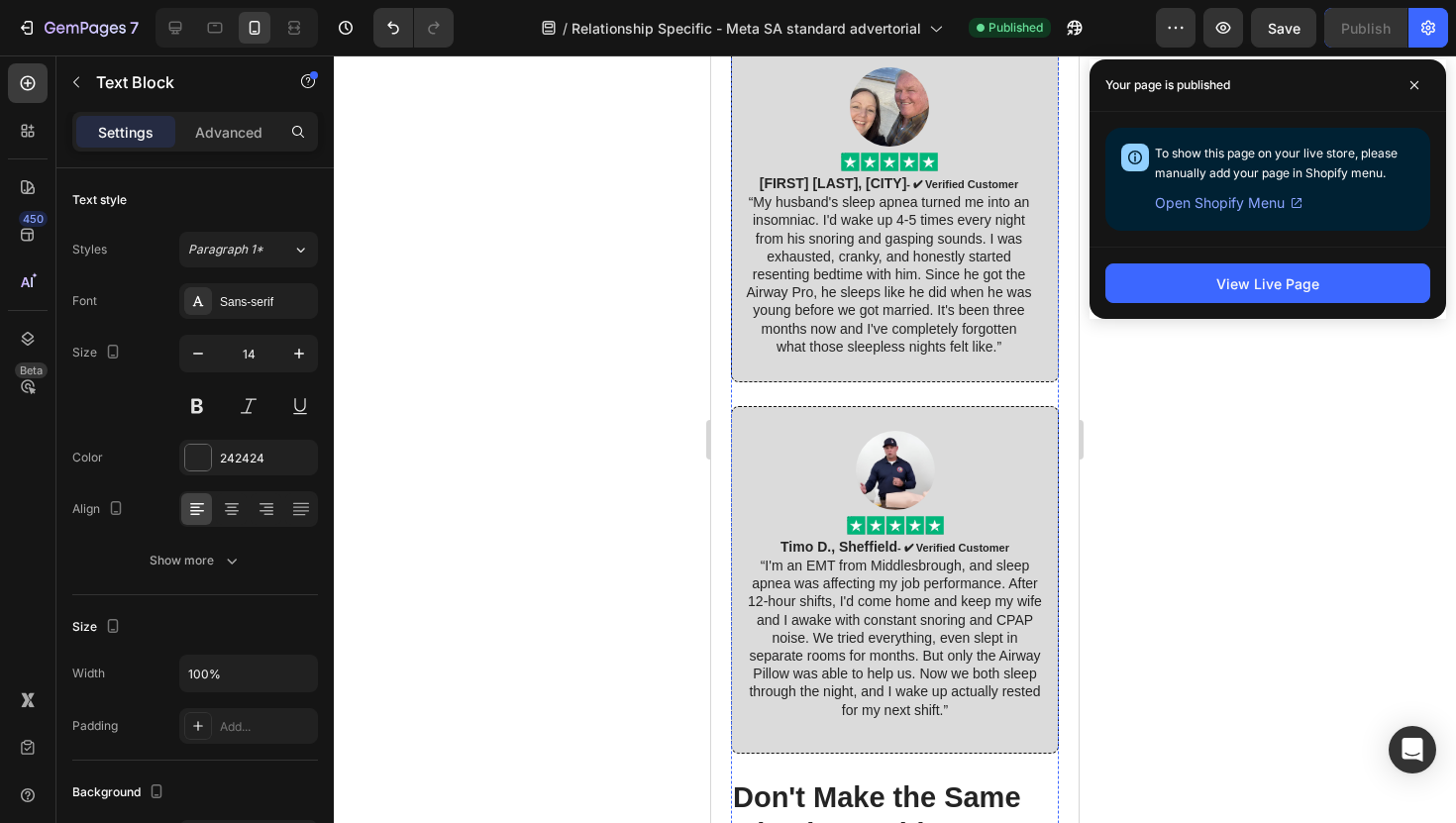 scroll, scrollTop: 10057, scrollLeft: 0, axis: vertical 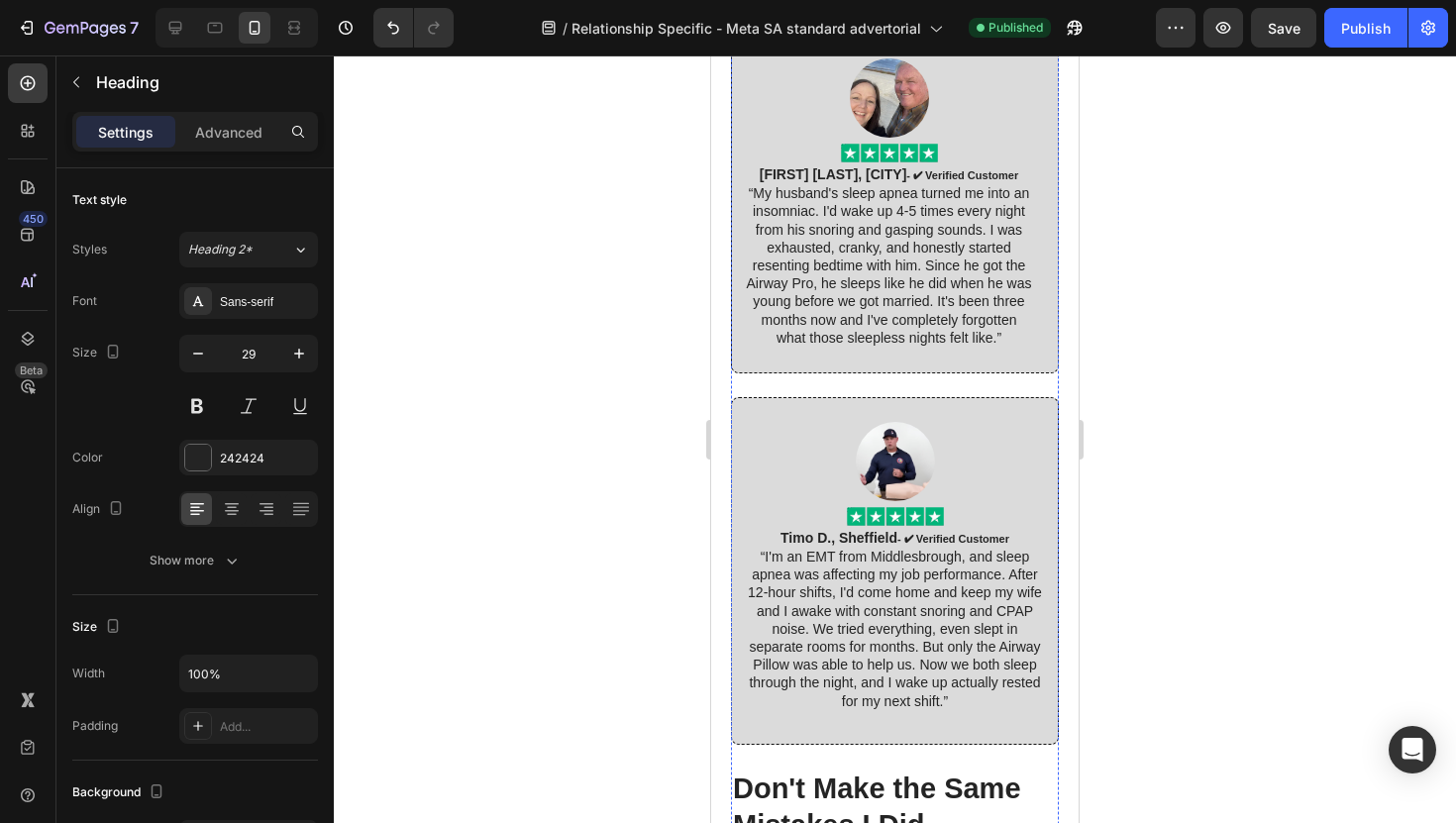 click on "Why This Works When Everything Else Failed" at bounding box center [894, -504] 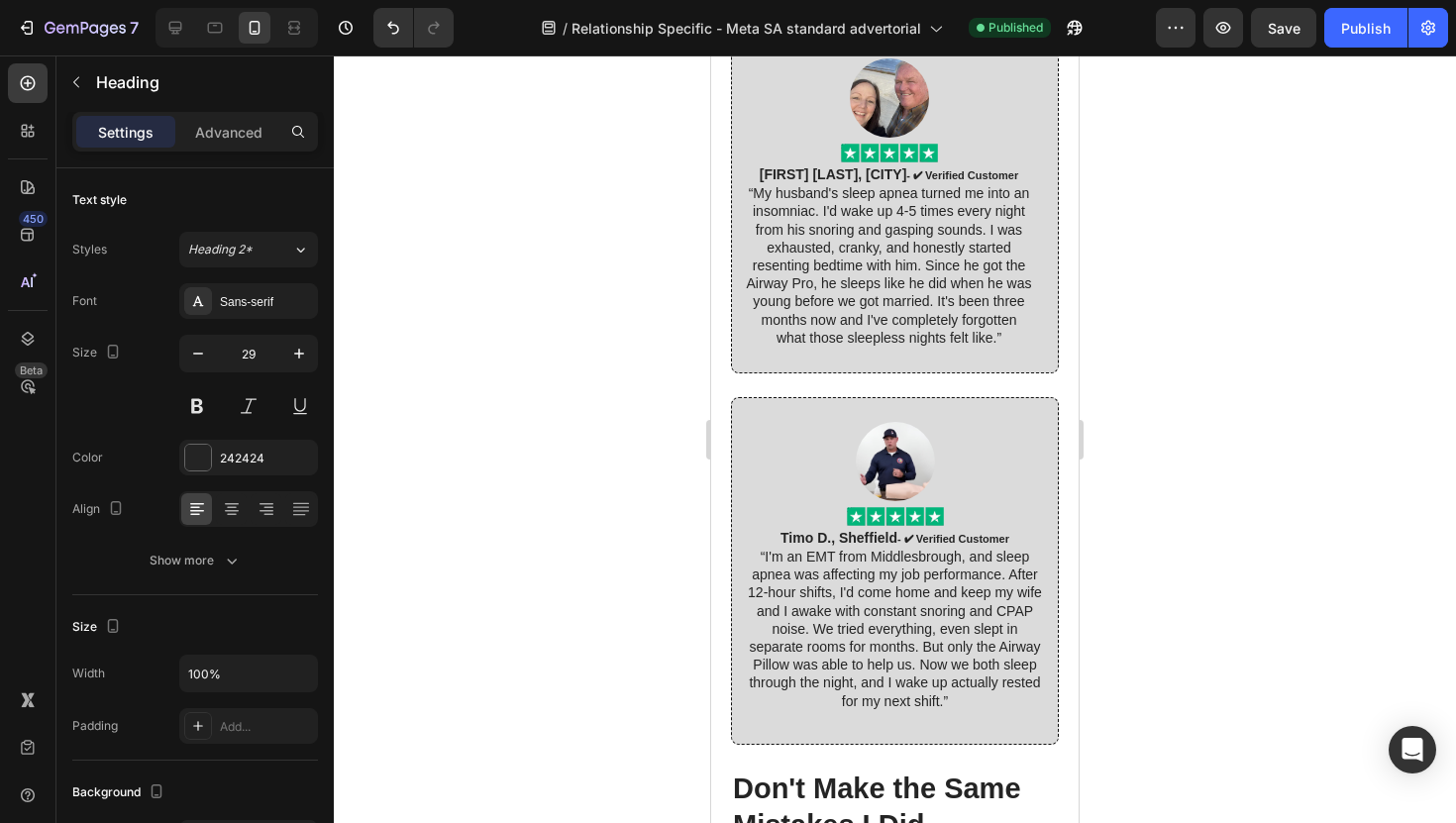 click 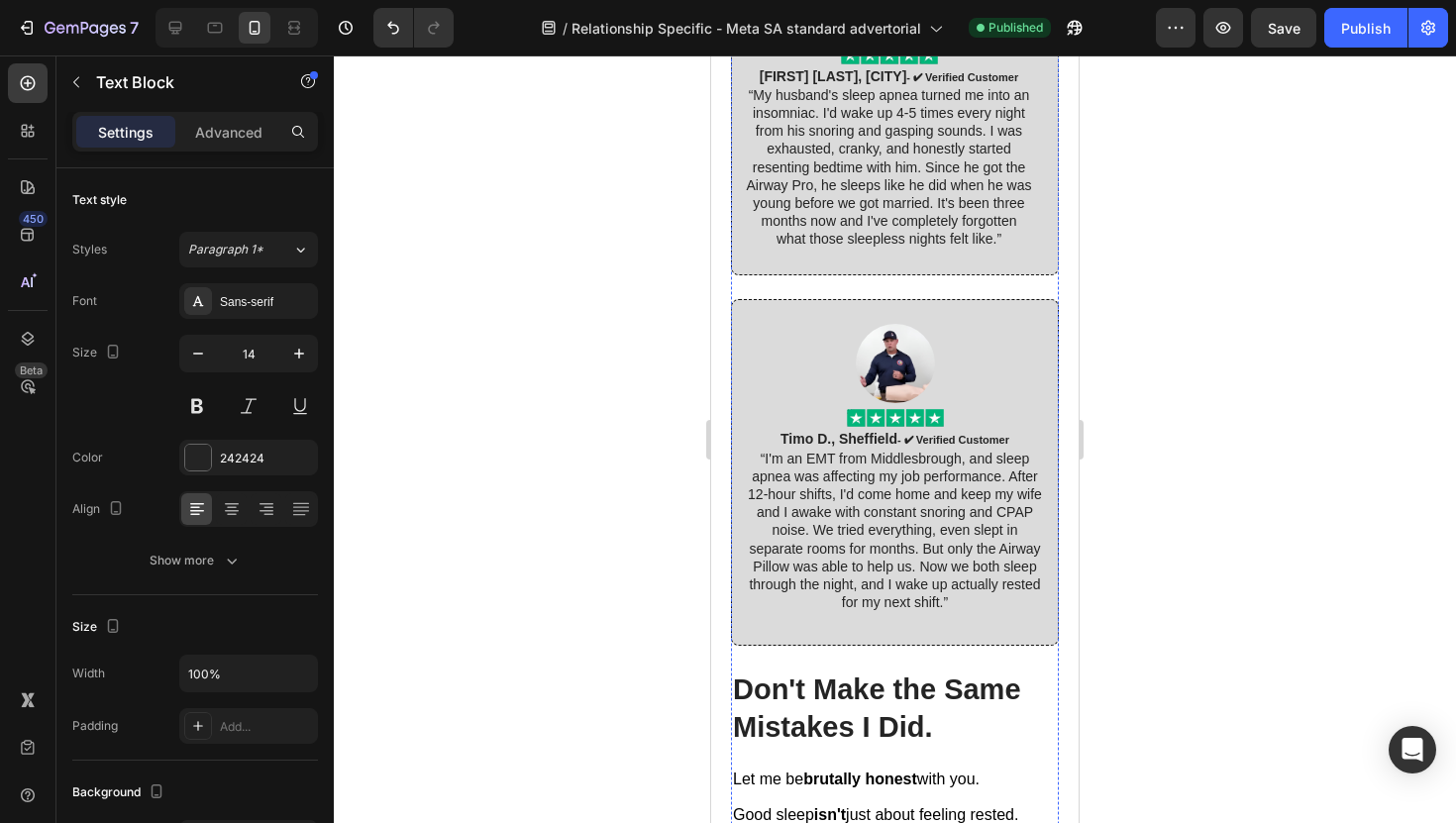 click on "I was waking up actually rested instead of groggy.  My energy during the day was completely different." at bounding box center [890, -462] 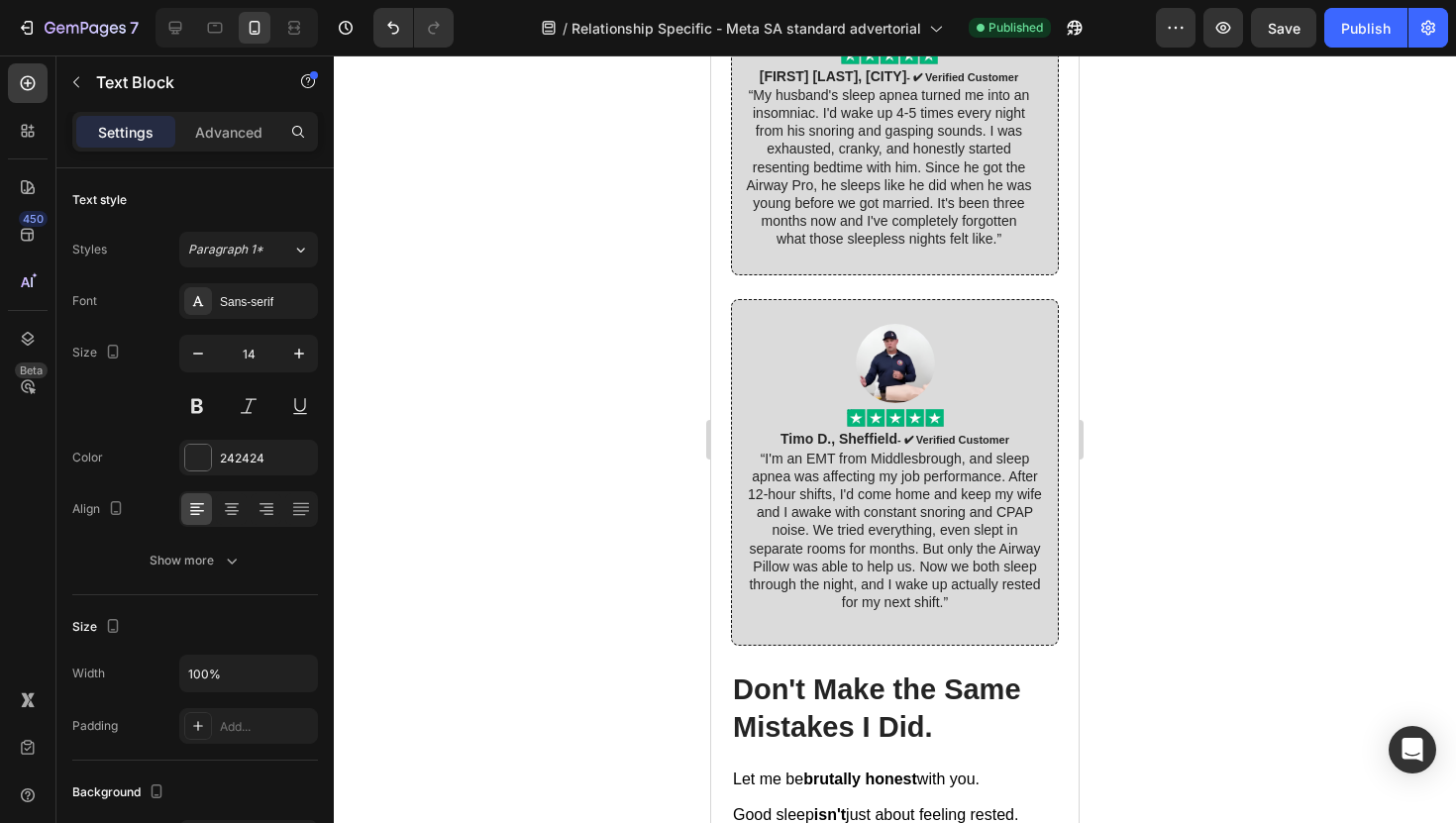 click 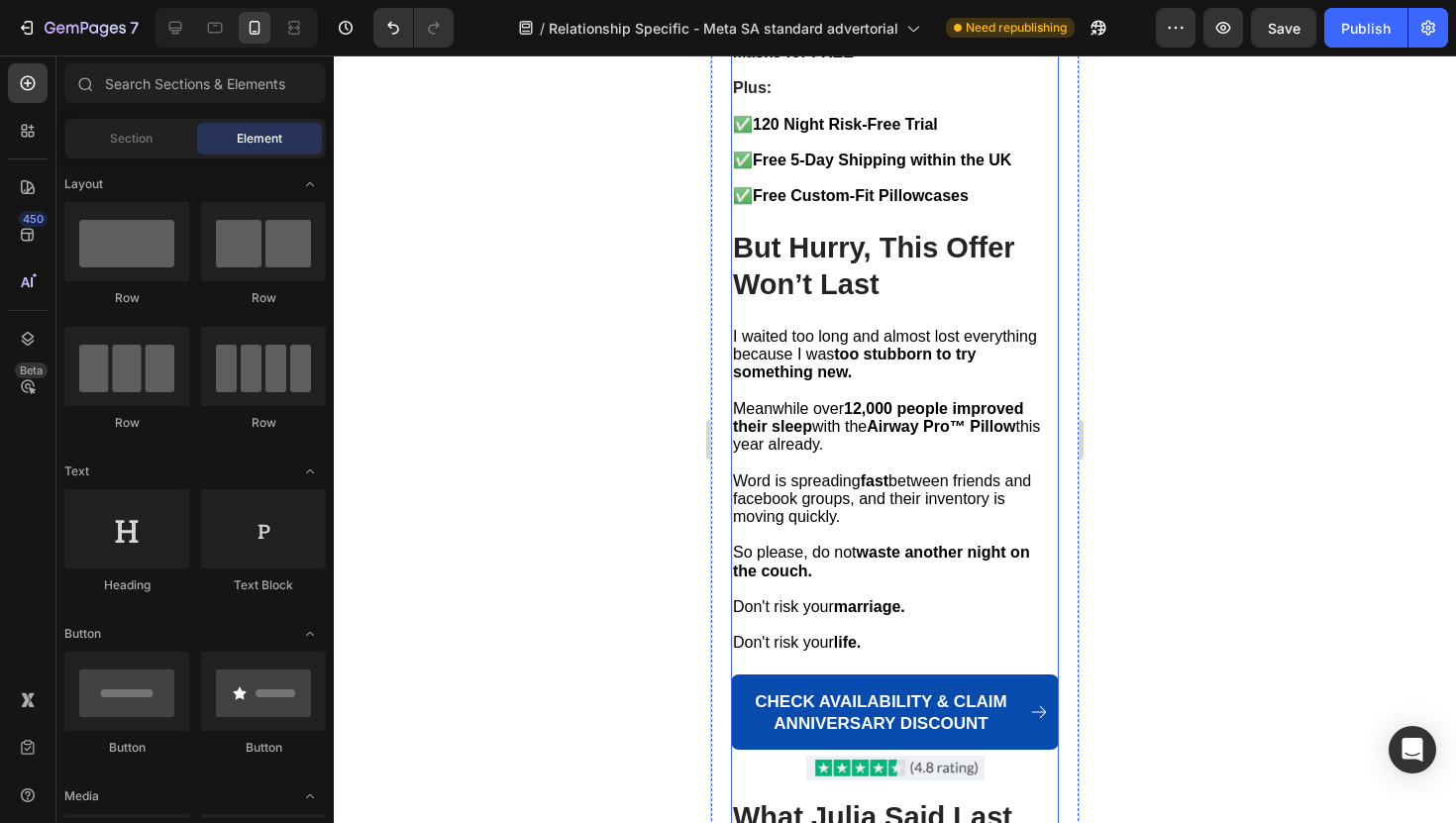 scroll, scrollTop: 11119, scrollLeft: 0, axis: vertical 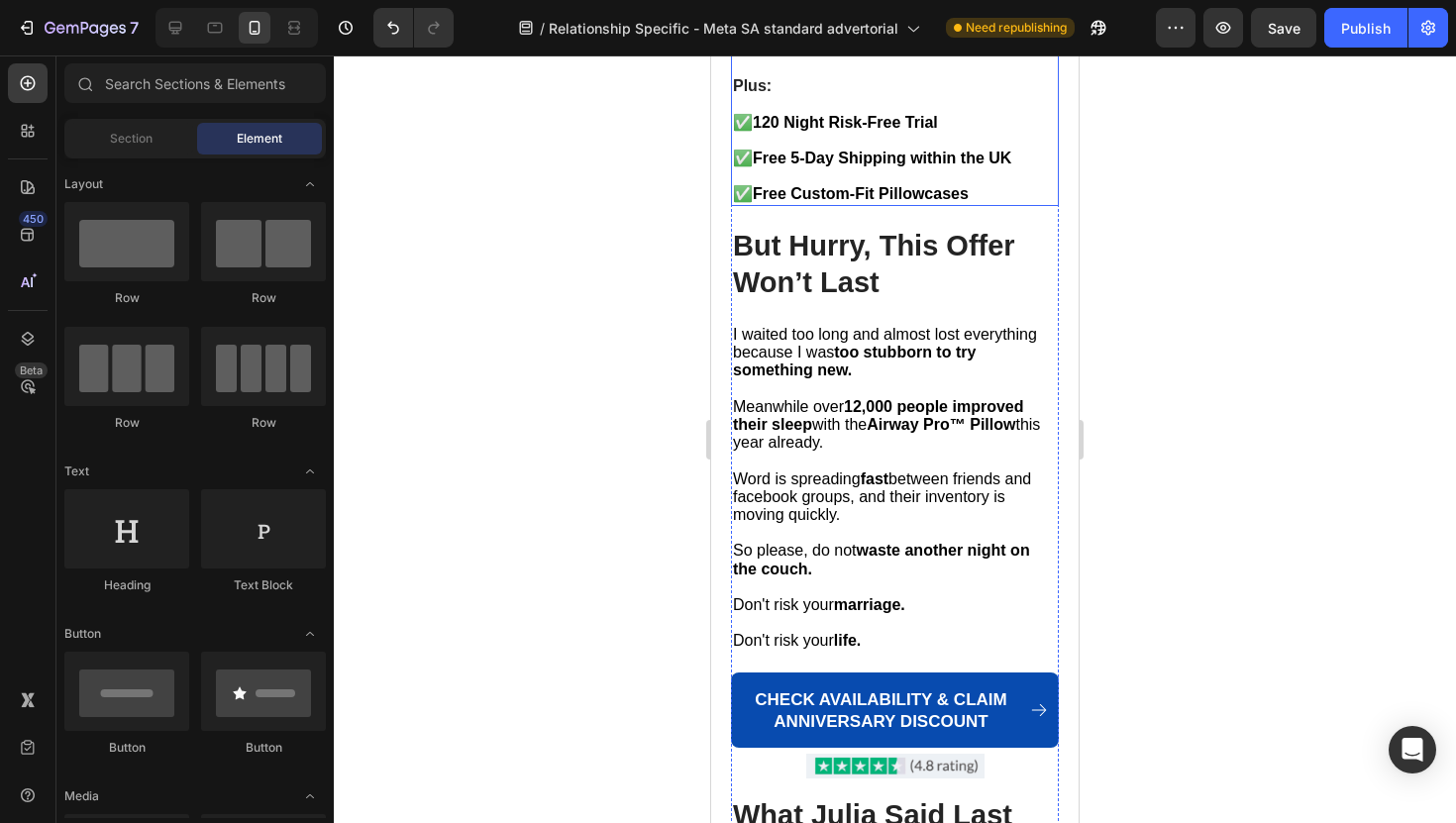 click on "£500-£1,000" at bounding box center (887, -509) 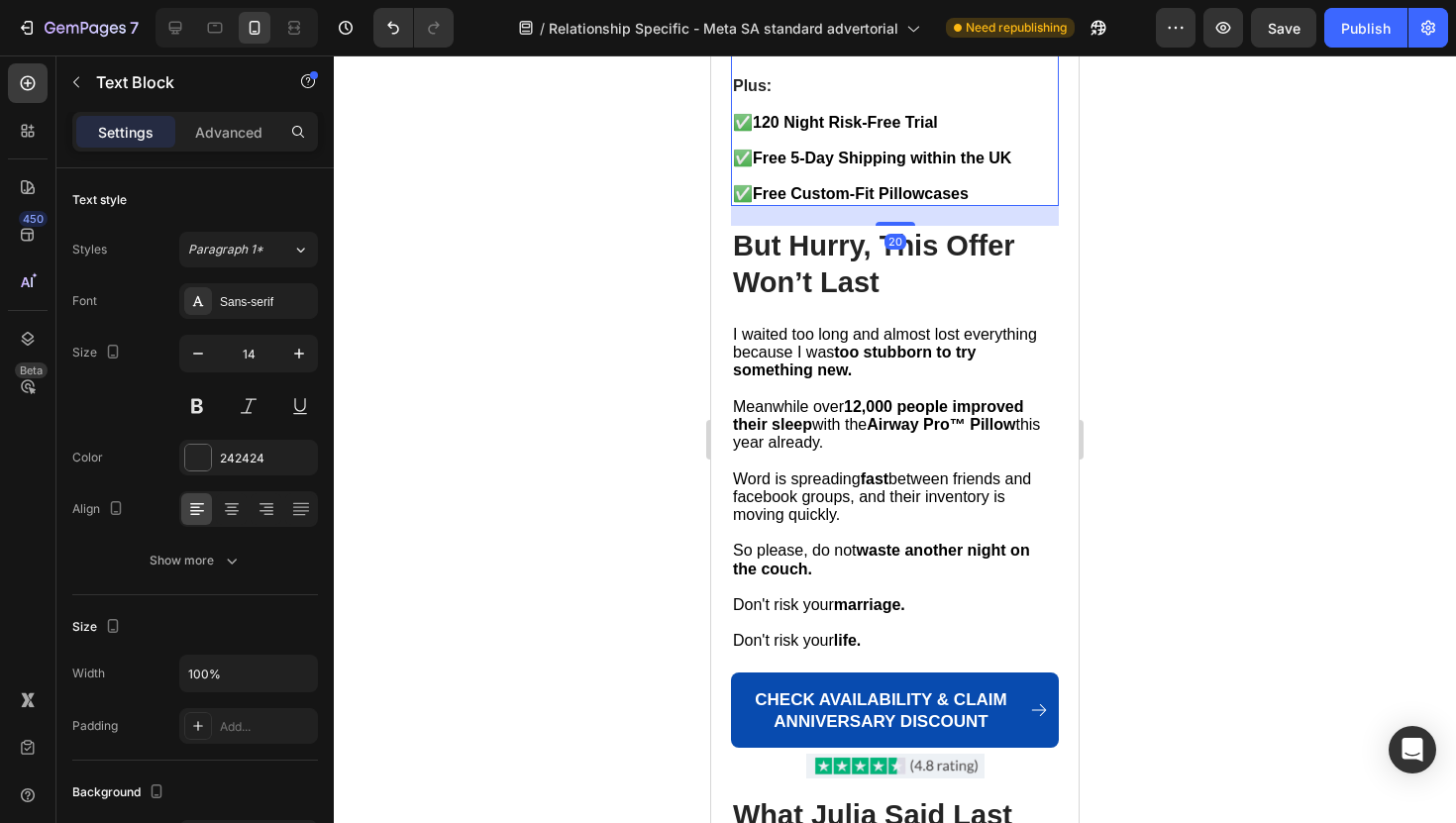 click on "£500-£1,000" at bounding box center (887, -509) 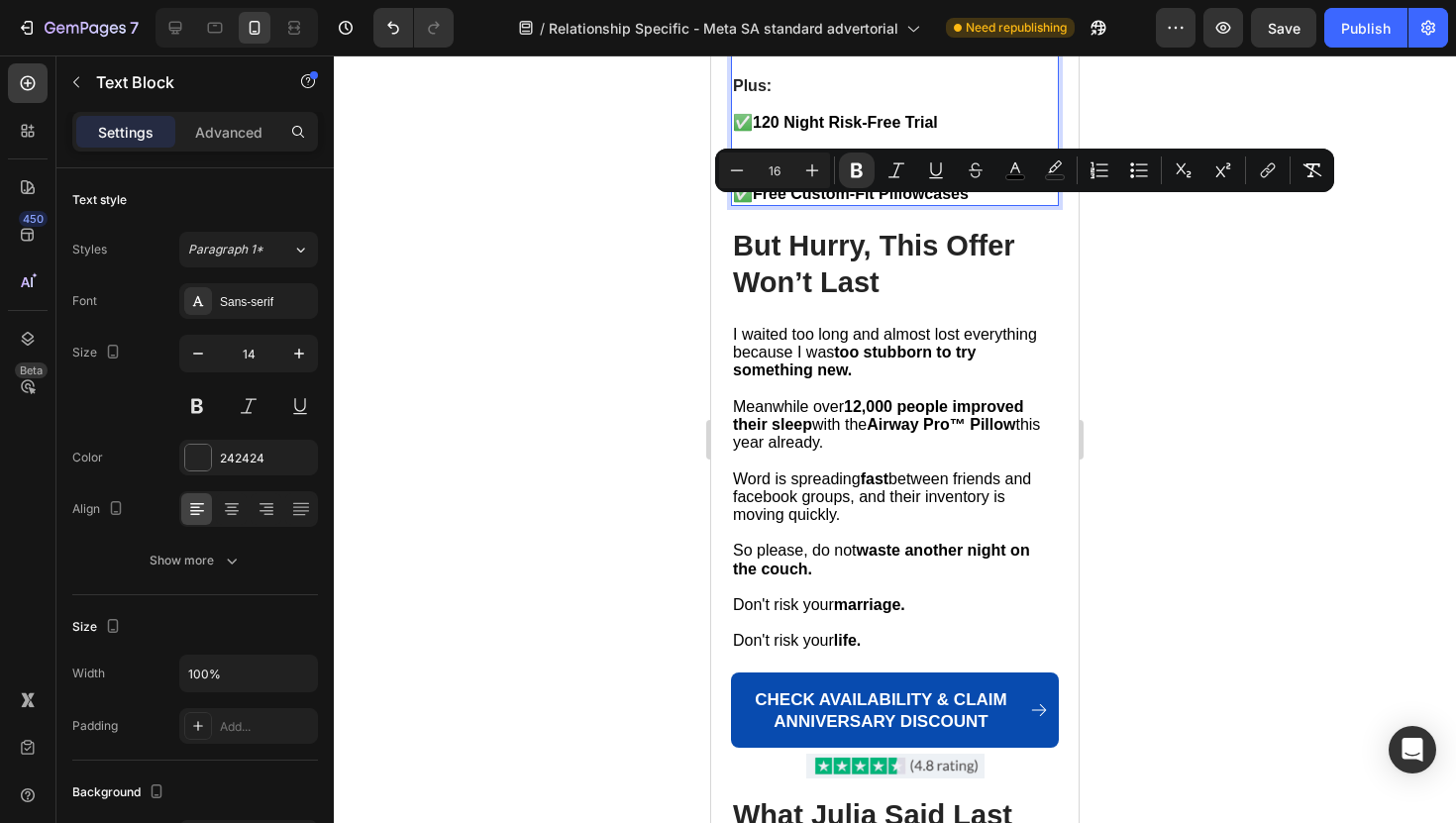 click on "£500-£1,000" at bounding box center [887, -509] 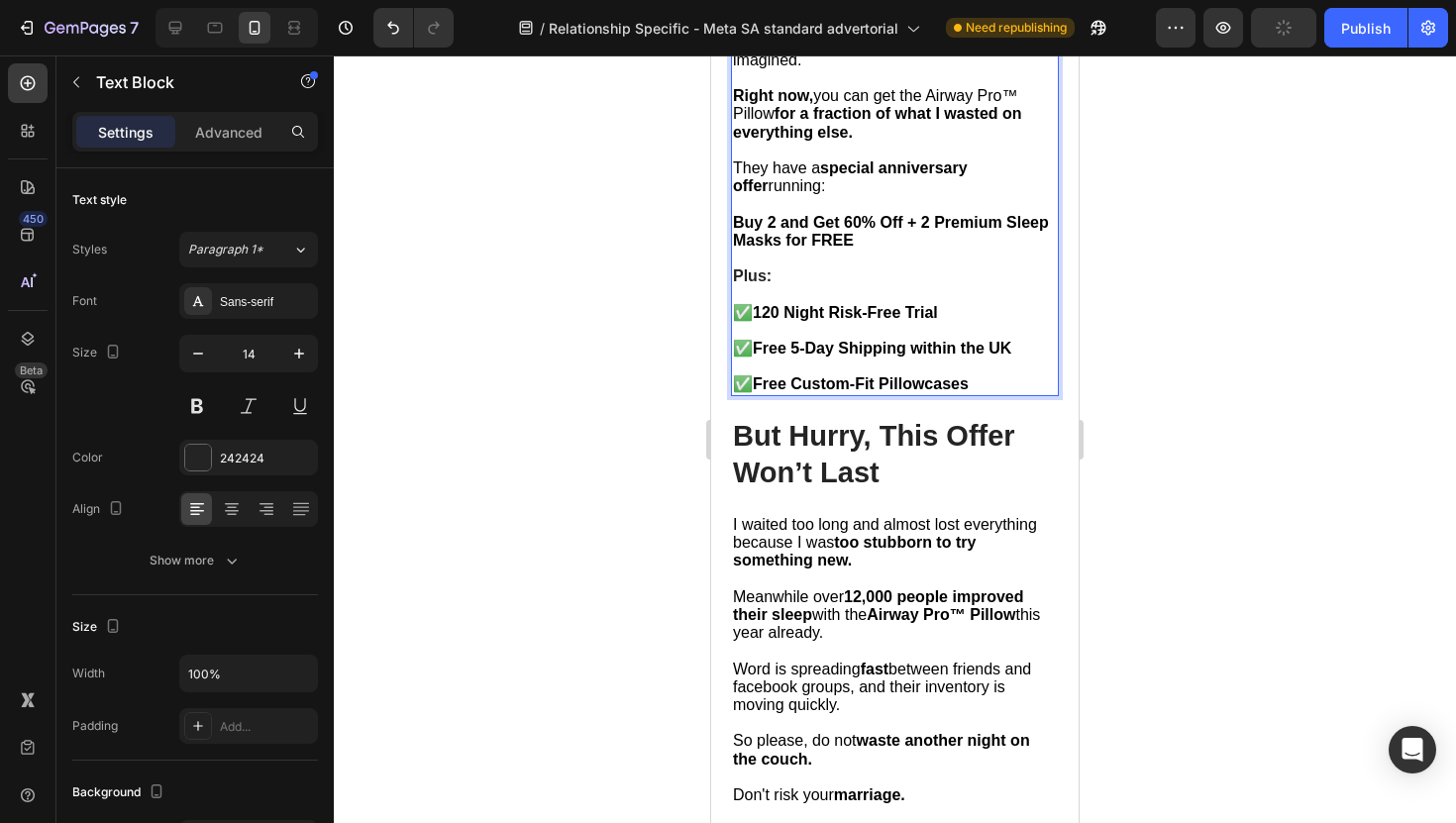 scroll, scrollTop: 10919, scrollLeft: 0, axis: vertical 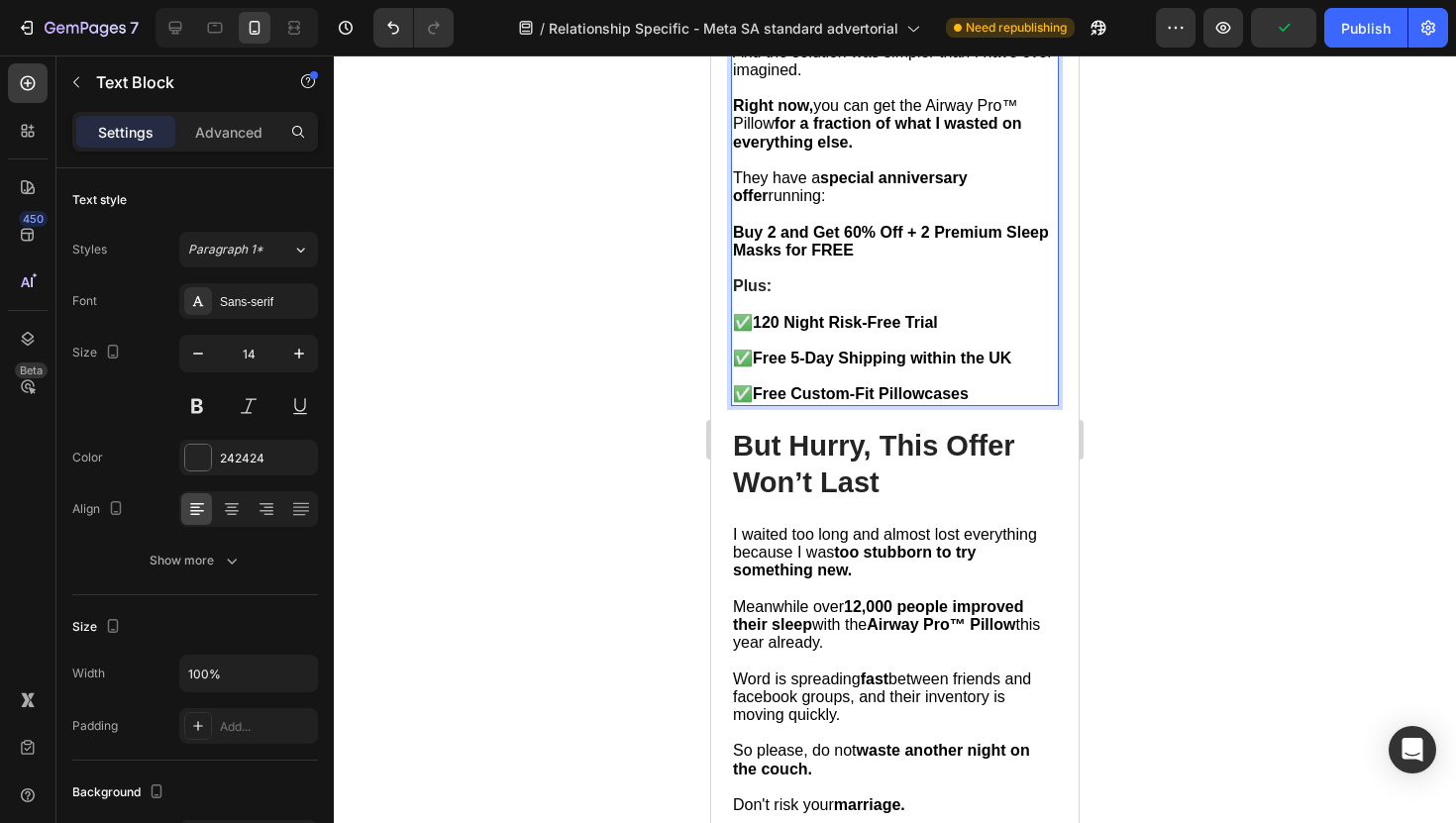 click on "£1,000" at bounding box center (867, -309) 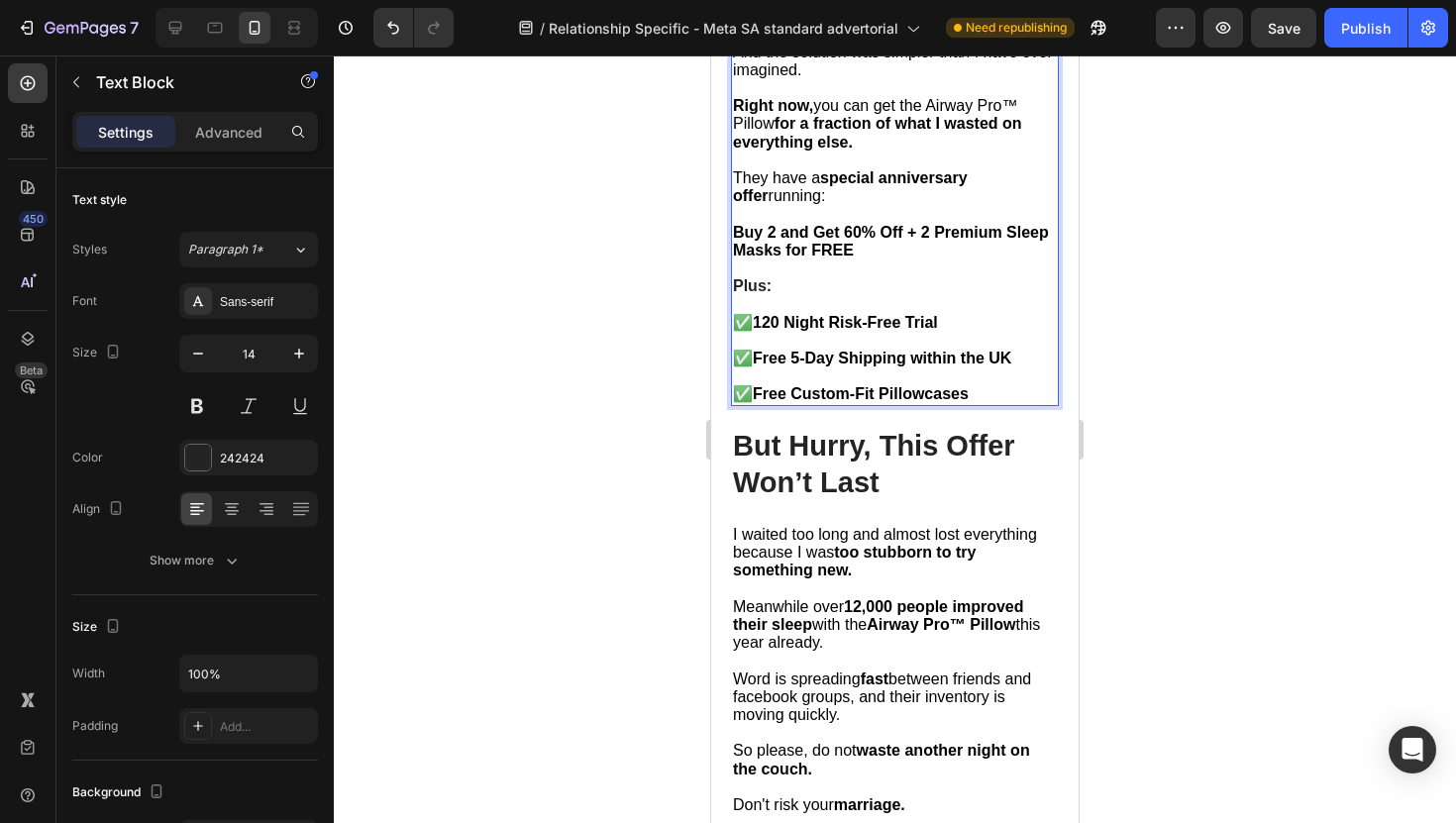 click on "£1,100" at bounding box center [867, -309] 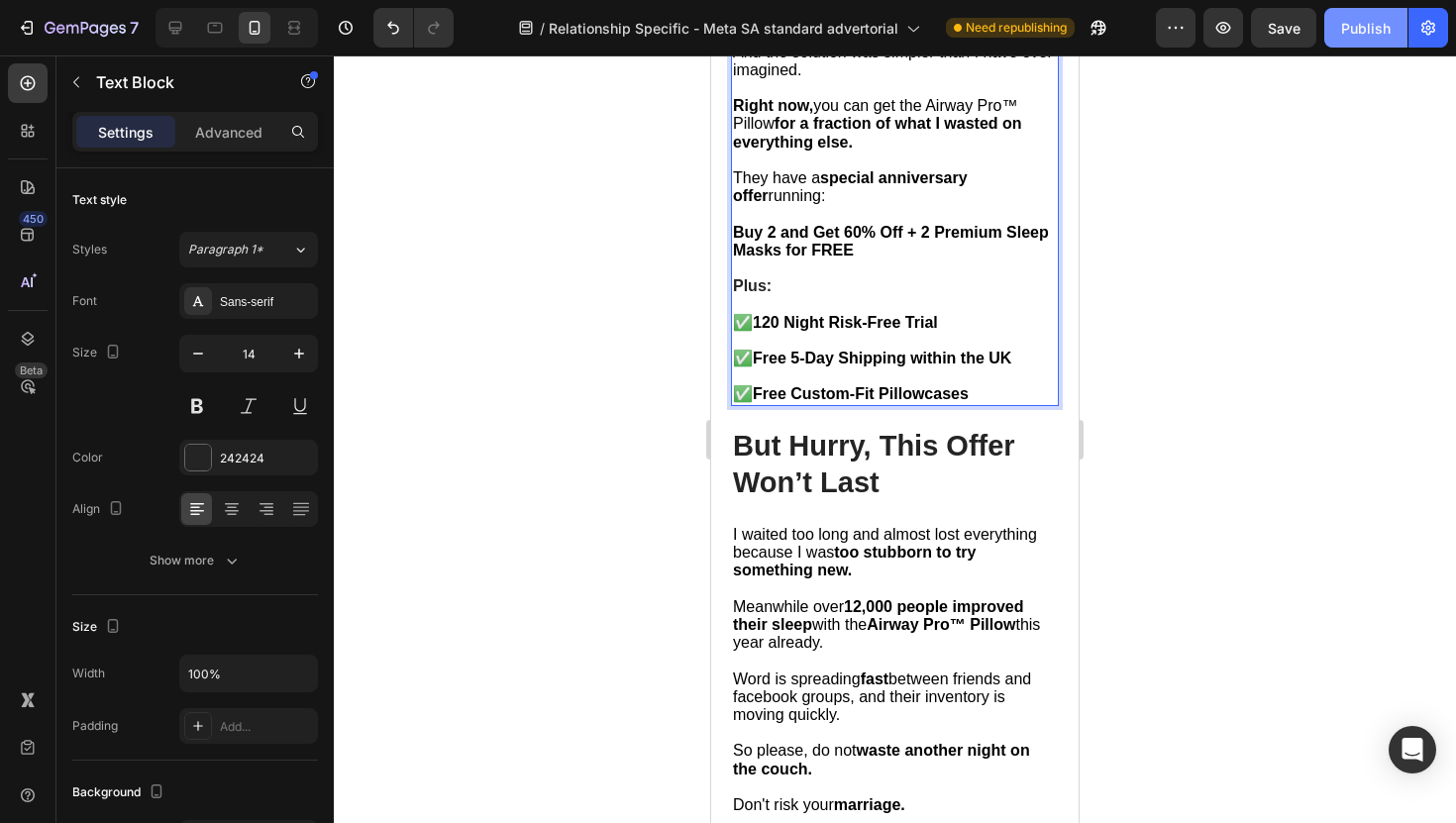 click on "Publish" at bounding box center [1366, 28] 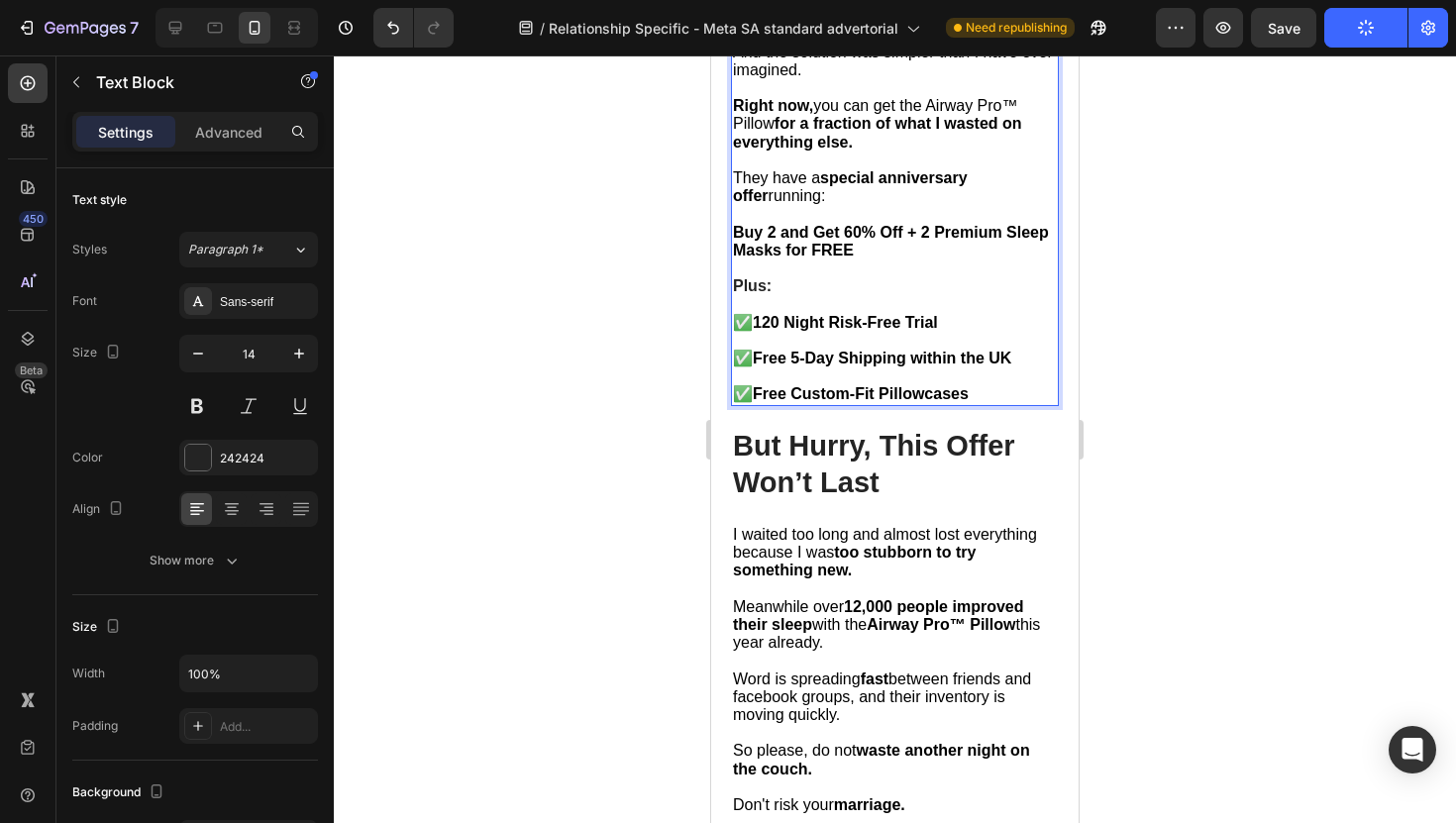 click on "Monthly CPAP supplies:  £50-£100" at bounding box center (851, -273) 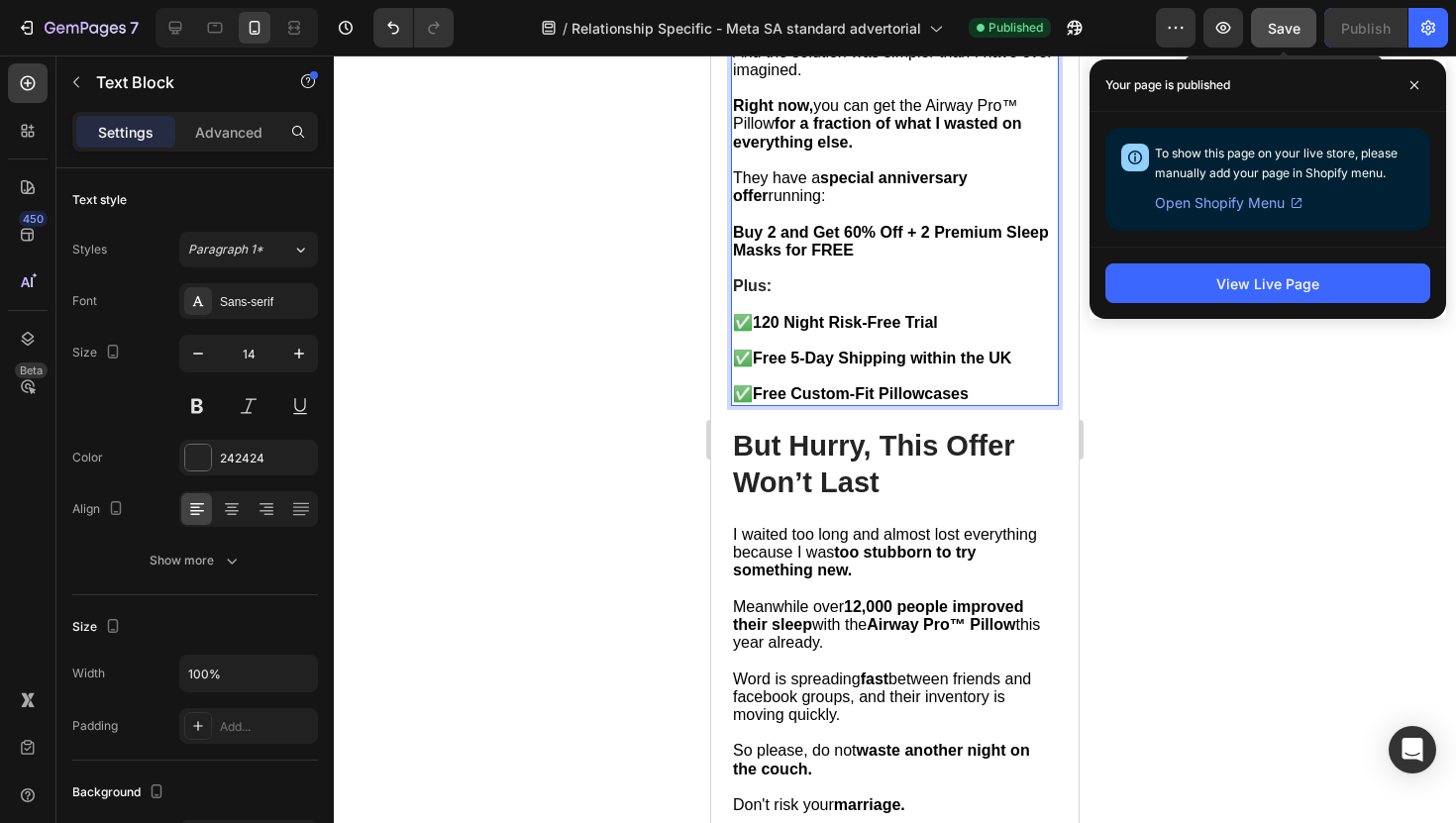 click on "Save" 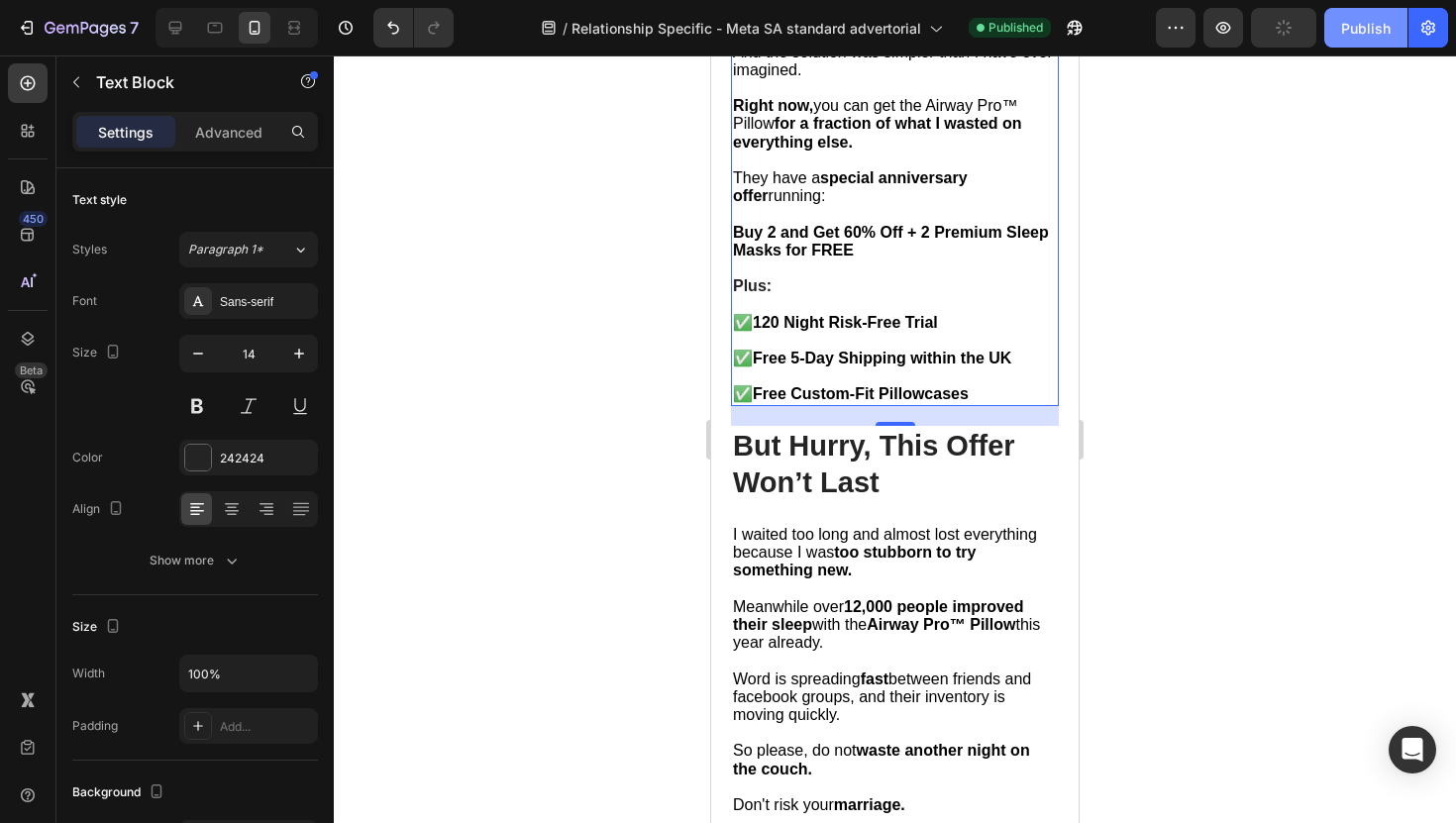 click on "Publish" at bounding box center [1366, 28] 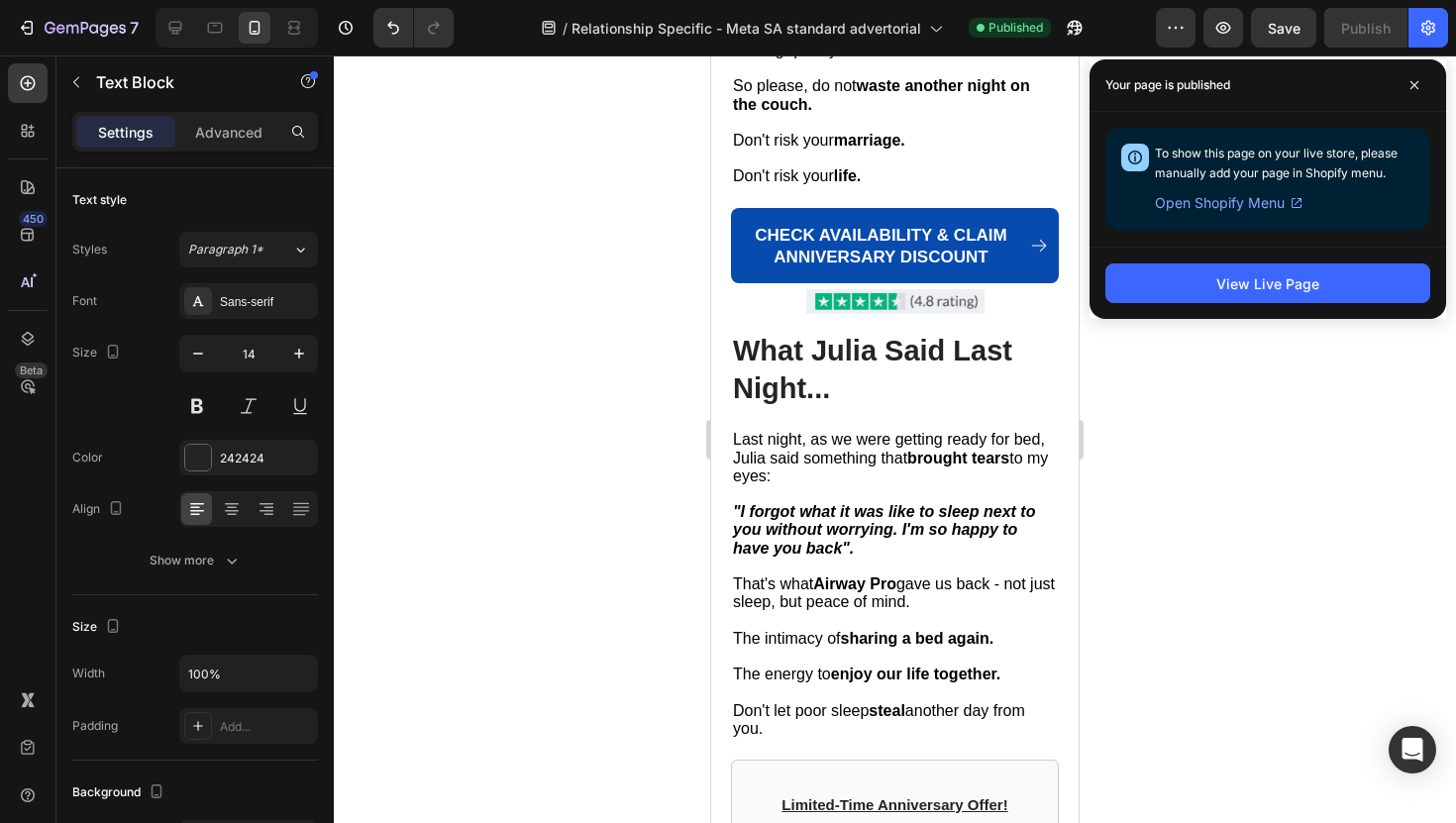 scroll, scrollTop: 11584, scrollLeft: 0, axis: vertical 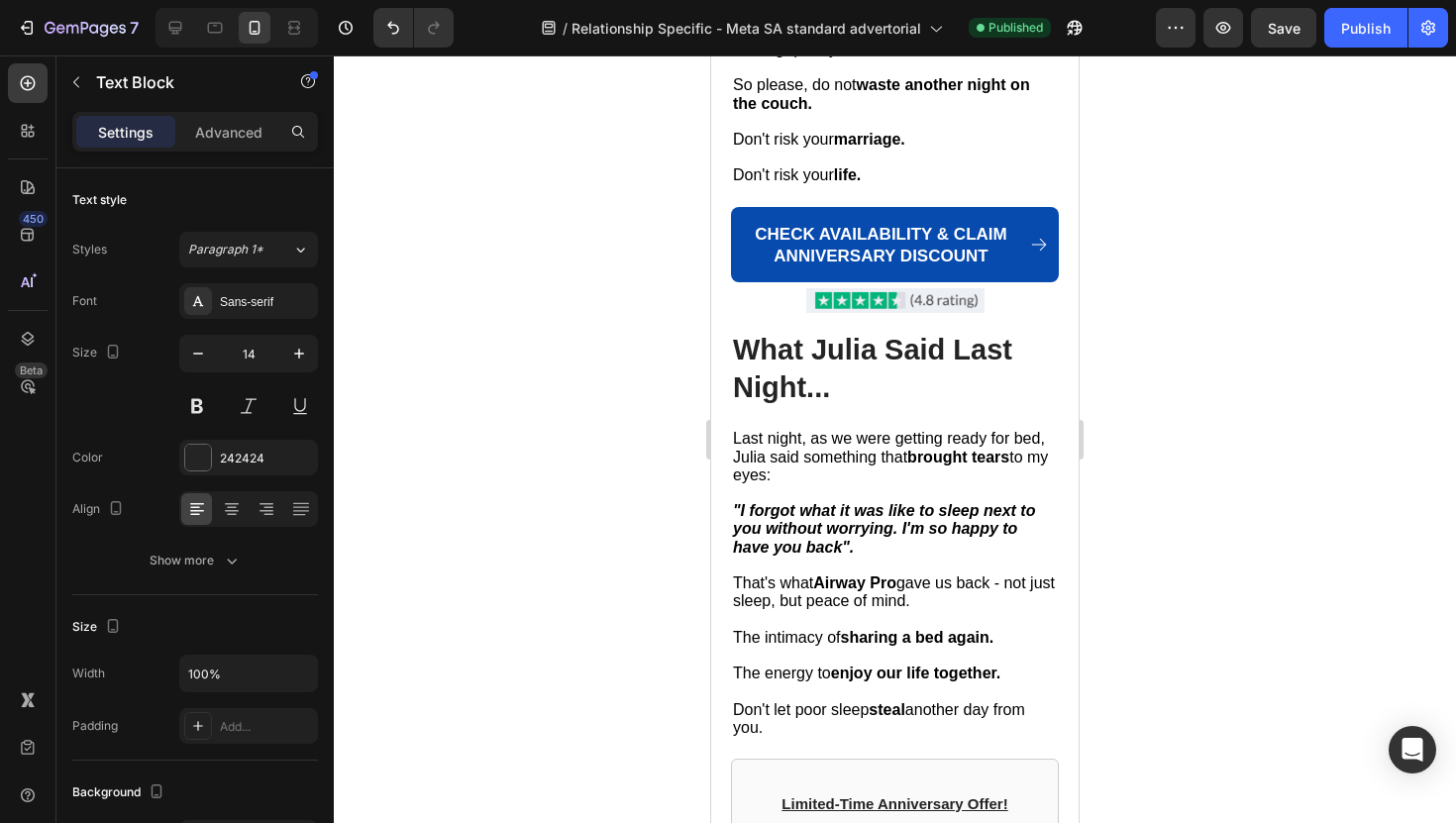 click on "They have a  special anniversary offer  running:" at bounding box center (850, -479) 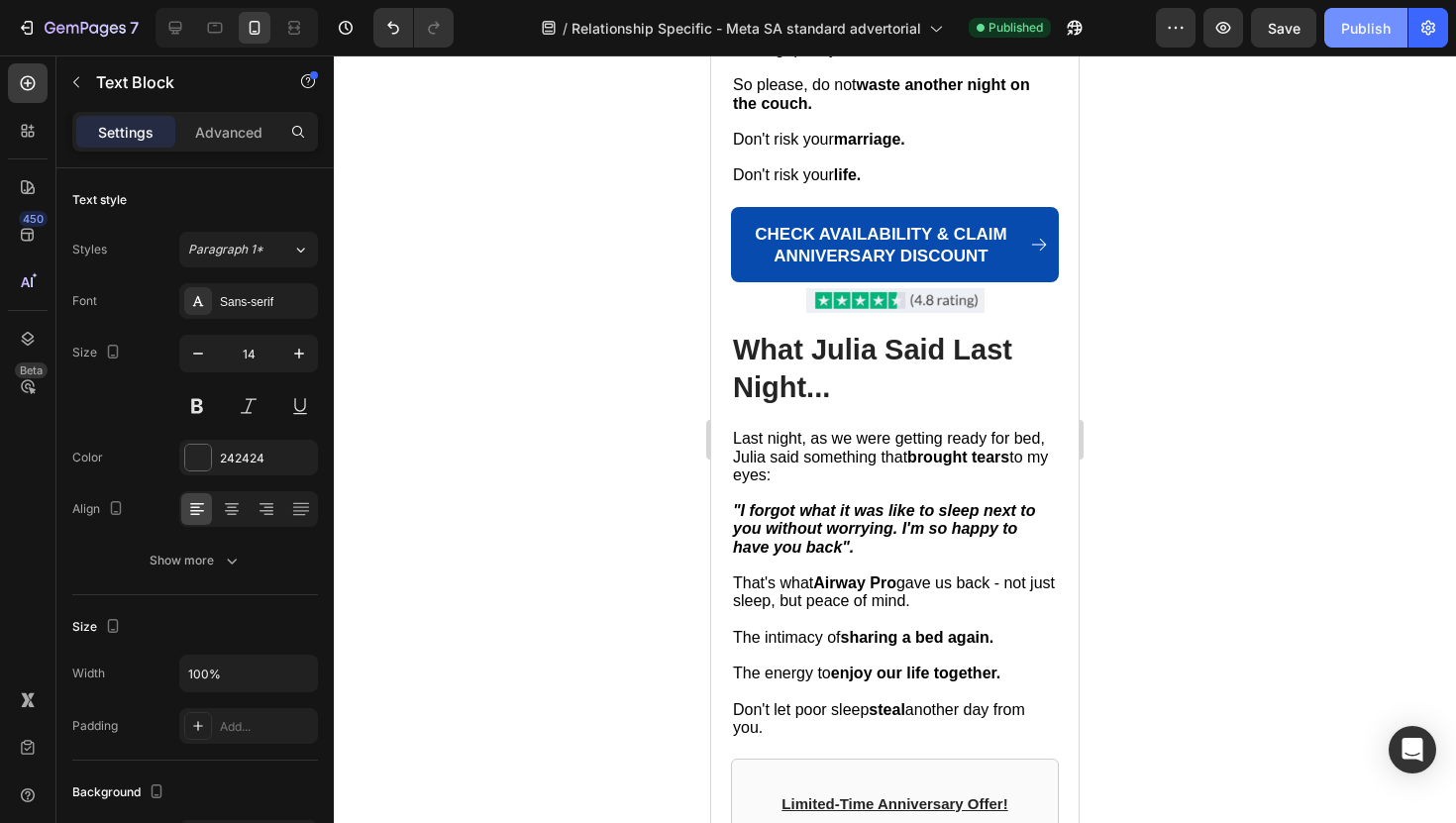 click on "Publish" at bounding box center [1366, 28] 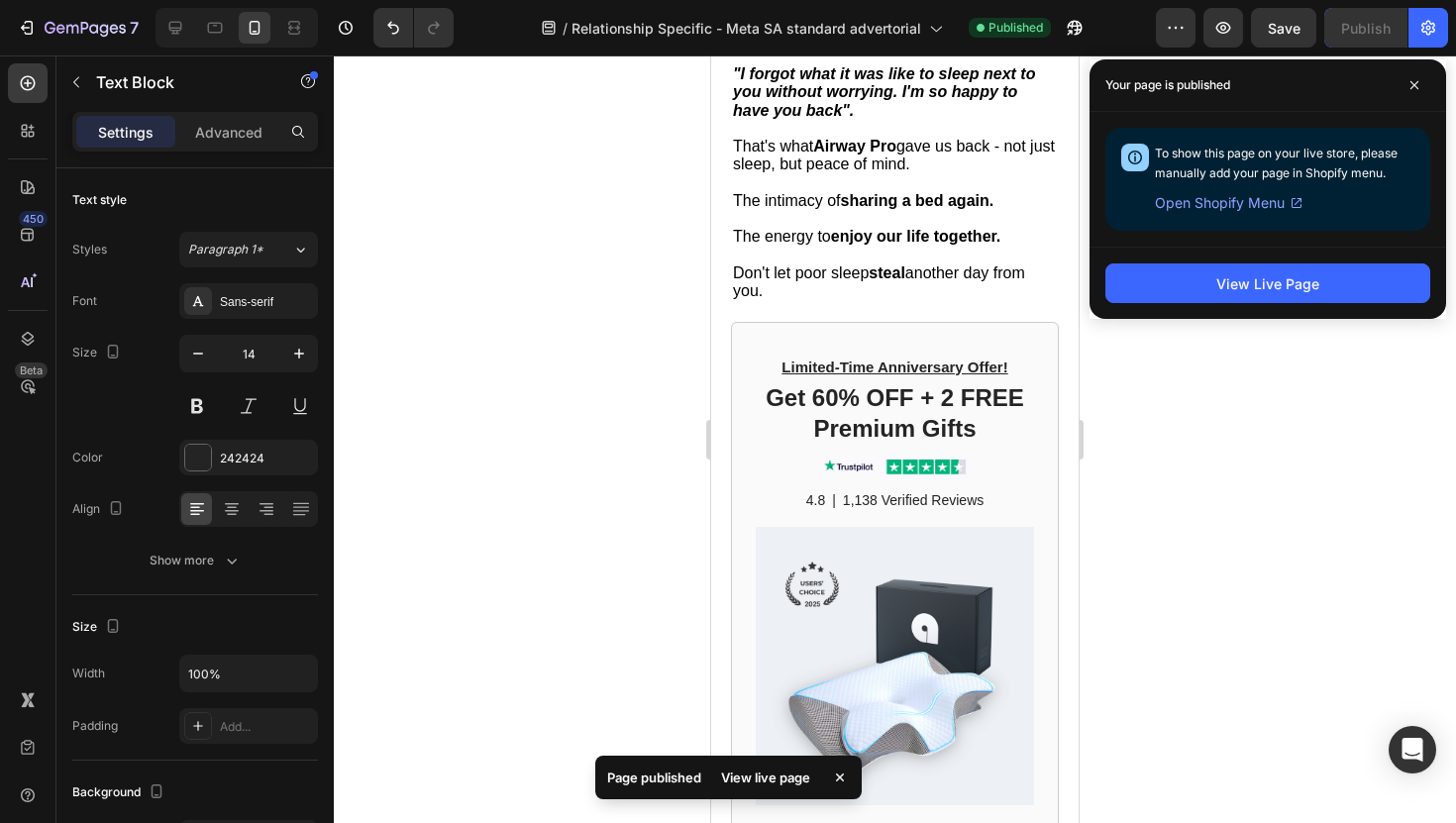 scroll, scrollTop: 12025, scrollLeft: 0, axis: vertical 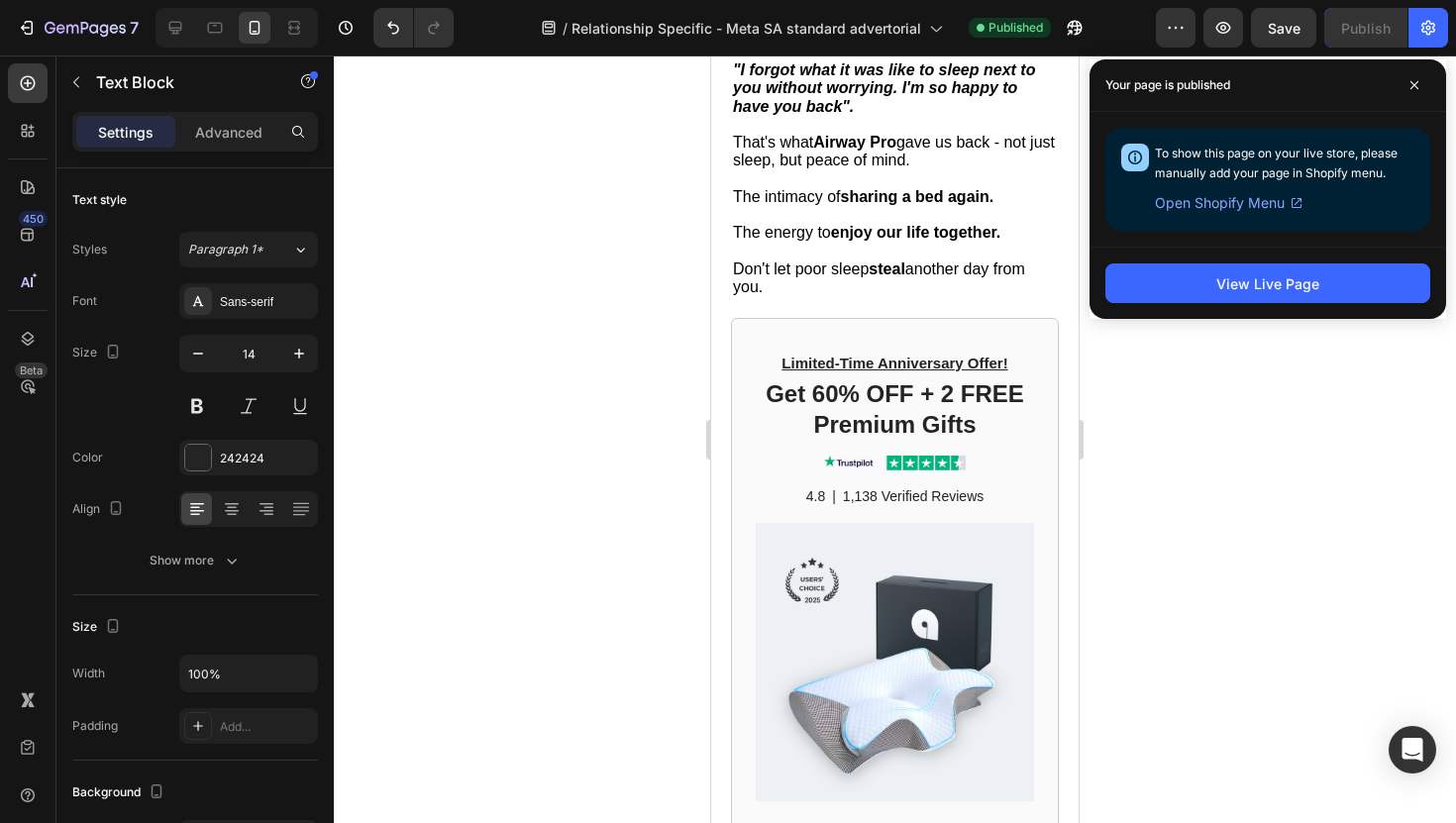 click on "12,000 people improved their sleep" at bounding box center (878, -491) 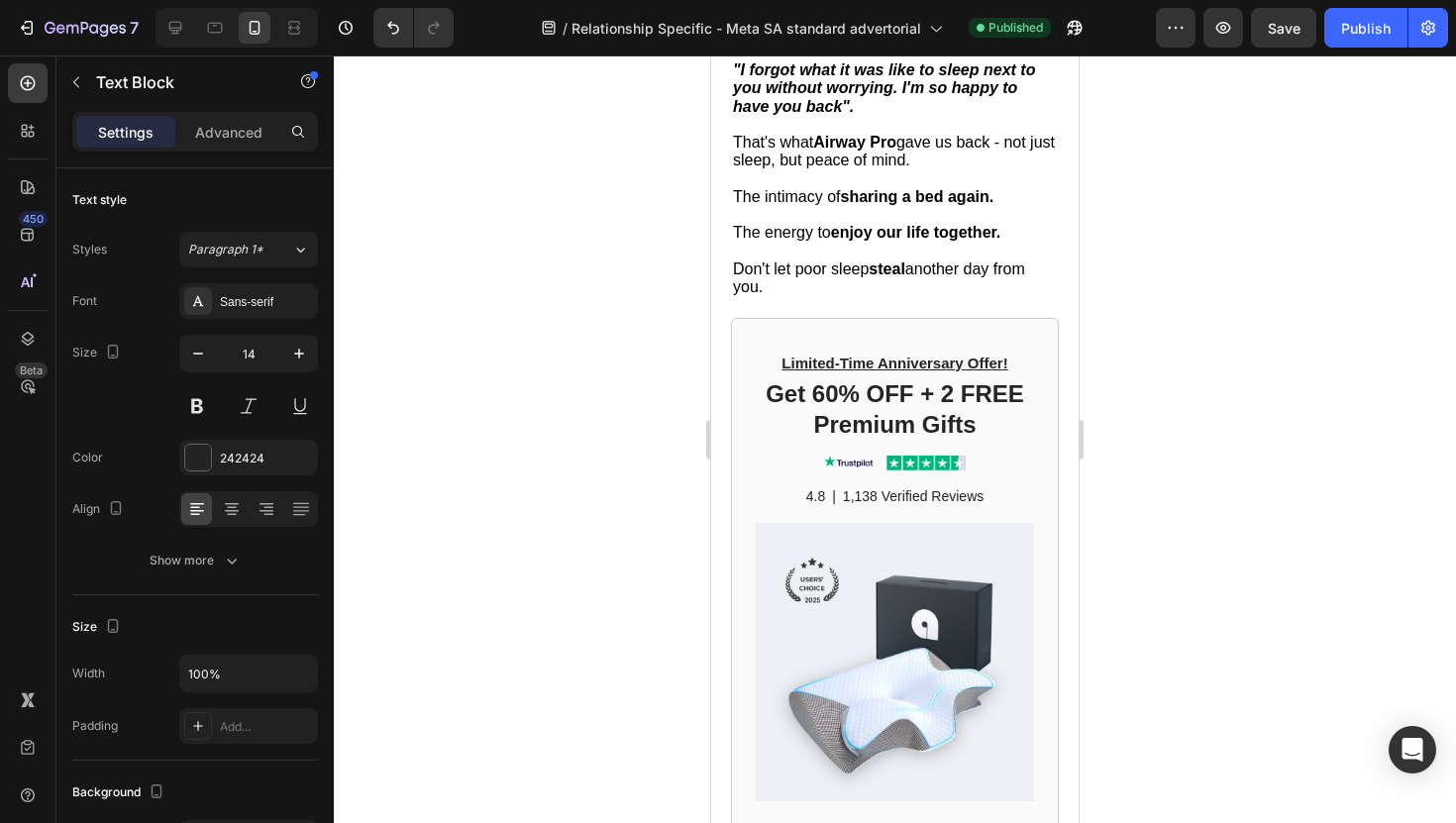 click on "12,000 people improved their sleep" at bounding box center [878, -491] 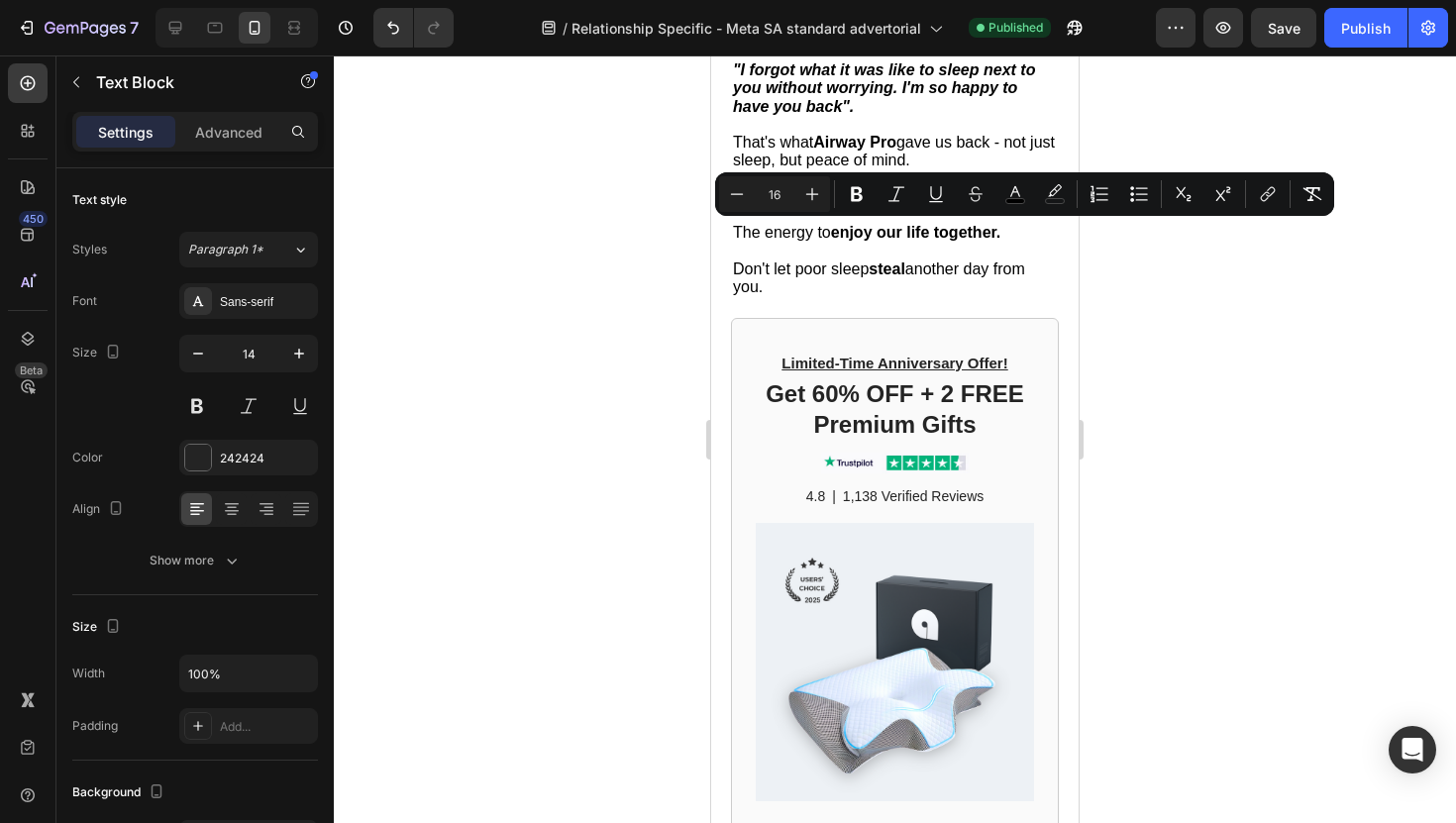 click on "Meanwhile over 6 ,000 people improved their sleep  with the  Airway Pro™ Pillow  this year already." at bounding box center [886, -482] 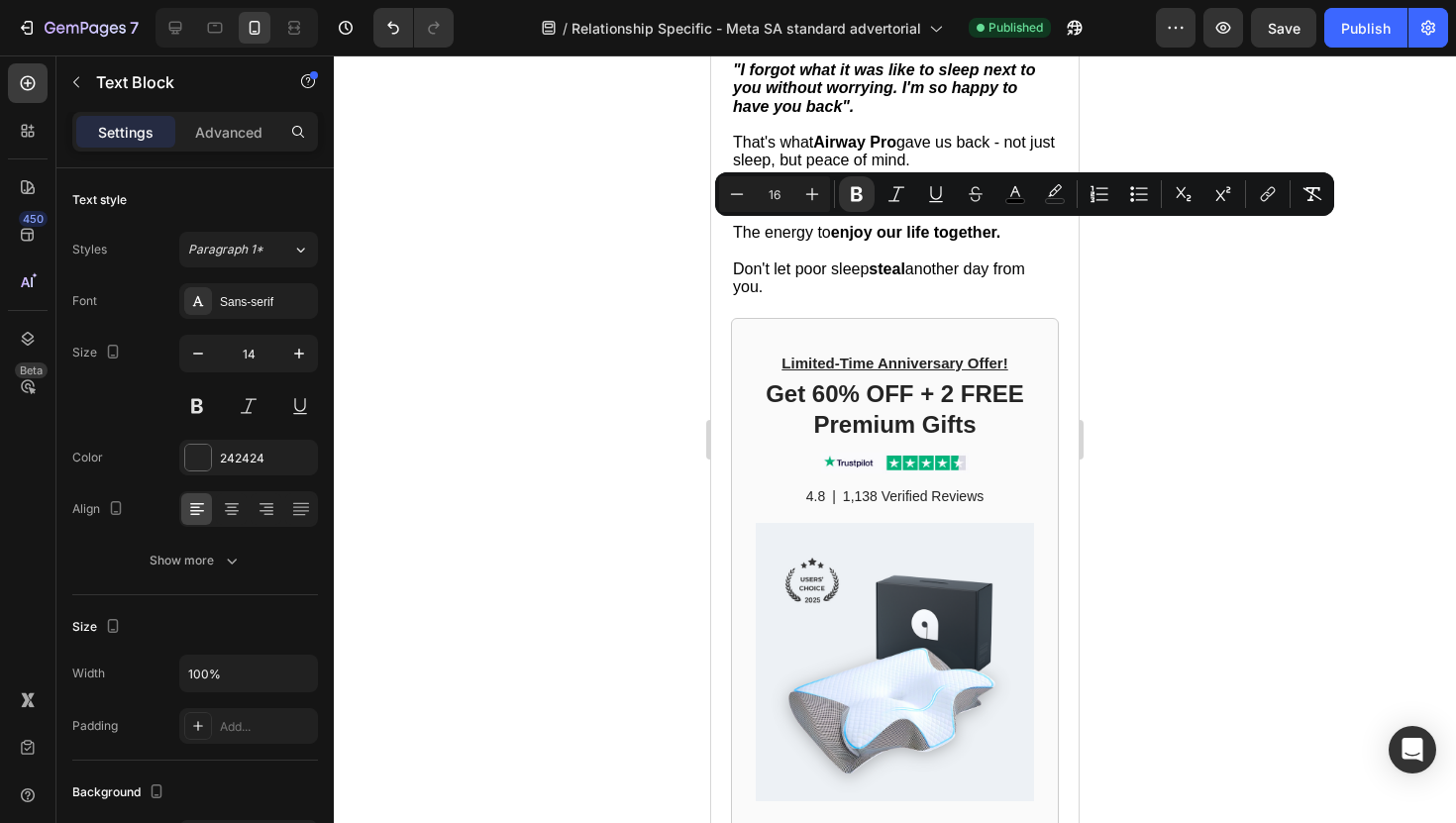 click 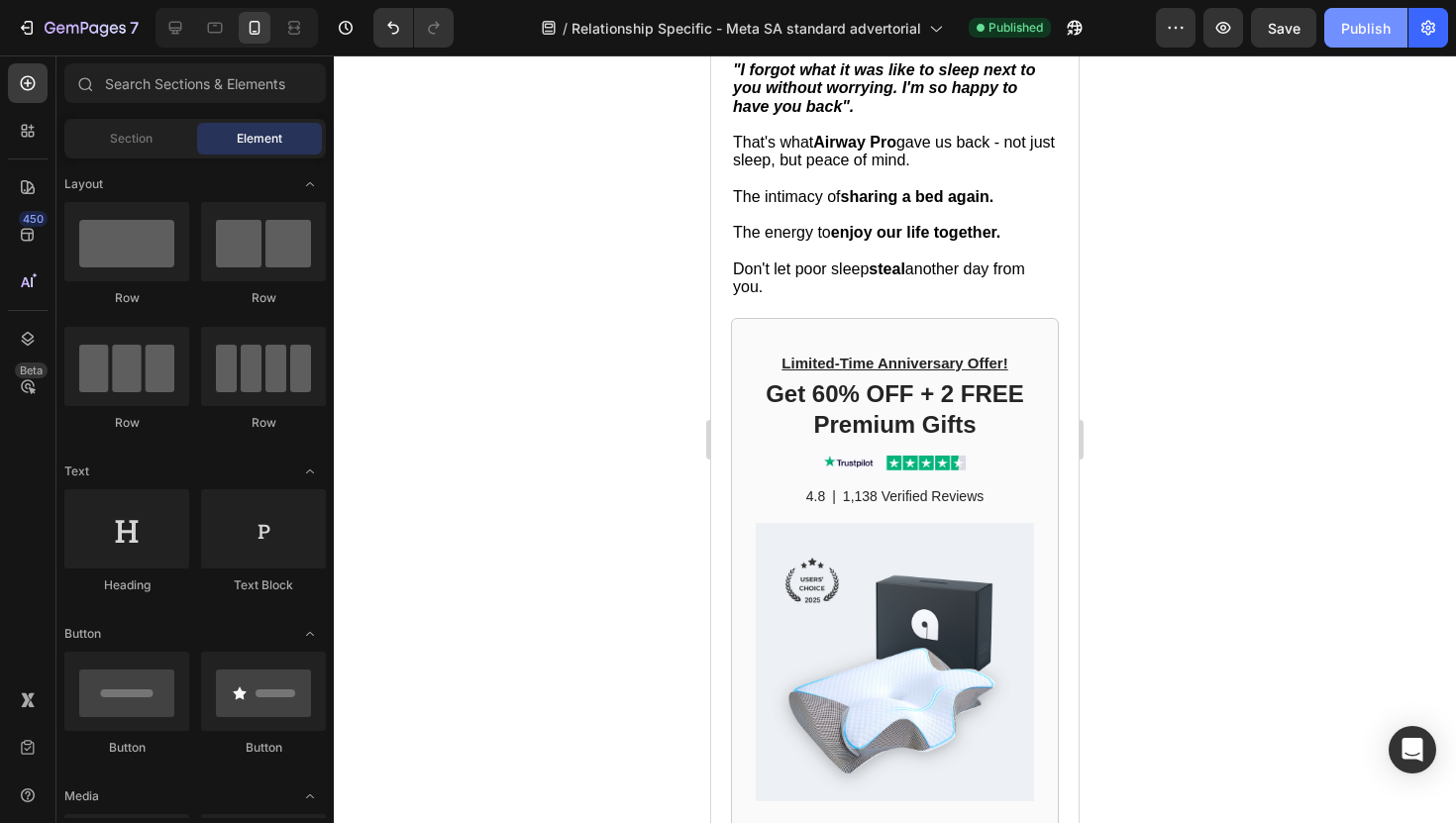 click on "Publish" at bounding box center [1366, 28] 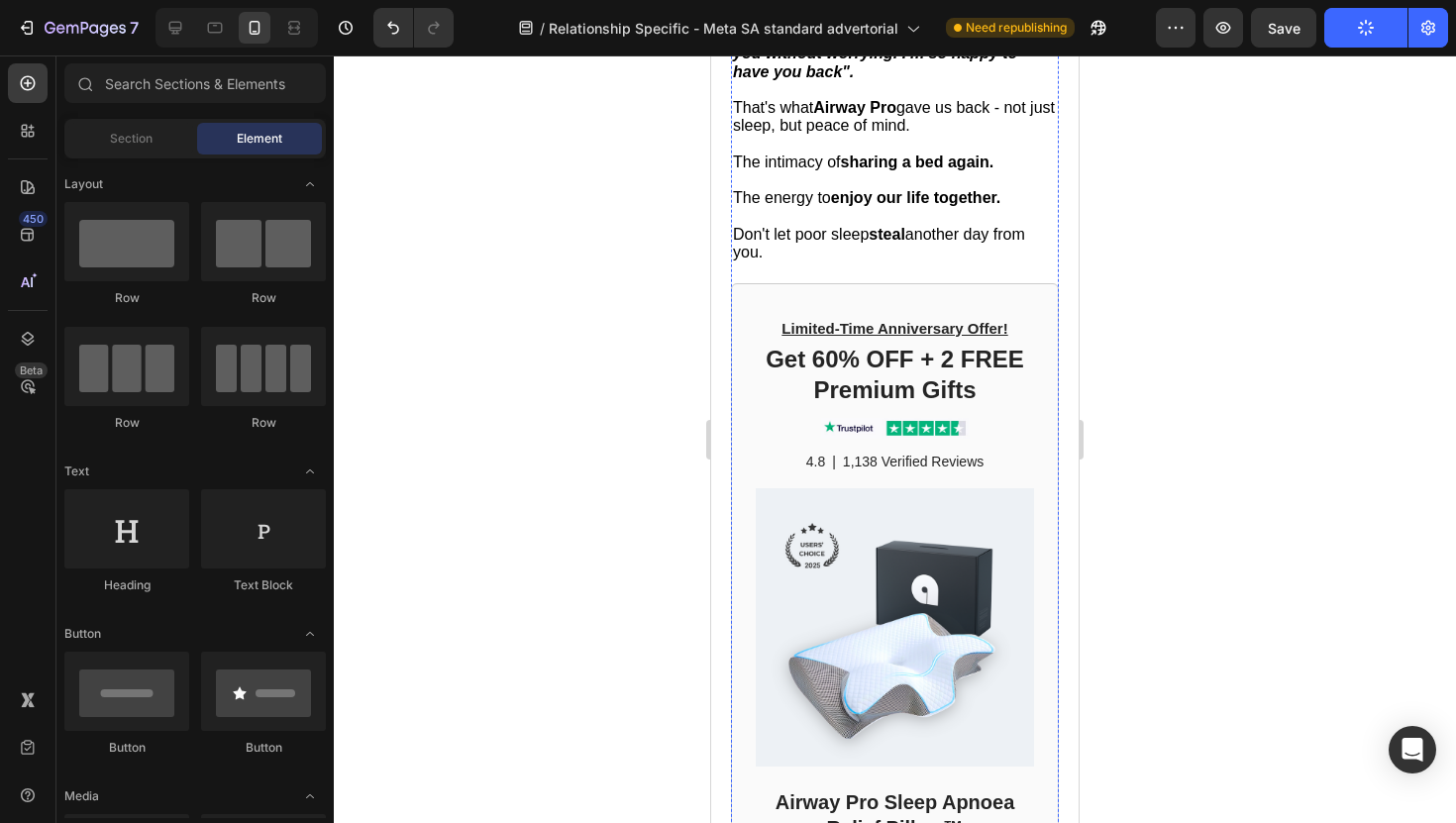 scroll, scrollTop: 12048, scrollLeft: 0, axis: vertical 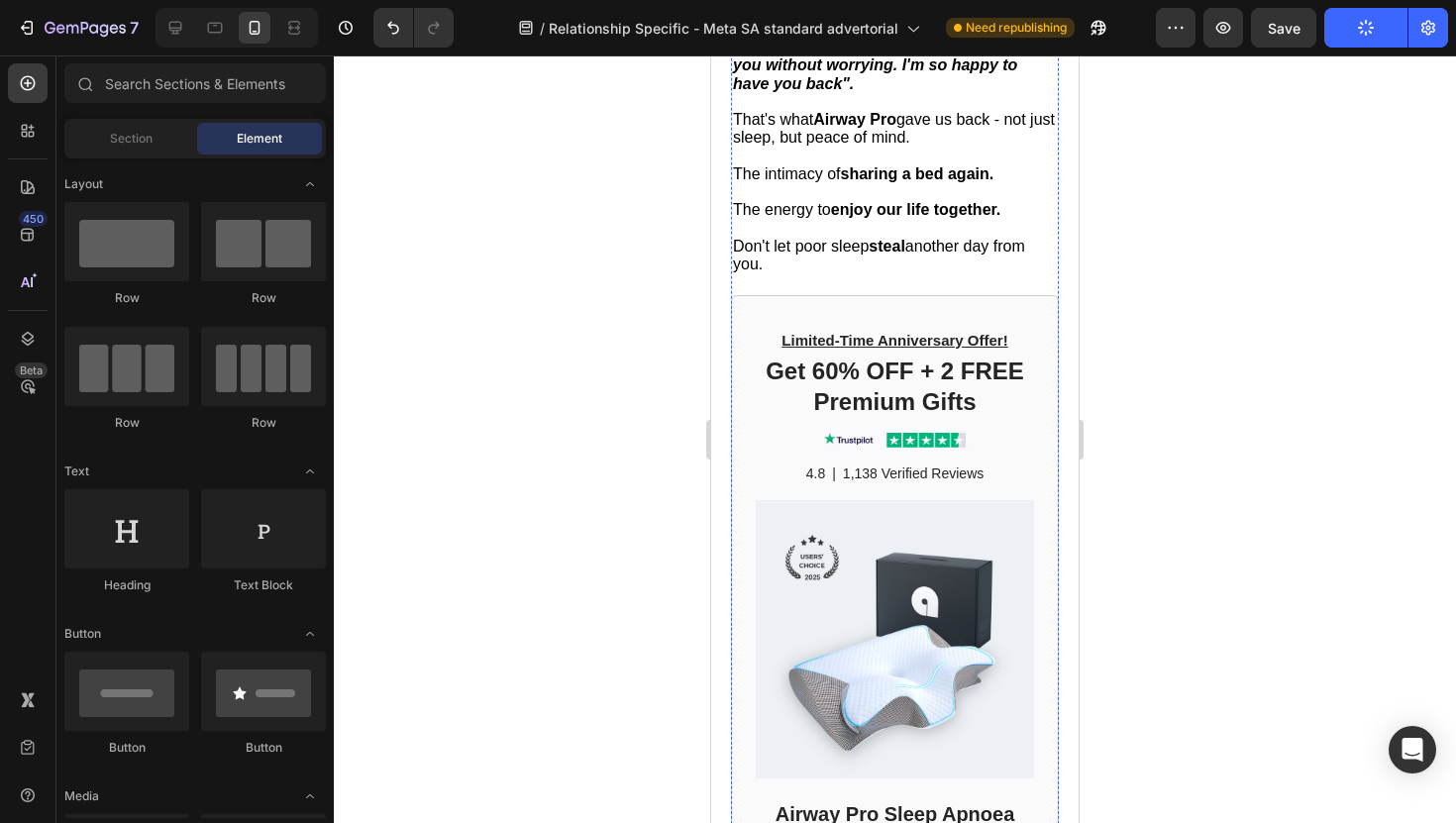 click on "6,000 people improved their sleep" at bounding box center [893, -514] 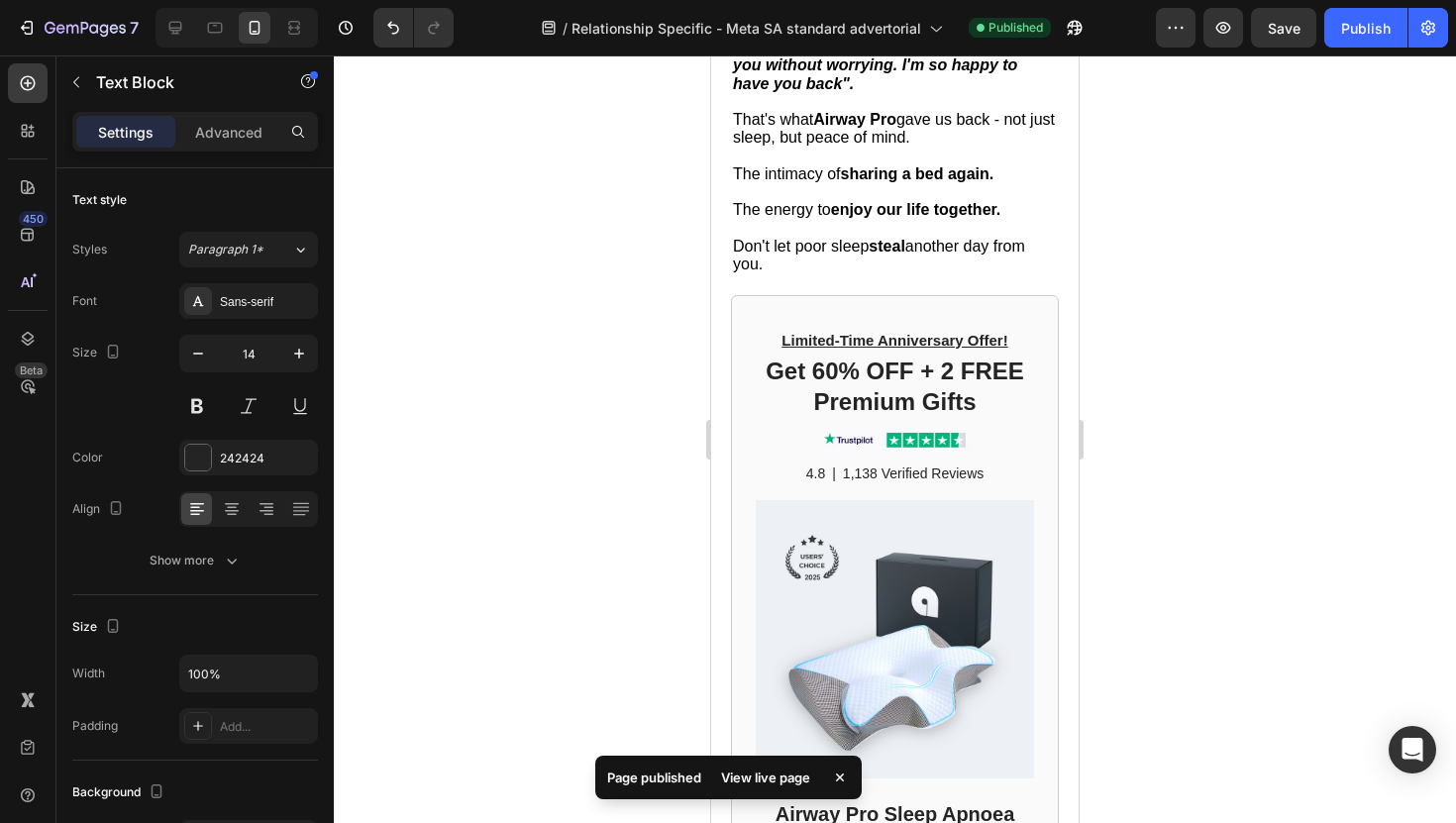 click on "6,000 people improved their sleep" at bounding box center [893, -514] 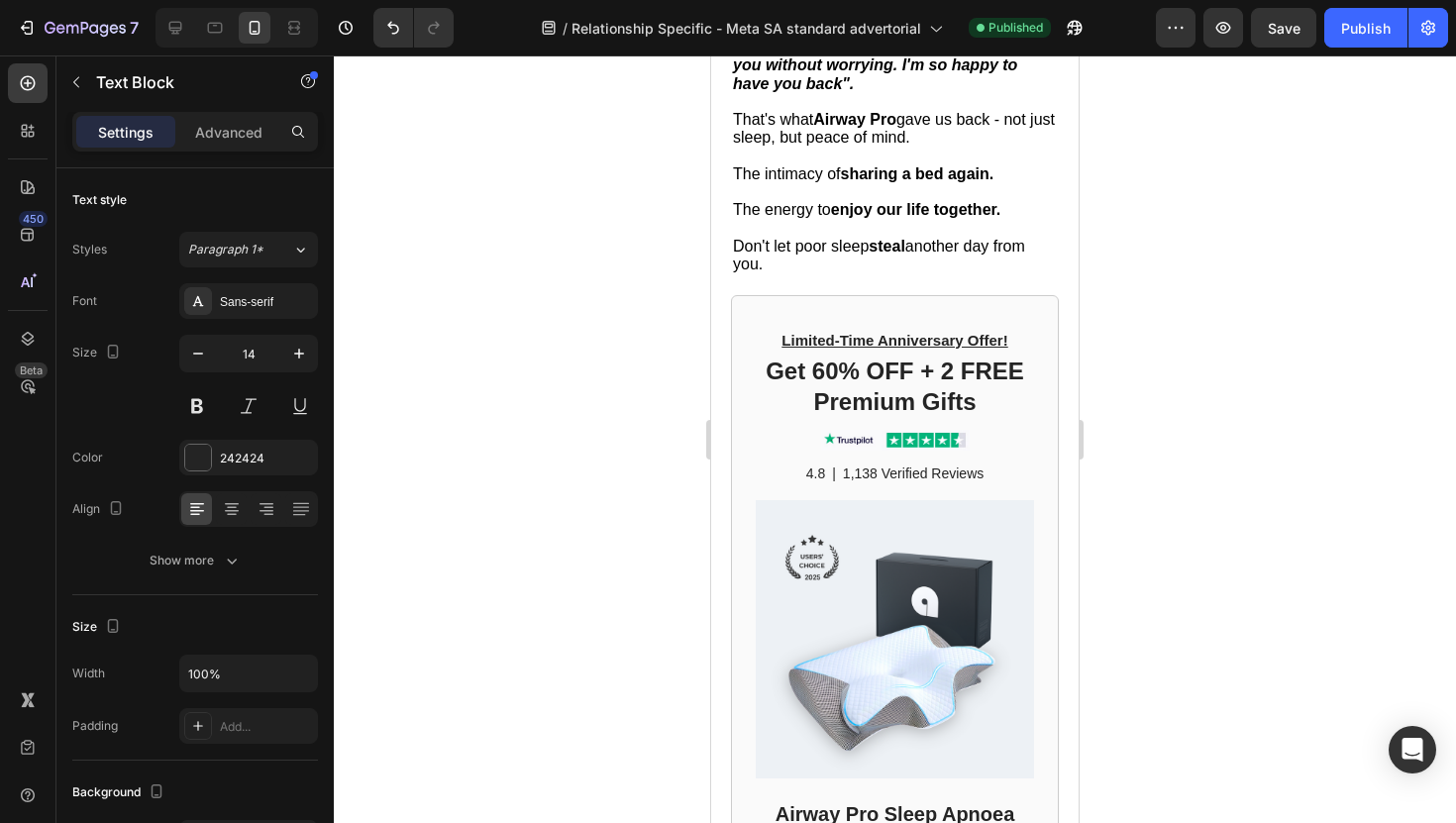 click on "68,000 people improved their sleep" at bounding box center [878, -514] 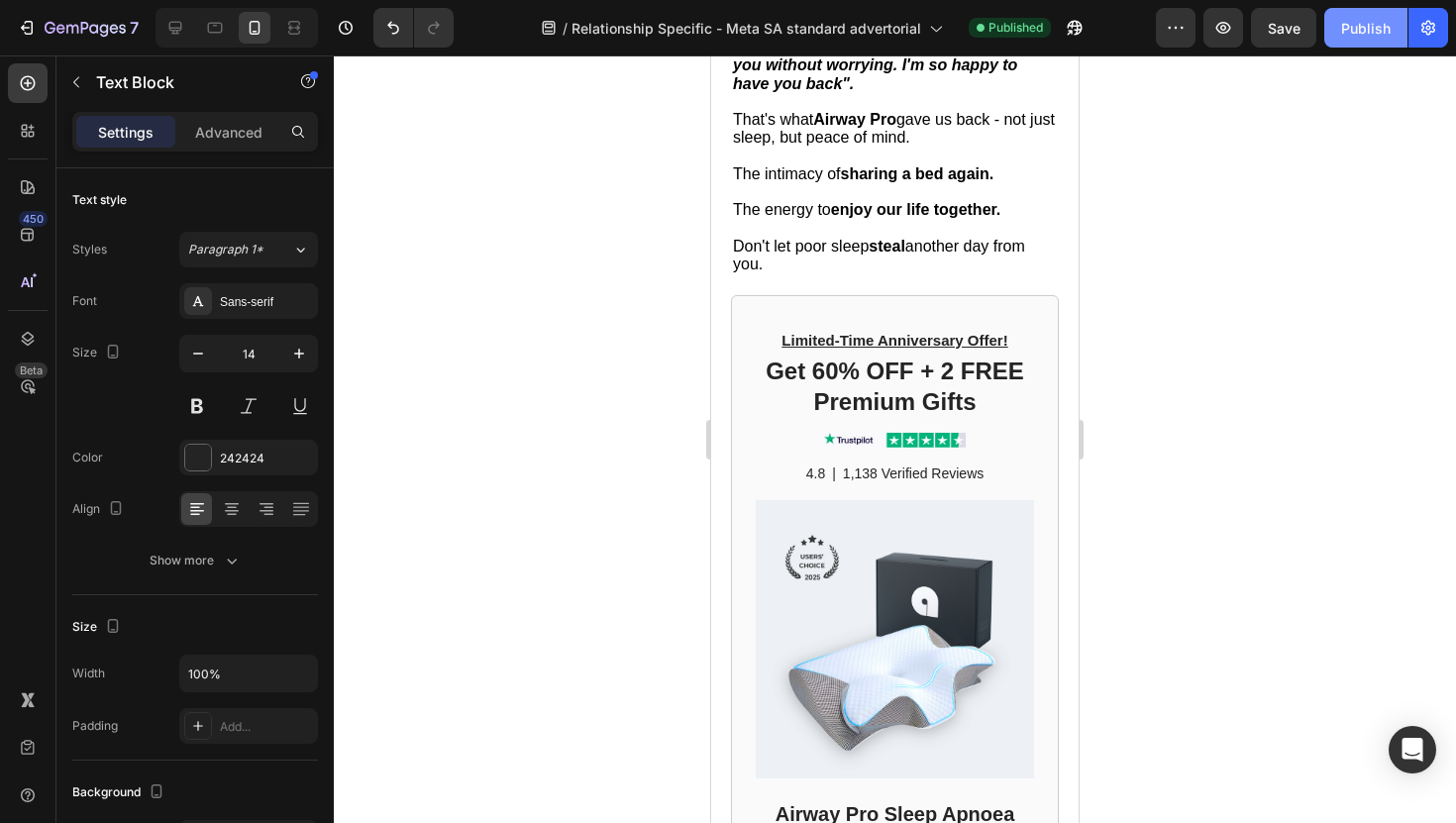 click on "Publish" at bounding box center [1366, 28] 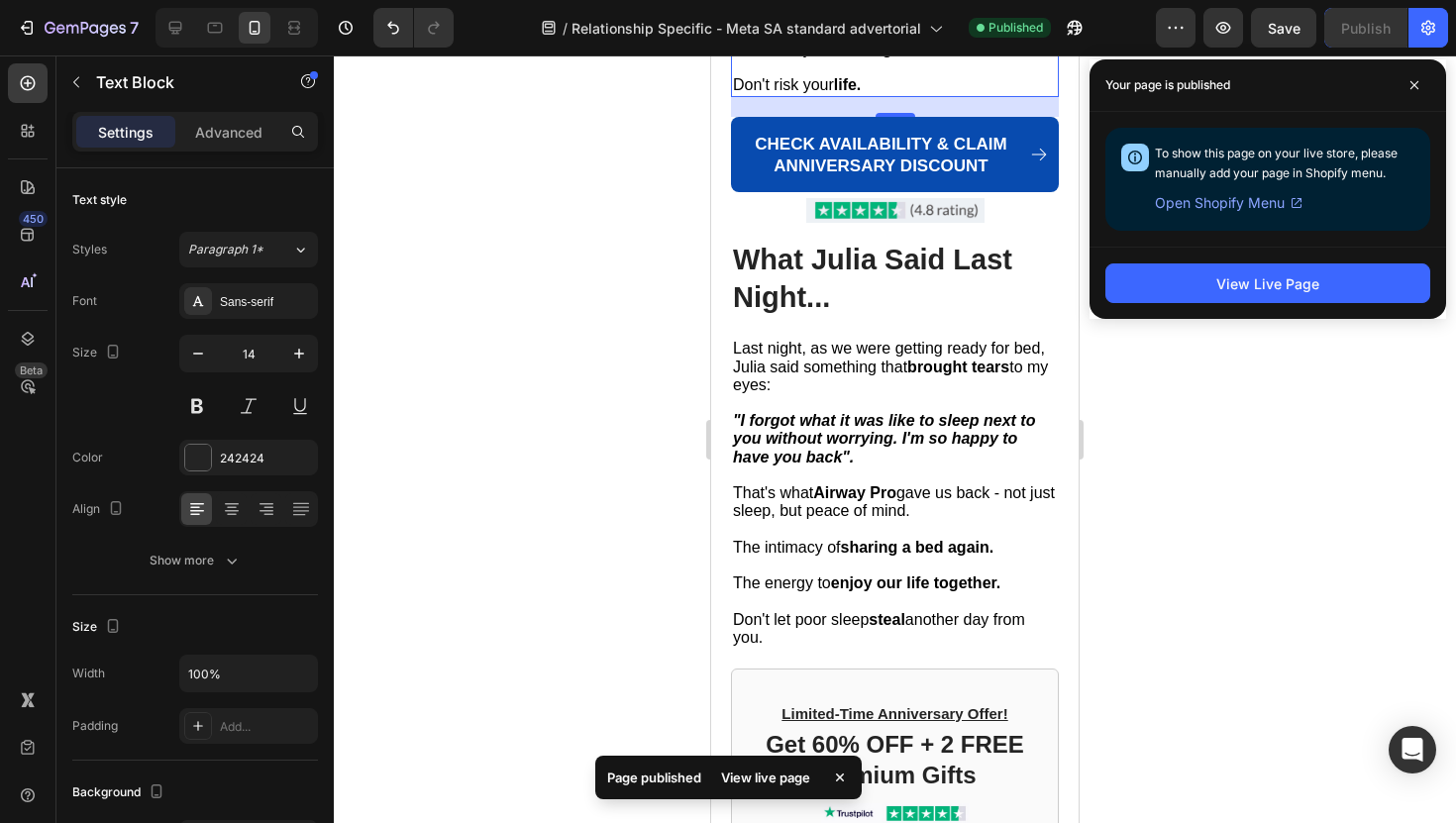 scroll, scrollTop: 11545, scrollLeft: 0, axis: vertical 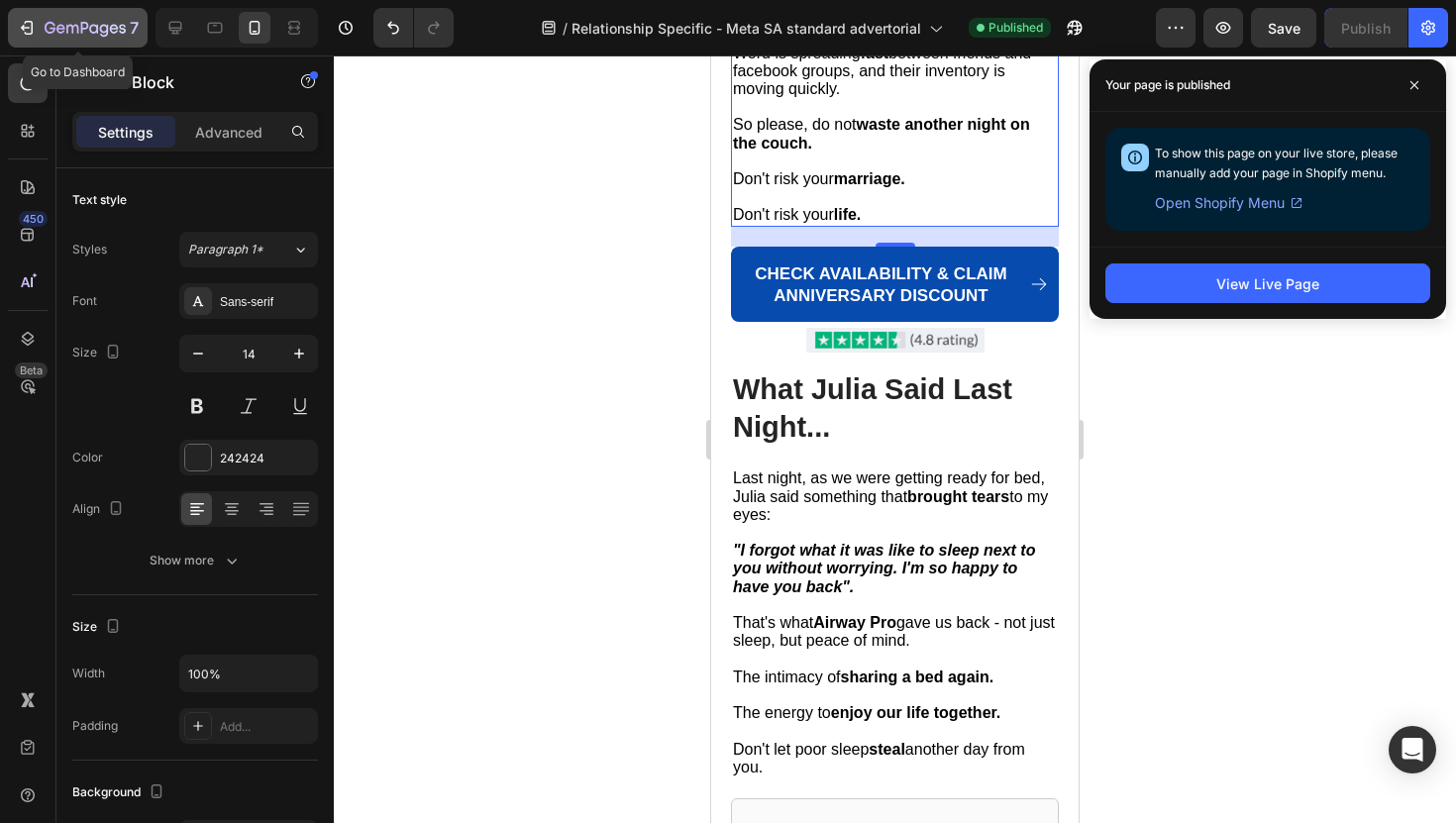 click 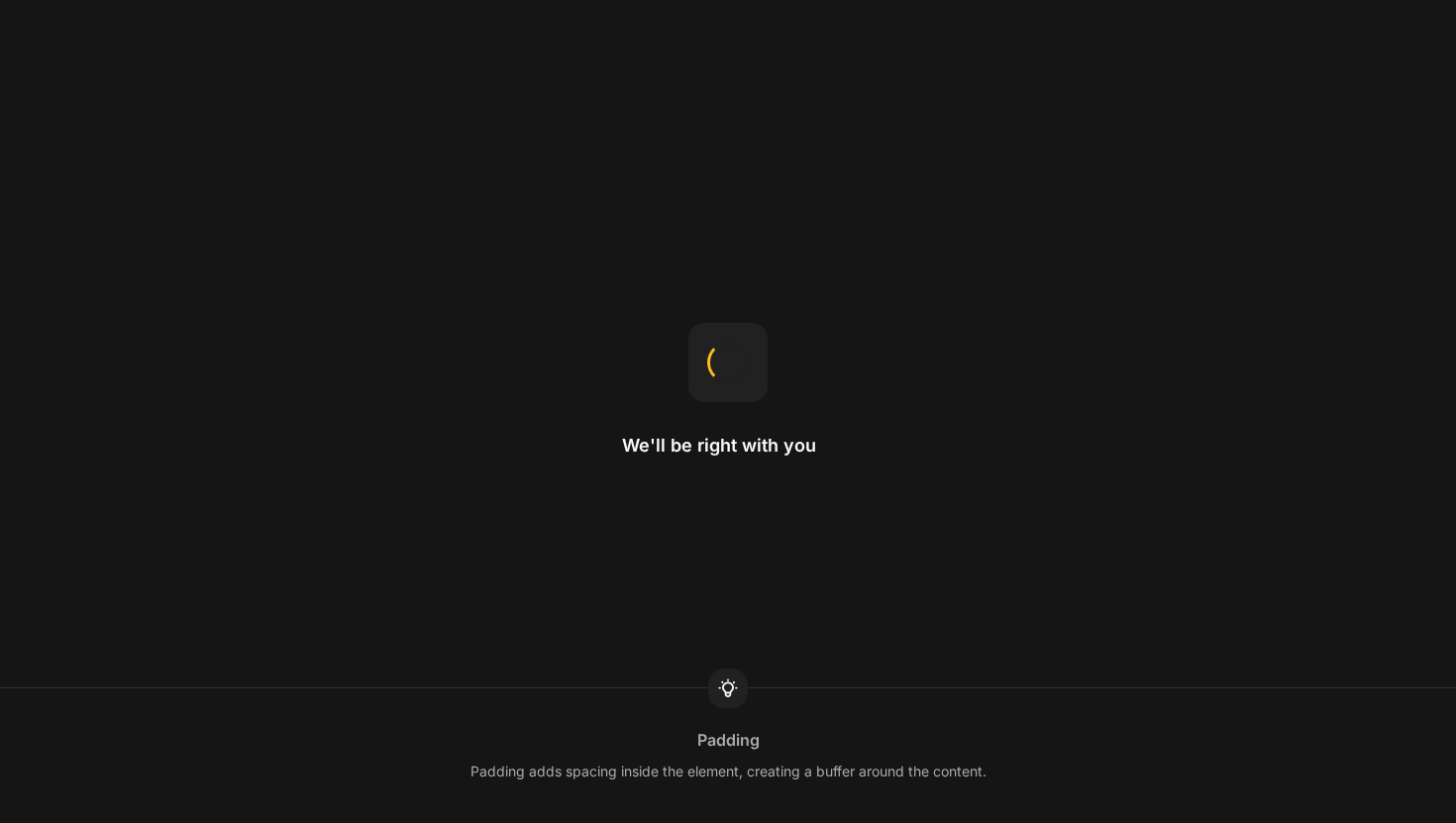 scroll, scrollTop: 0, scrollLeft: 0, axis: both 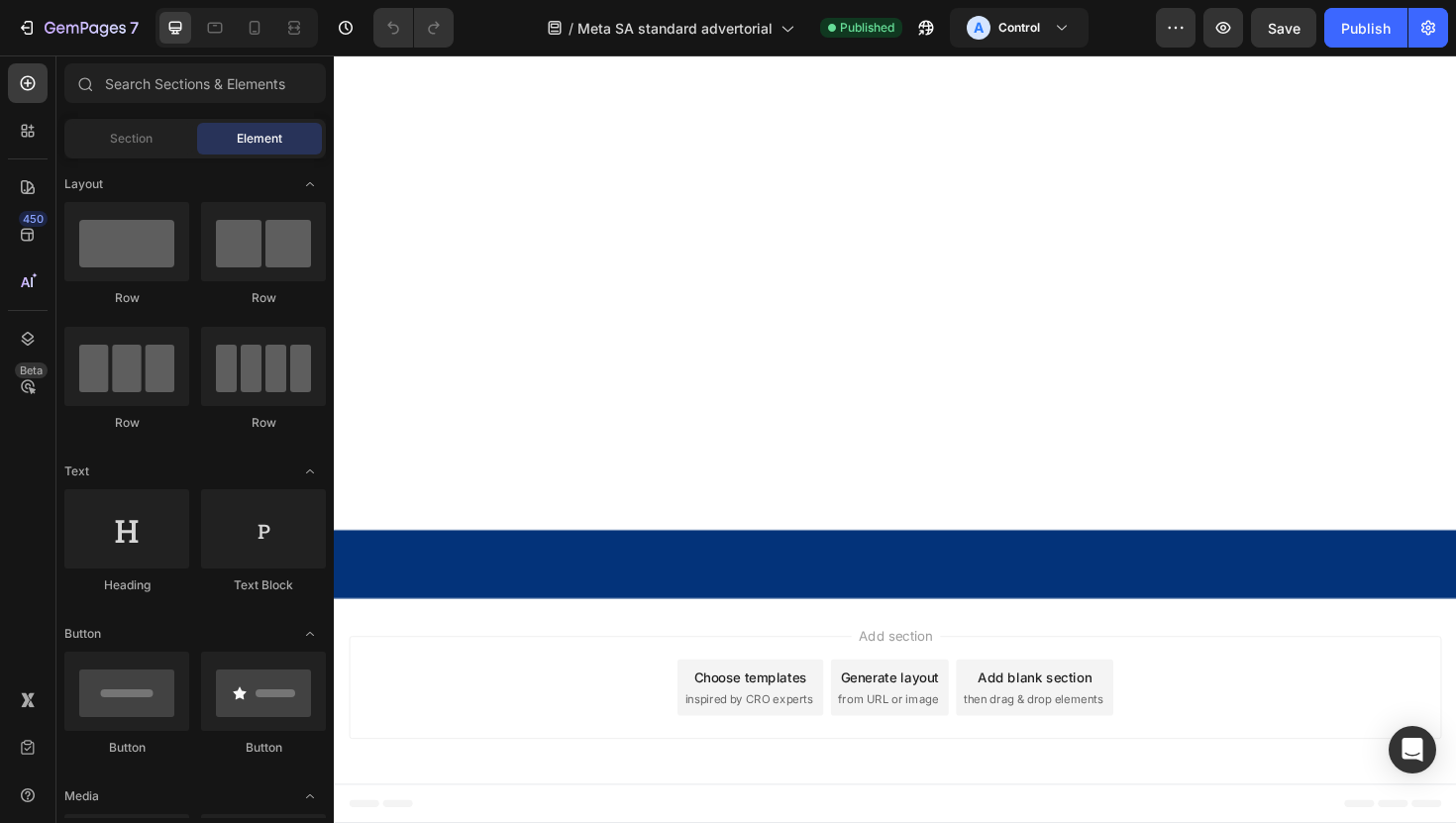 click on "They have a  special anniversary offer  running:" at bounding box center (521, -1159) 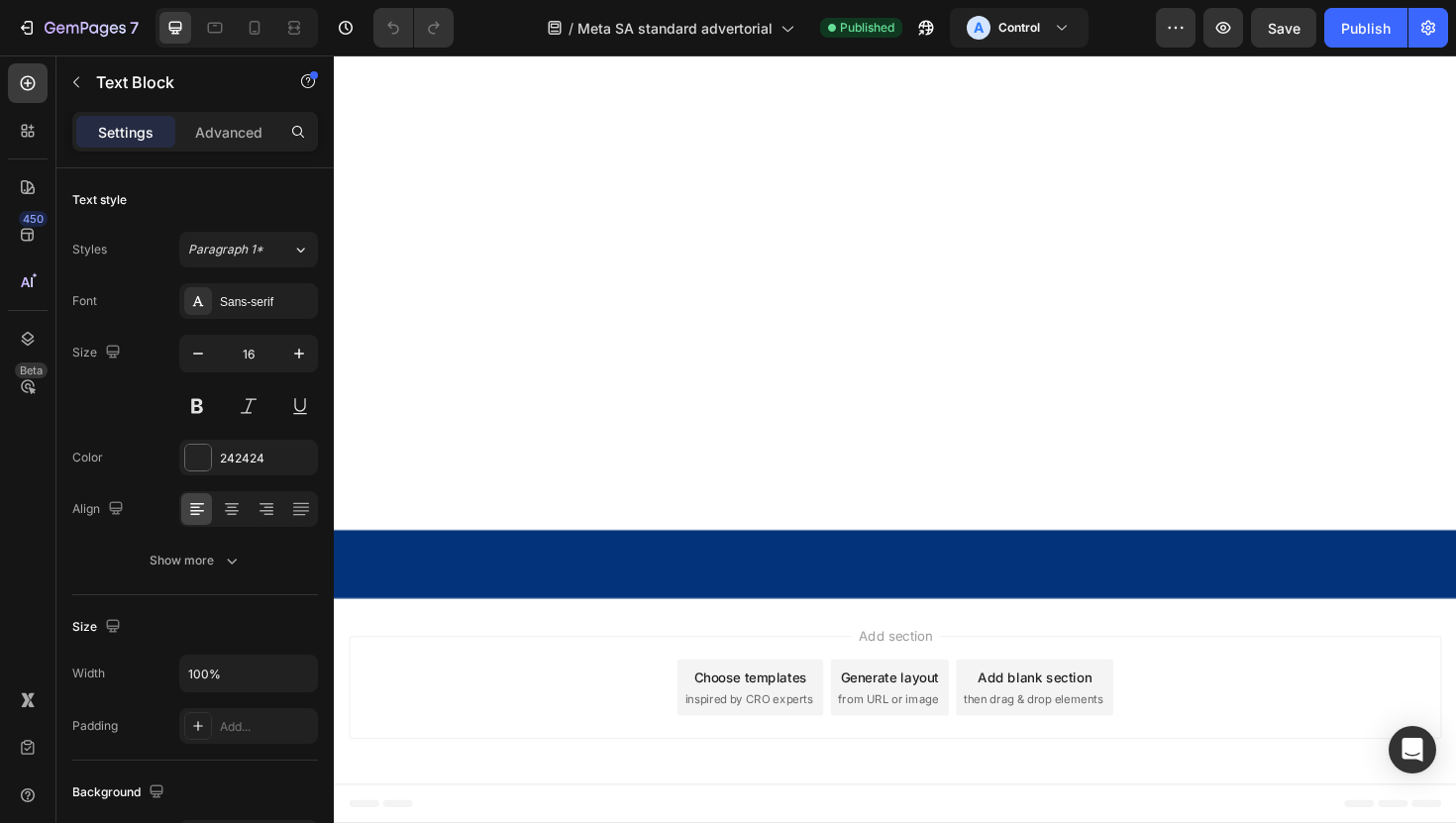 click on "They have a  special anniversary offer  running:" at bounding box center [521, -1159] 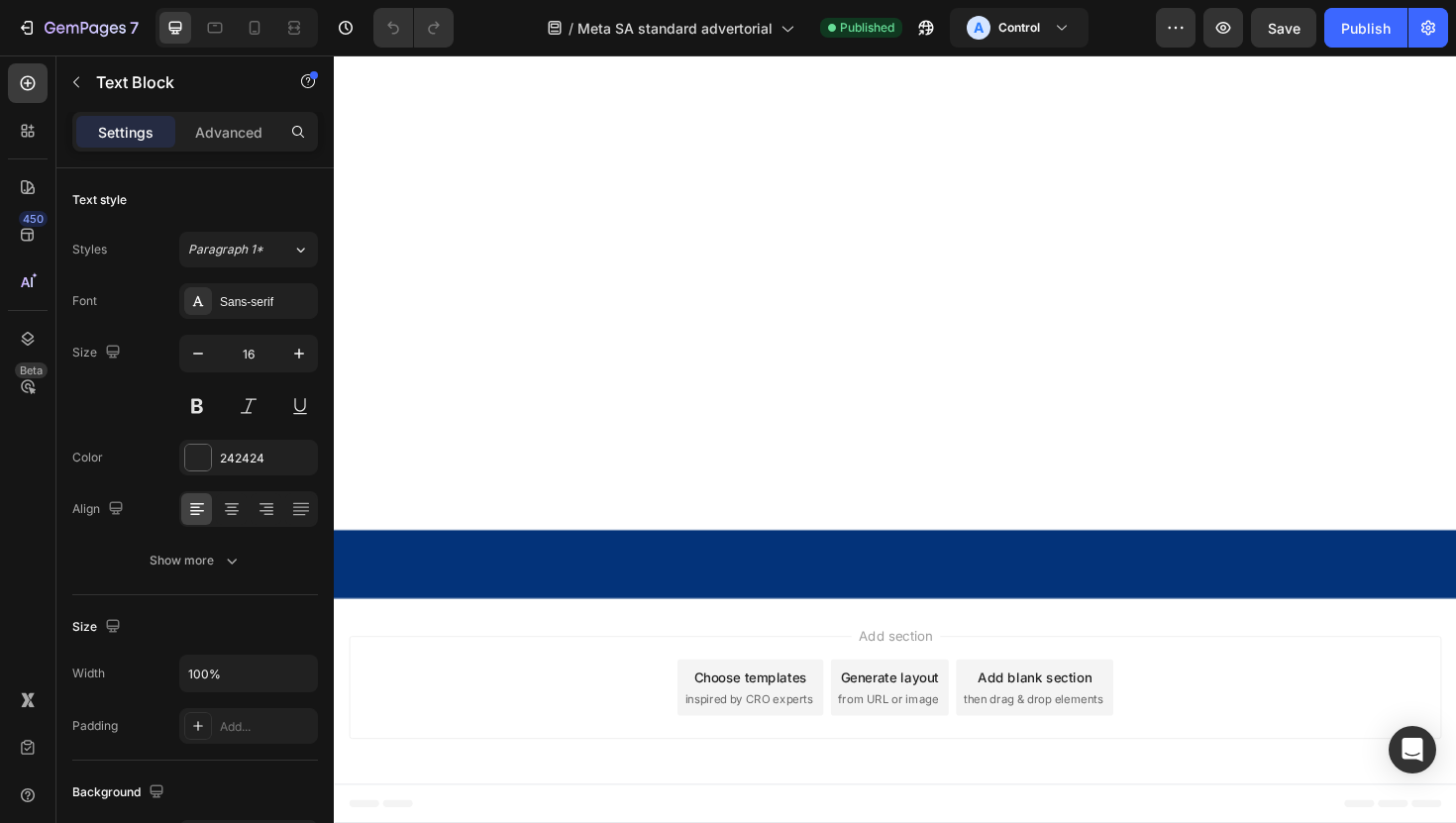scroll, scrollTop: 13275, scrollLeft: 0, axis: vertical 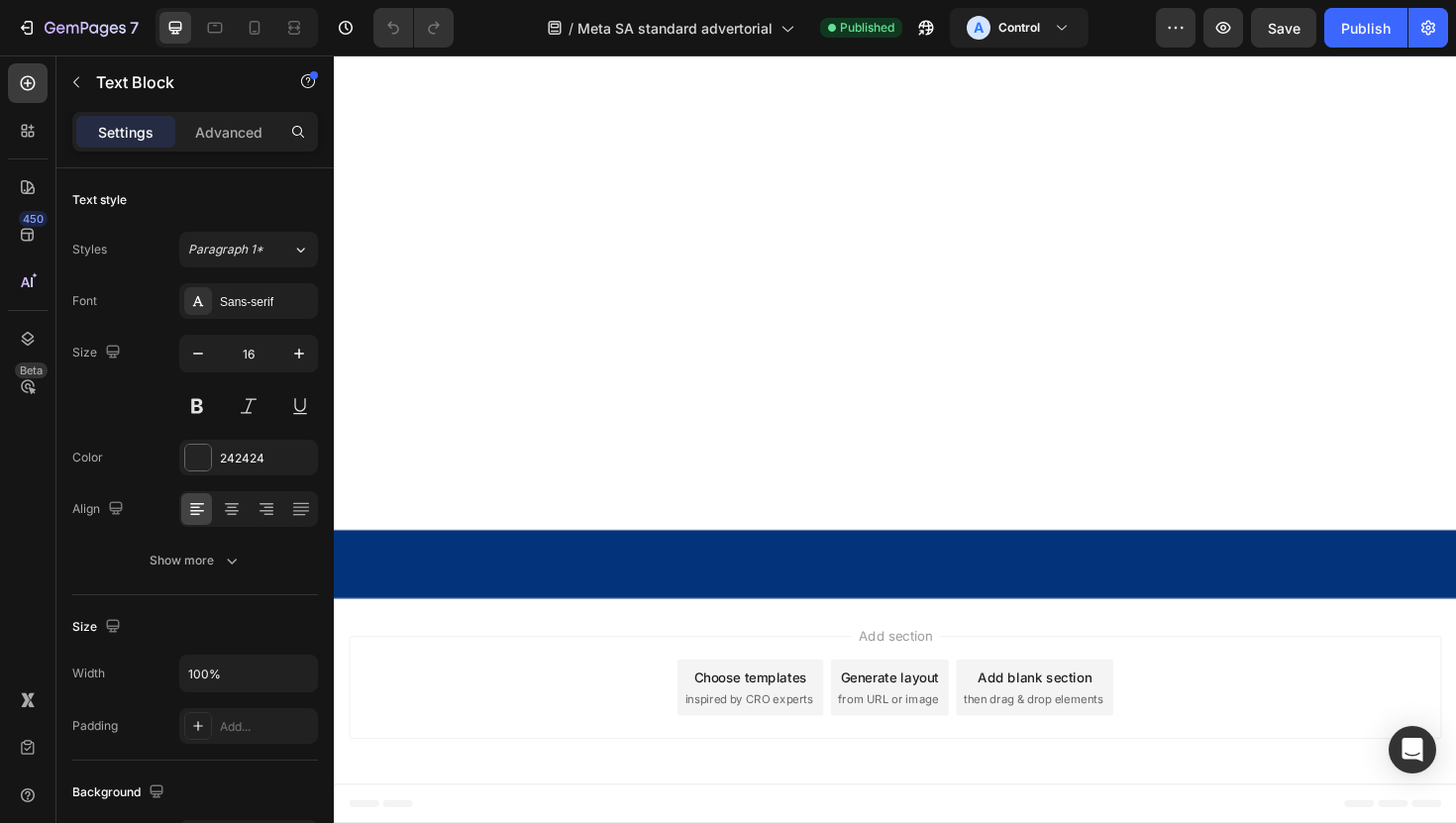 click on "12,000 people improved their sleep" at bounding box center (598, -797) 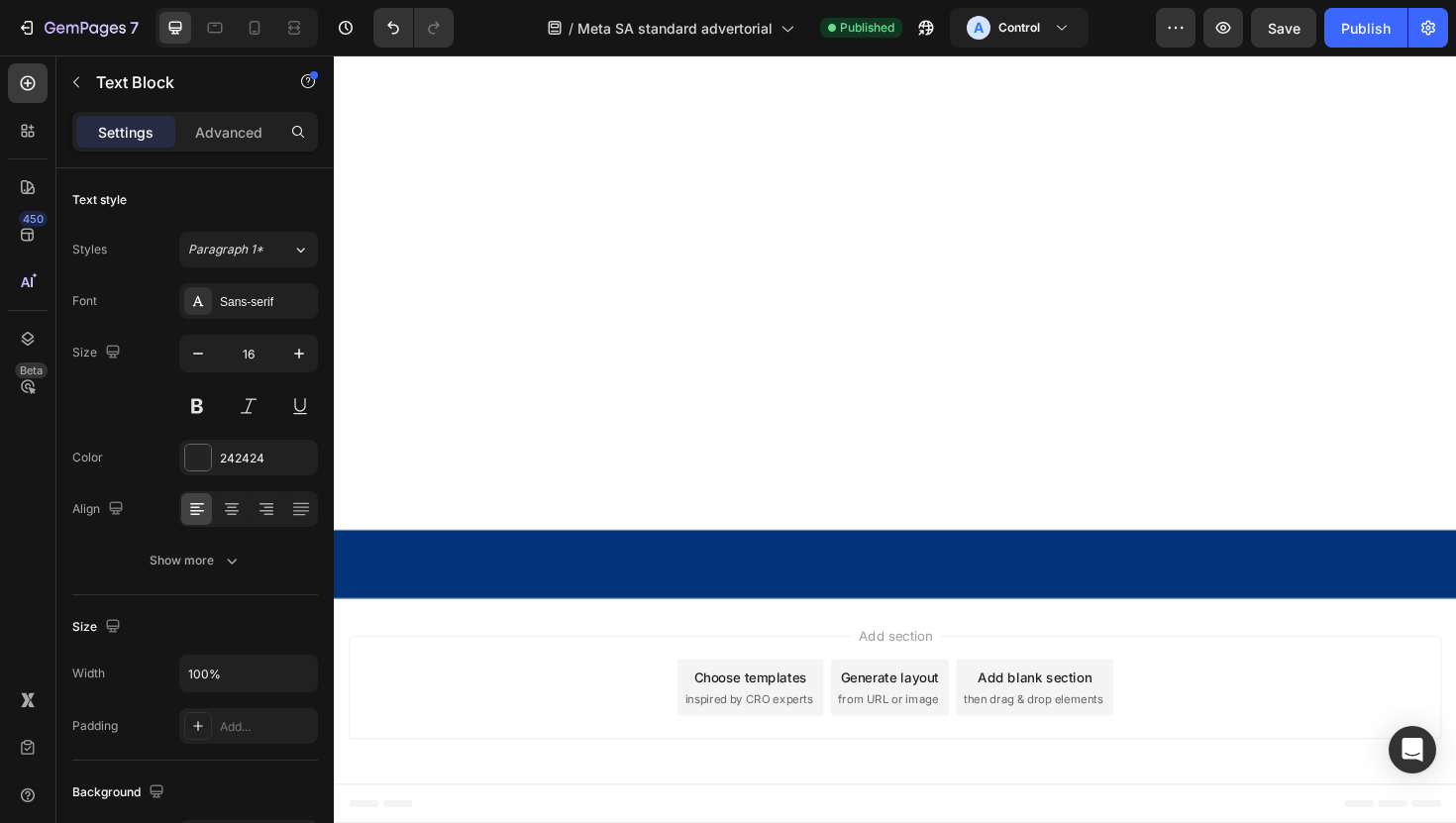 click on "Meanwhile over 8 ,000 people improved their sleep  with the  Airway Pro™ Pillow  this year already." at bounding box center (702, -797) 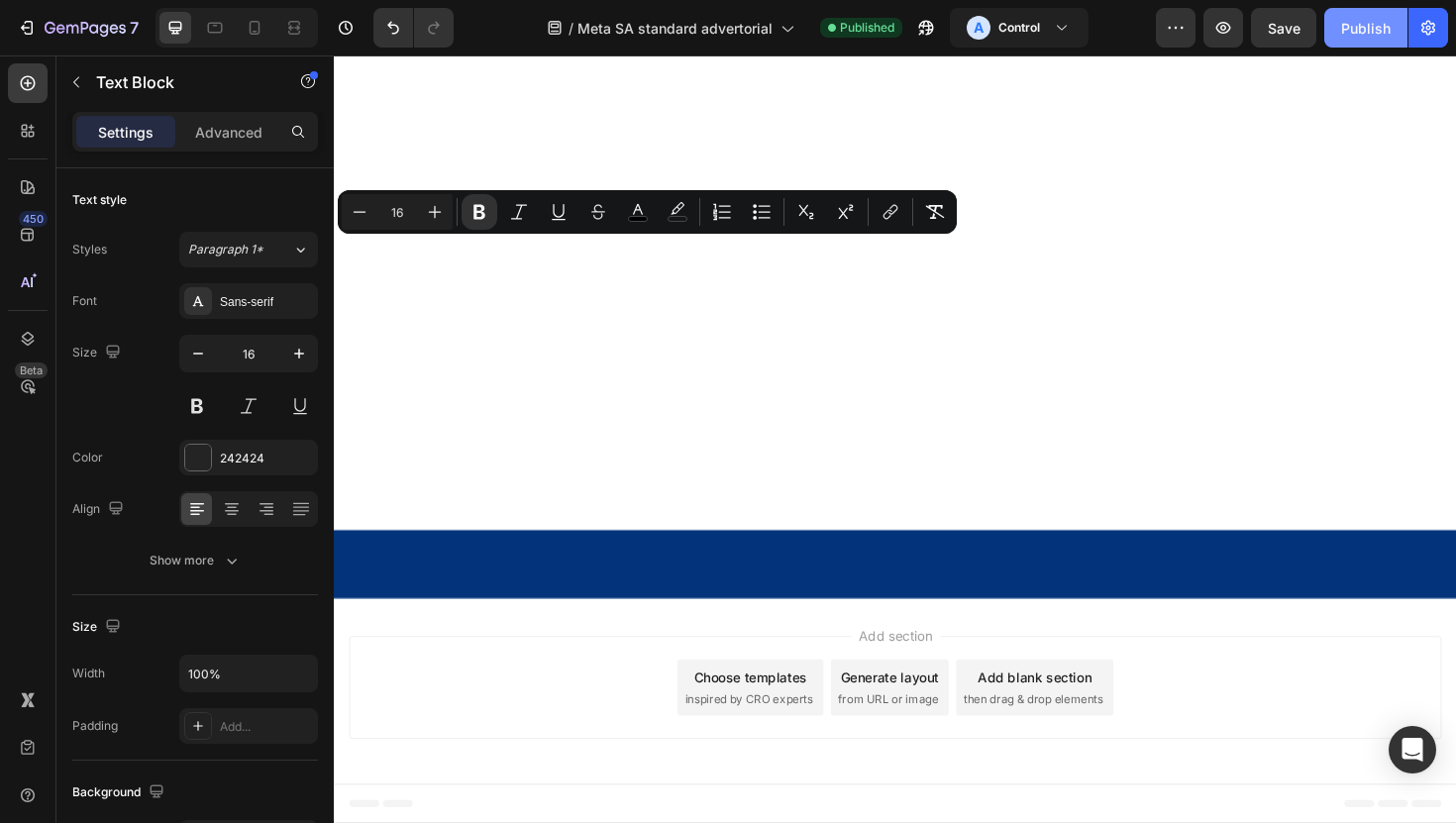 click on "Publish" at bounding box center [1366, 28] 